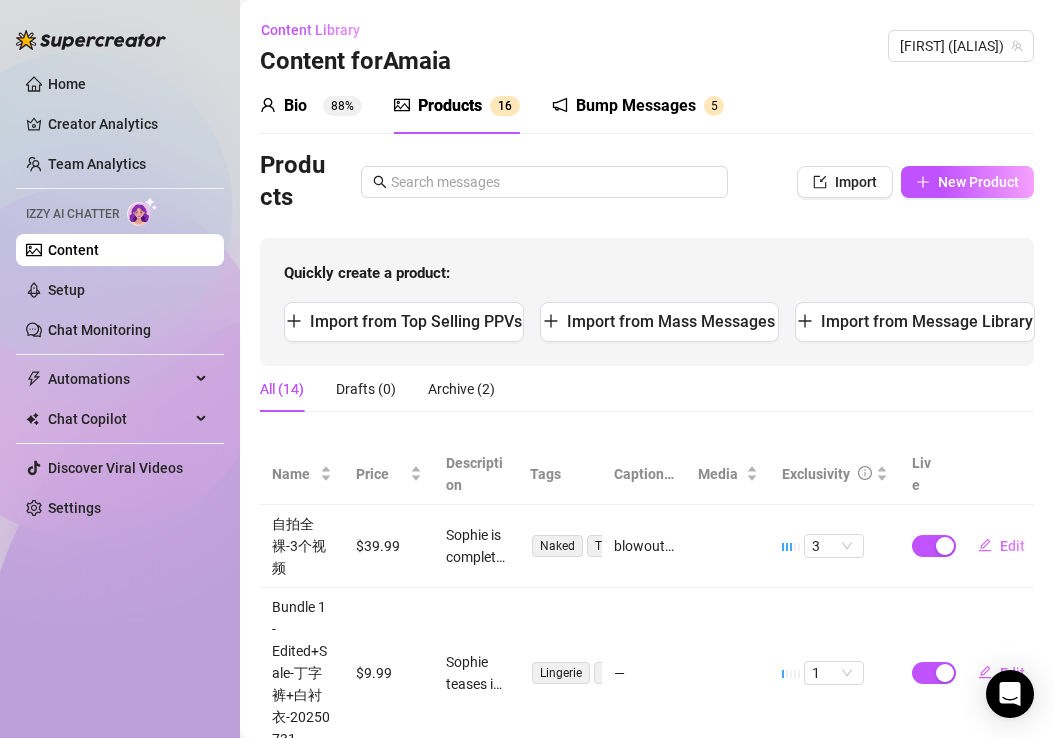 scroll, scrollTop: 0, scrollLeft: 0, axis: both 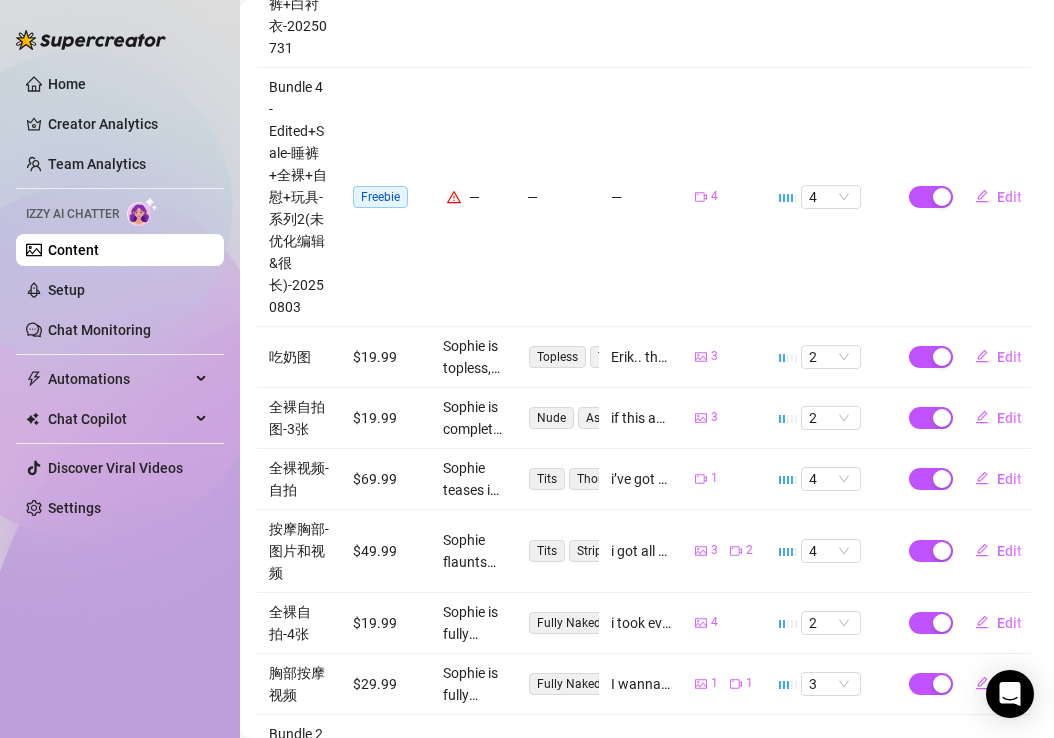click on "Freebie" at bounding box center [380, 197] 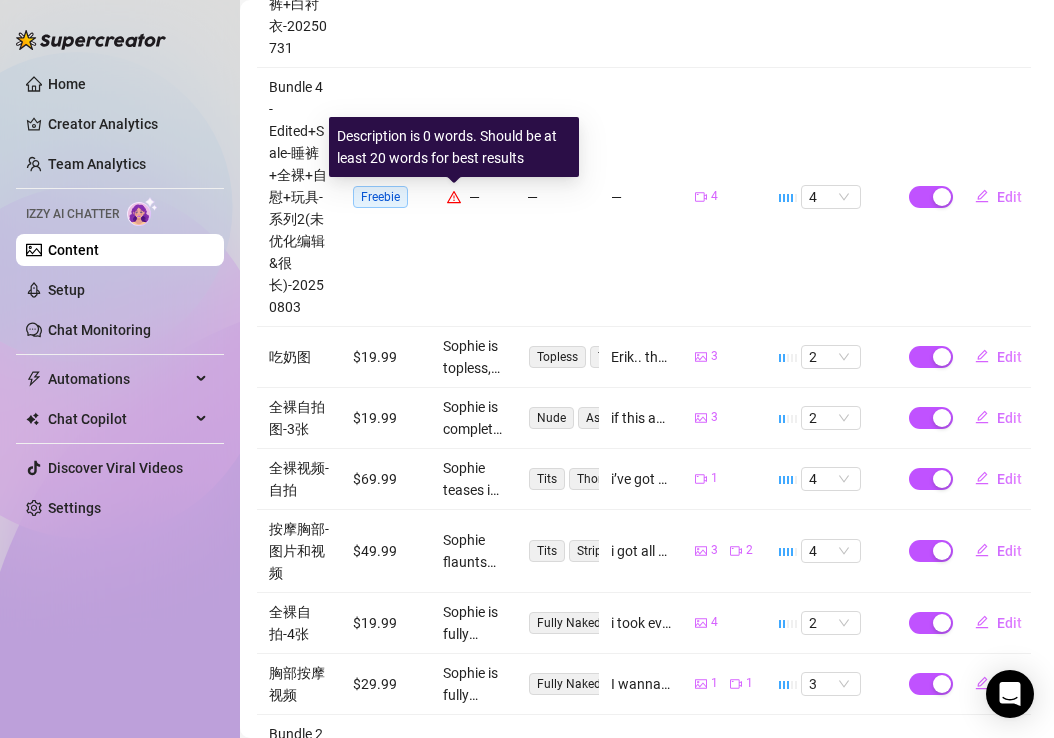 click 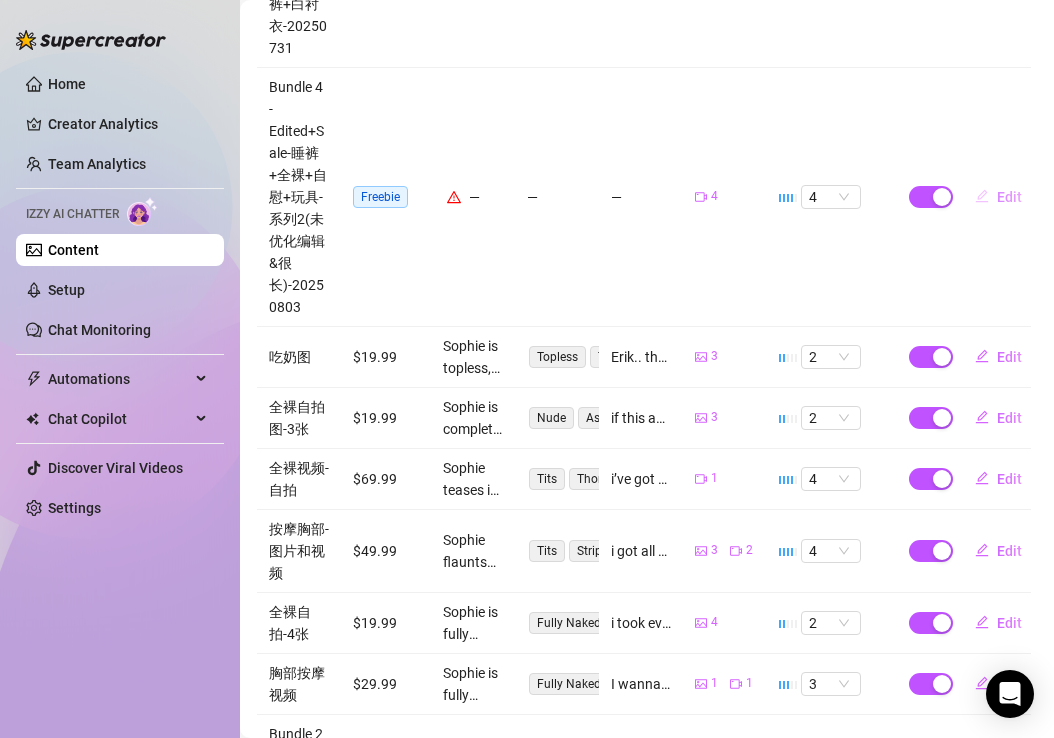 click on "Edit" at bounding box center [998, 197] 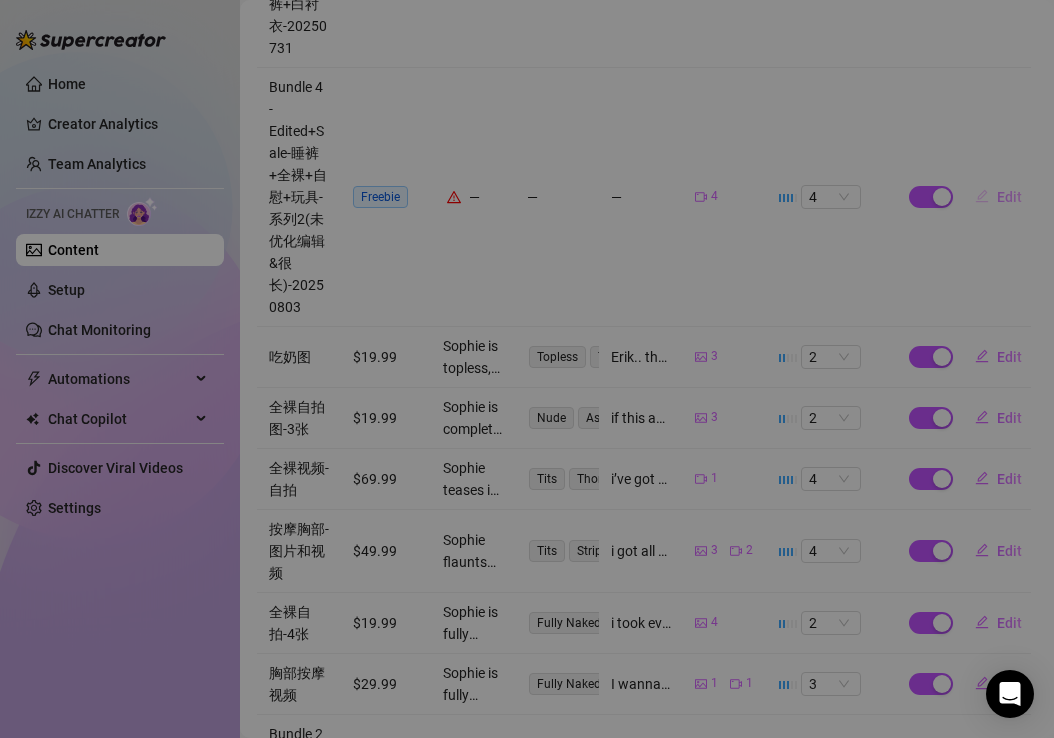 type on "Type your message here..." 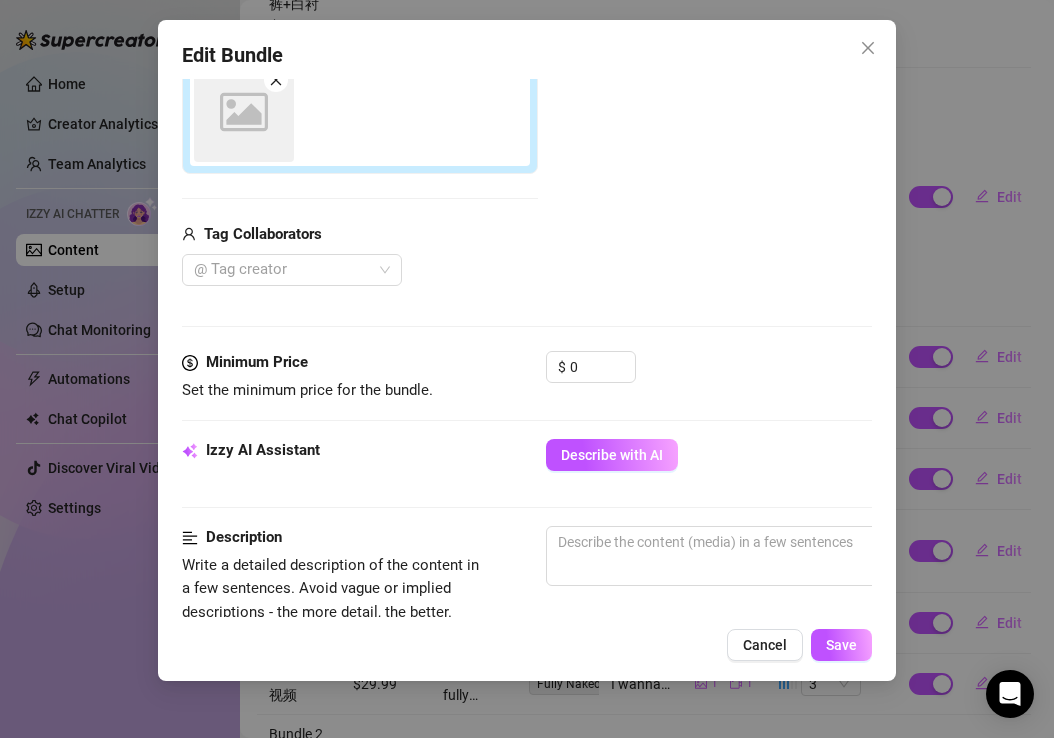scroll, scrollTop: 510, scrollLeft: 0, axis: vertical 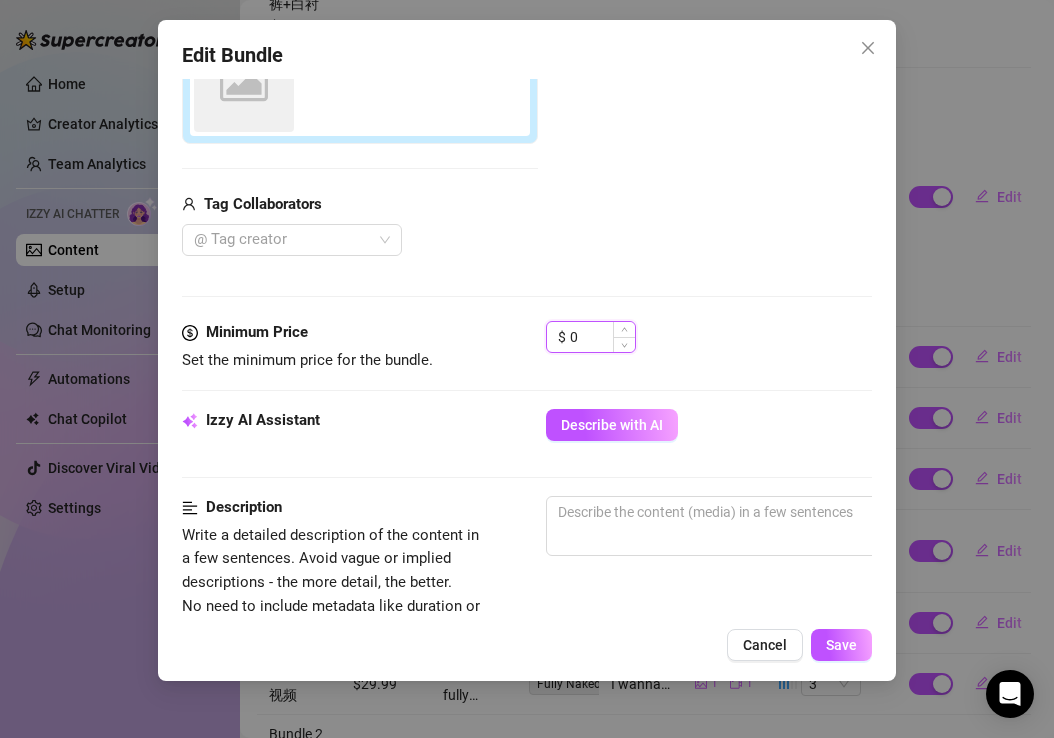 click on "0" at bounding box center (602, 337) 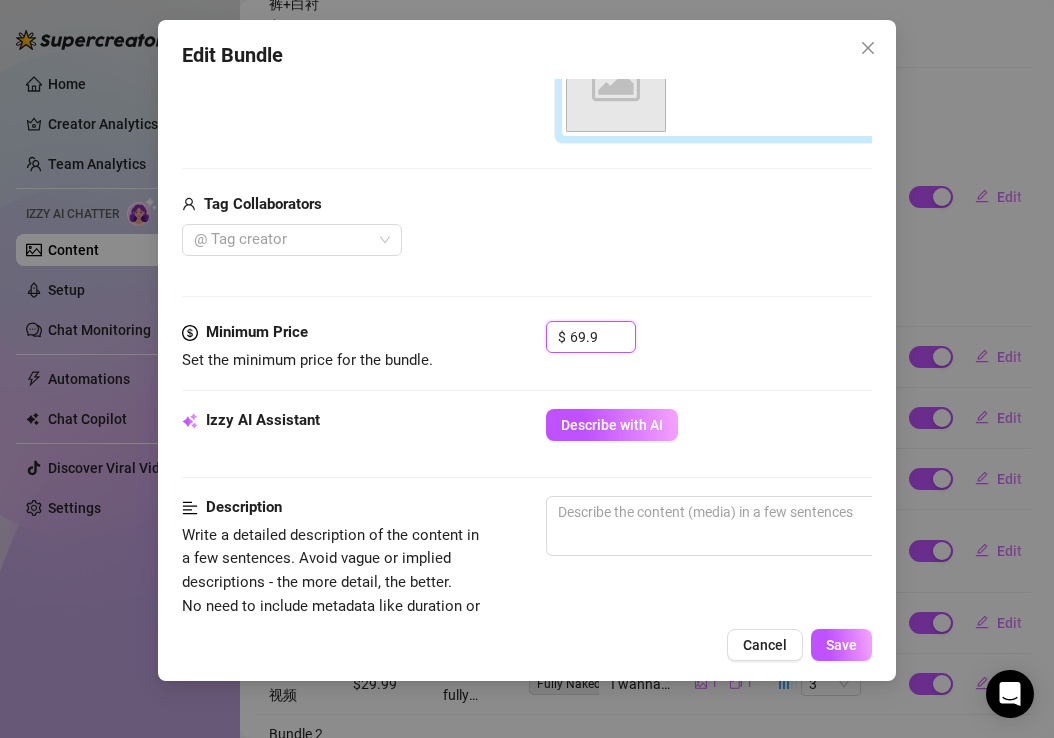 type on "69.9" 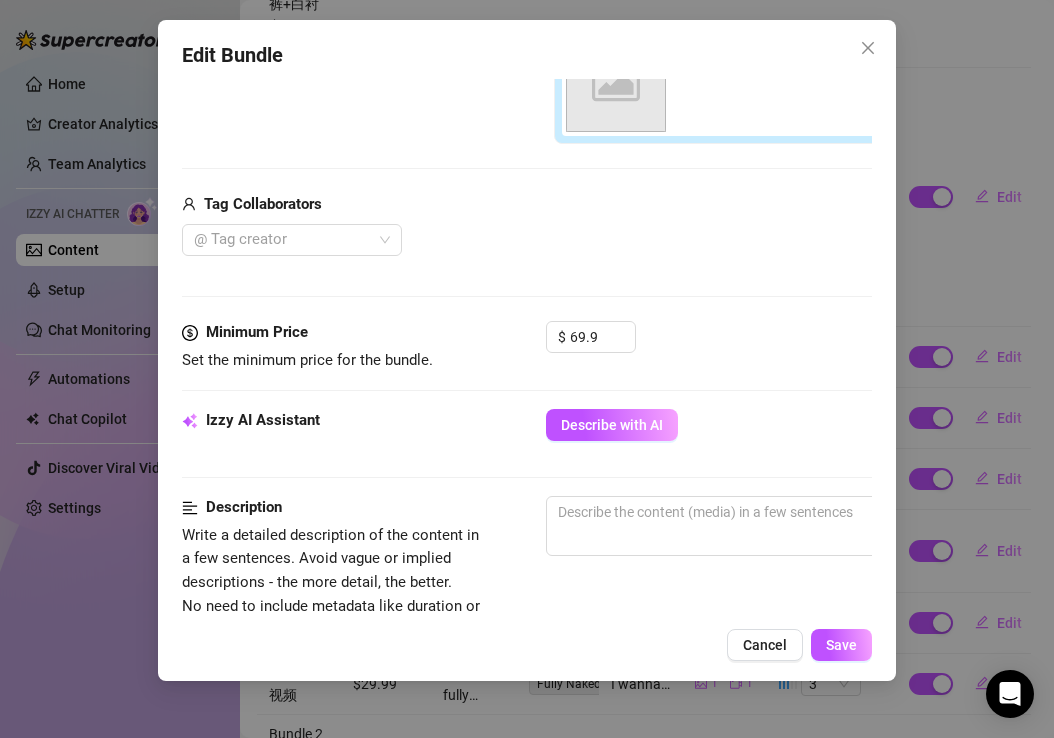 click on "@ Tag creator" at bounding box center [546, 240] 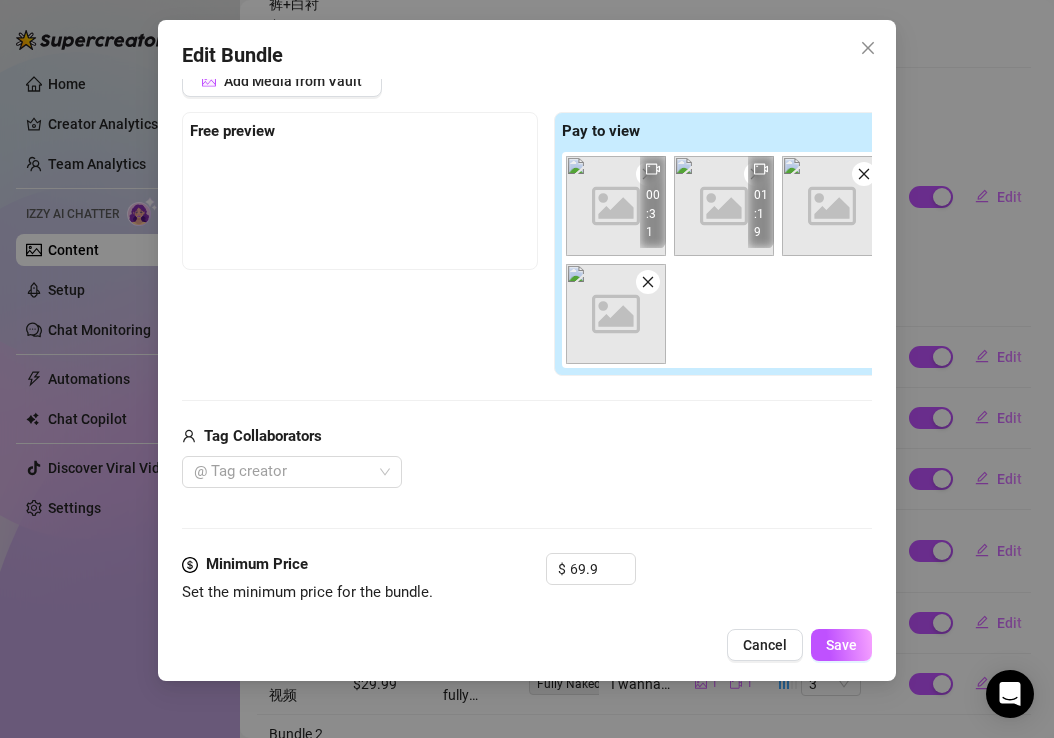 scroll, scrollTop: 276, scrollLeft: 0, axis: vertical 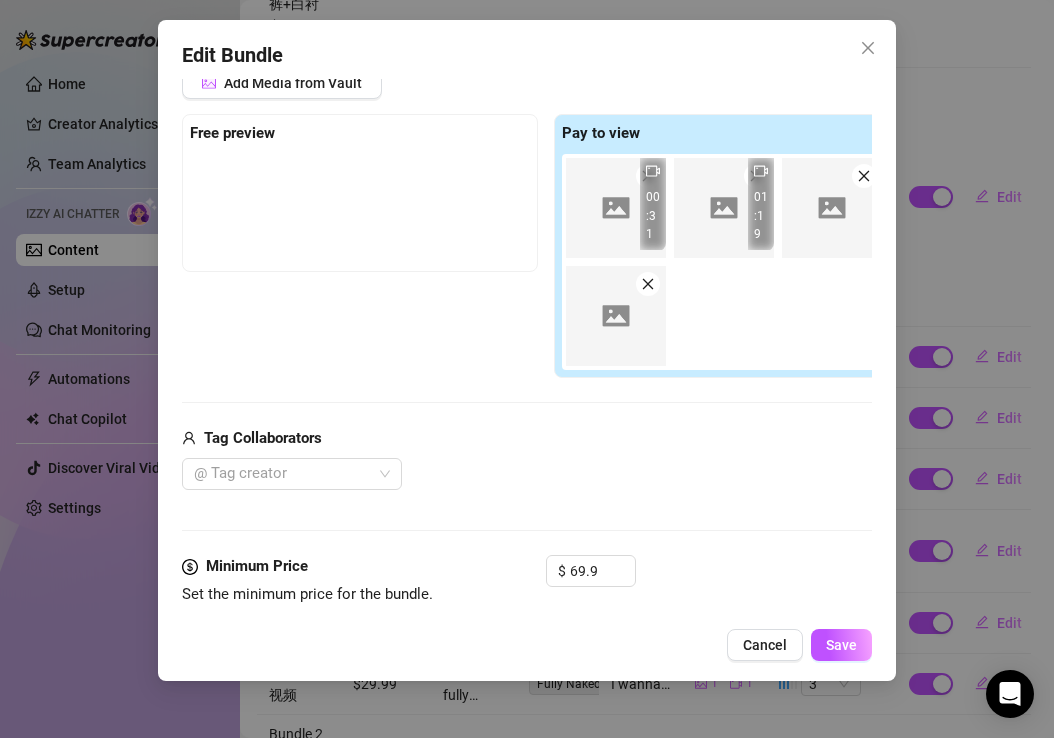 click on "00:31 01:19 01:06" at bounding box center [736, 262] 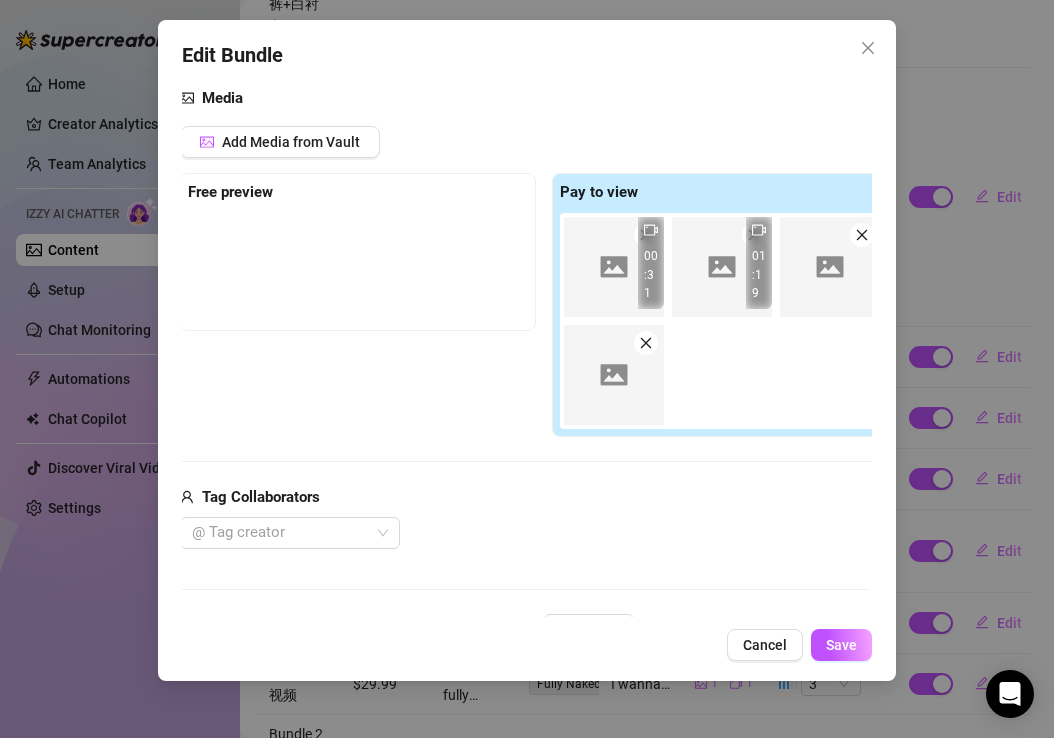 scroll, scrollTop: 213, scrollLeft: 2, axis: both 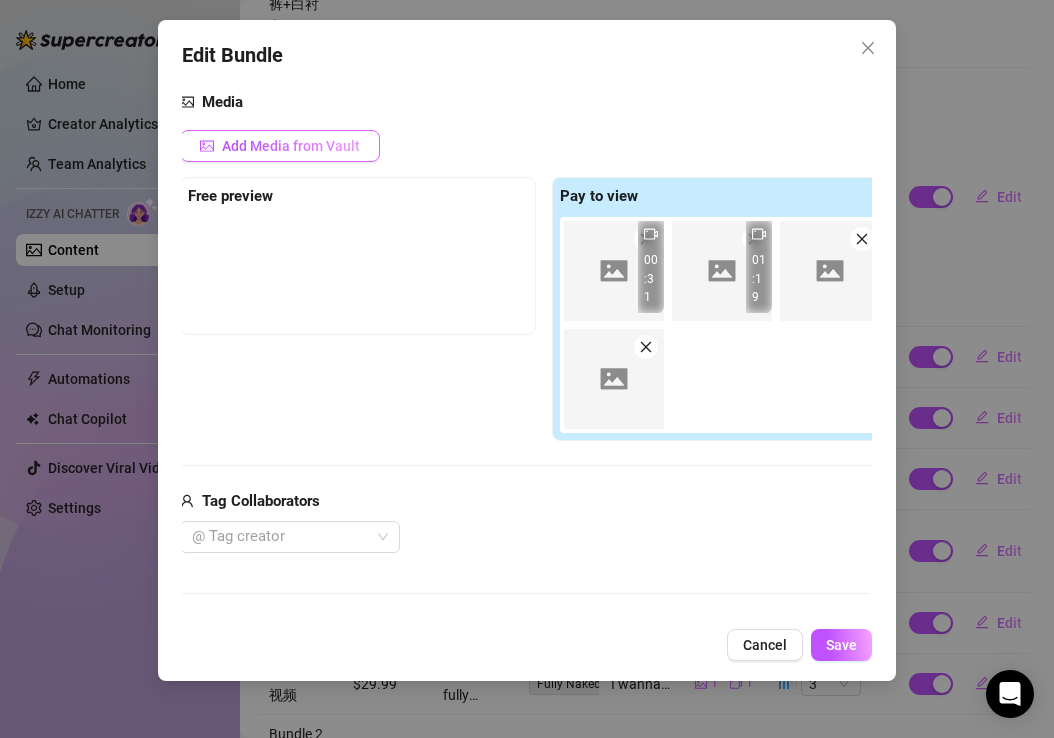 click on "Add Media from Vault" at bounding box center [291, 146] 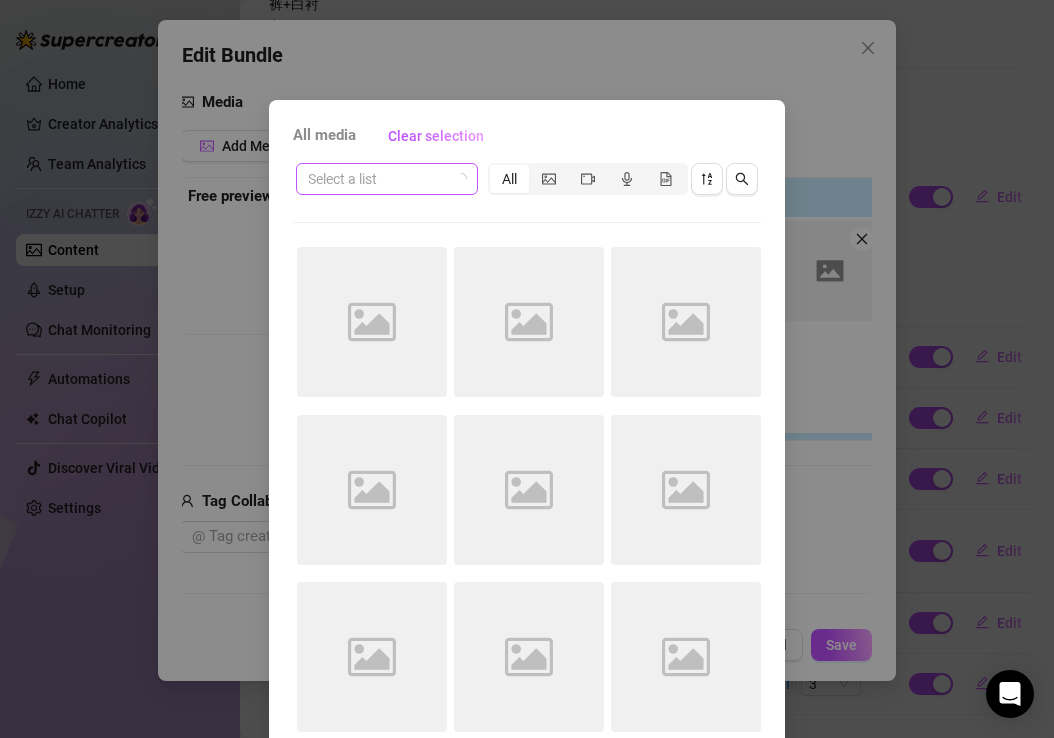 click at bounding box center [378, 179] 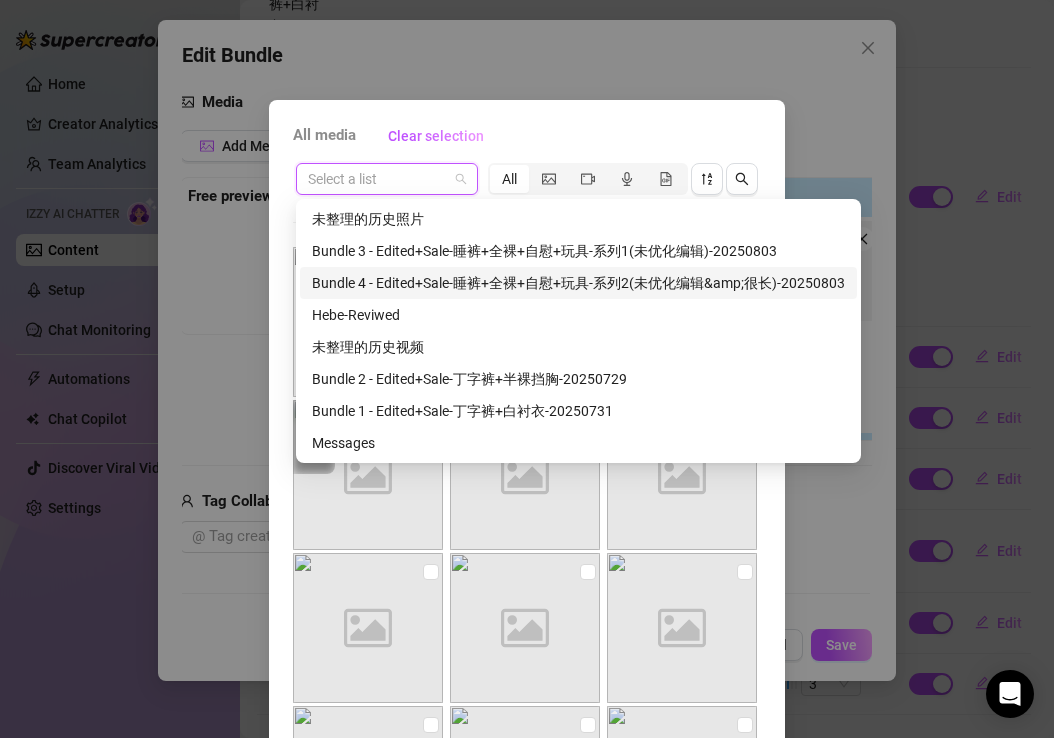 click on "Bundle 4 - Edited+Sale-睡裤+全裸+自慰+玩具-系列2(未优化编辑&amp;很长)-20250803" at bounding box center [578, 283] 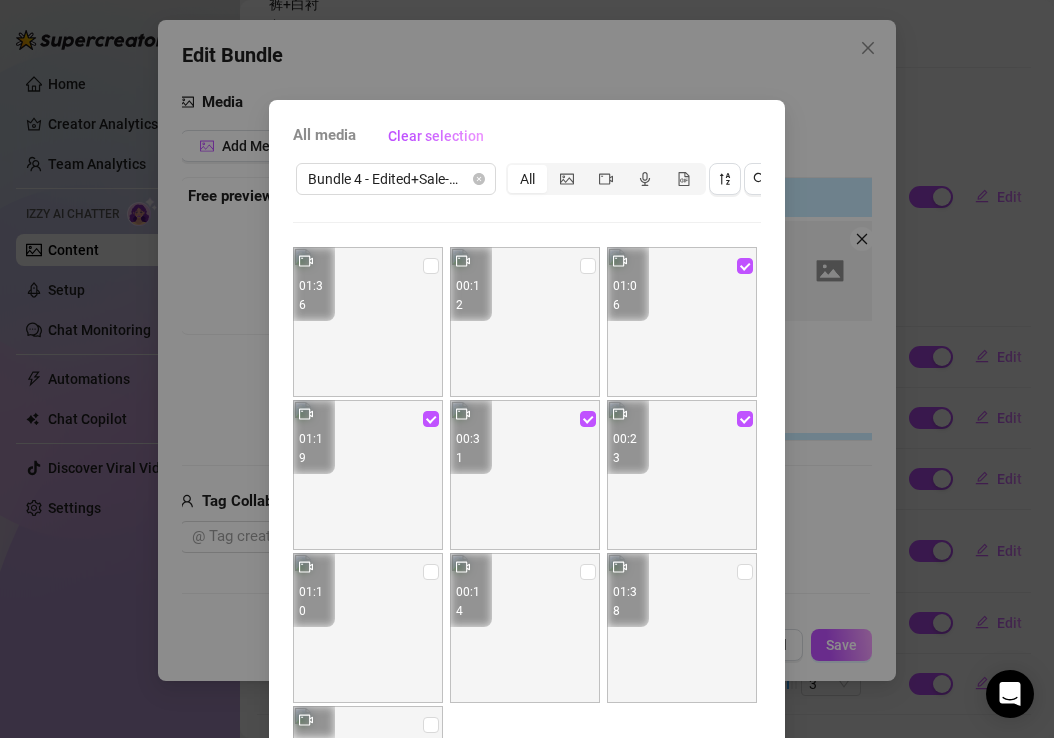 click on "All" at bounding box center [527, 179] 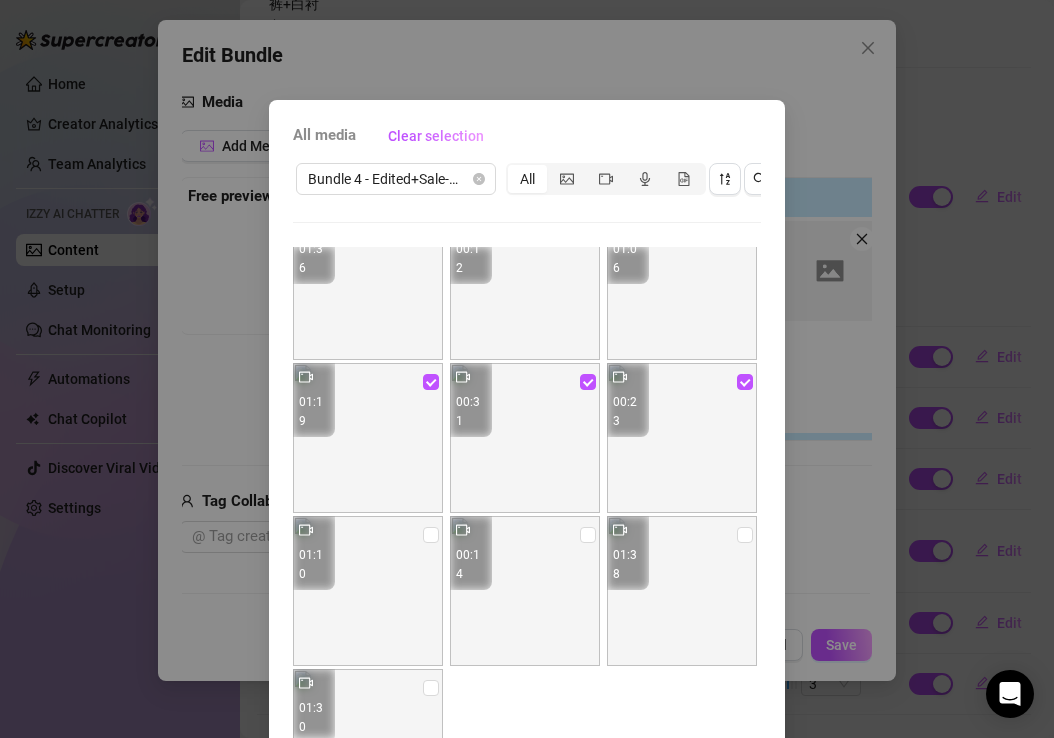 scroll, scrollTop: 0, scrollLeft: 0, axis: both 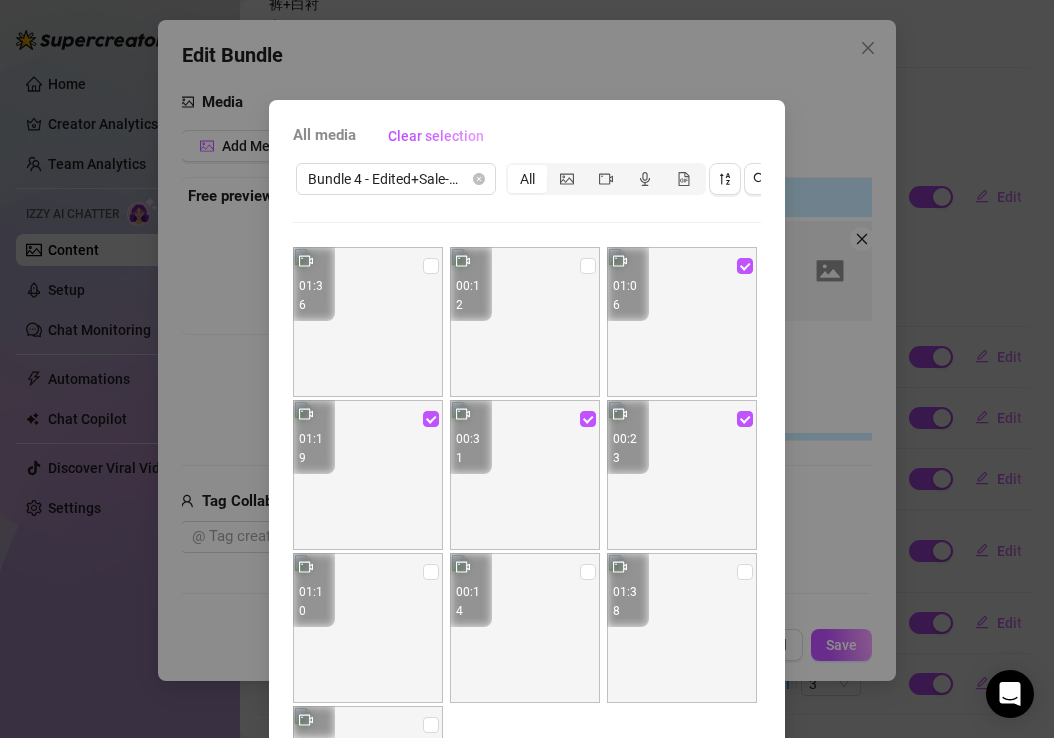 click on "All" at bounding box center [527, 179] 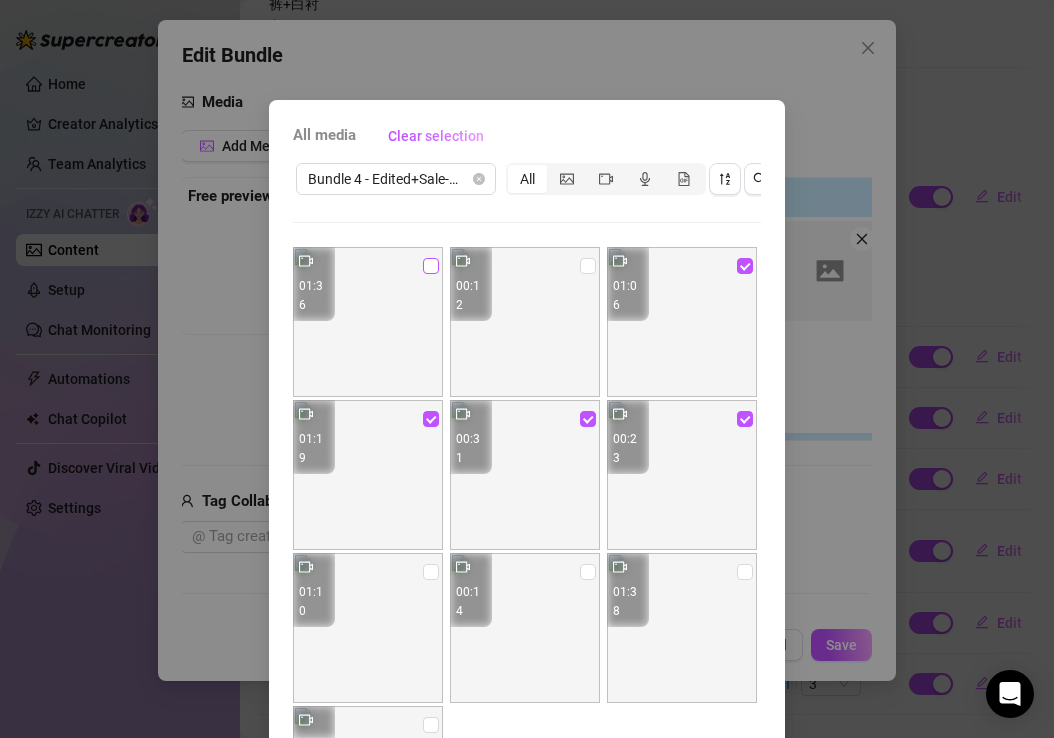click at bounding box center [431, 266] 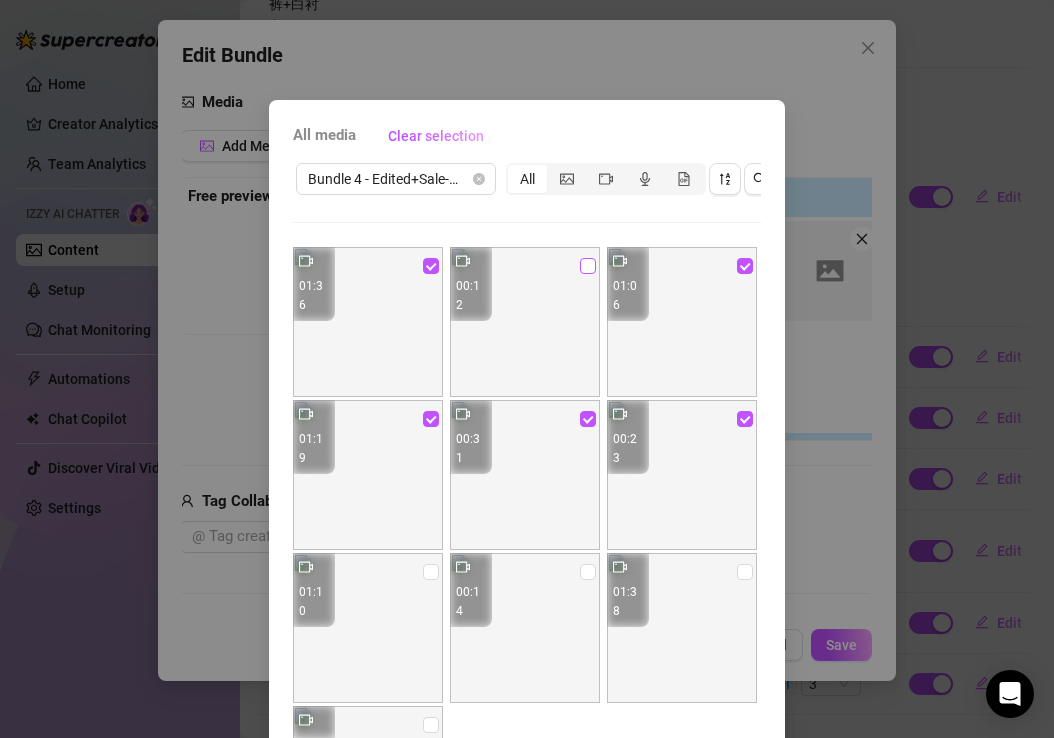 click at bounding box center [588, 266] 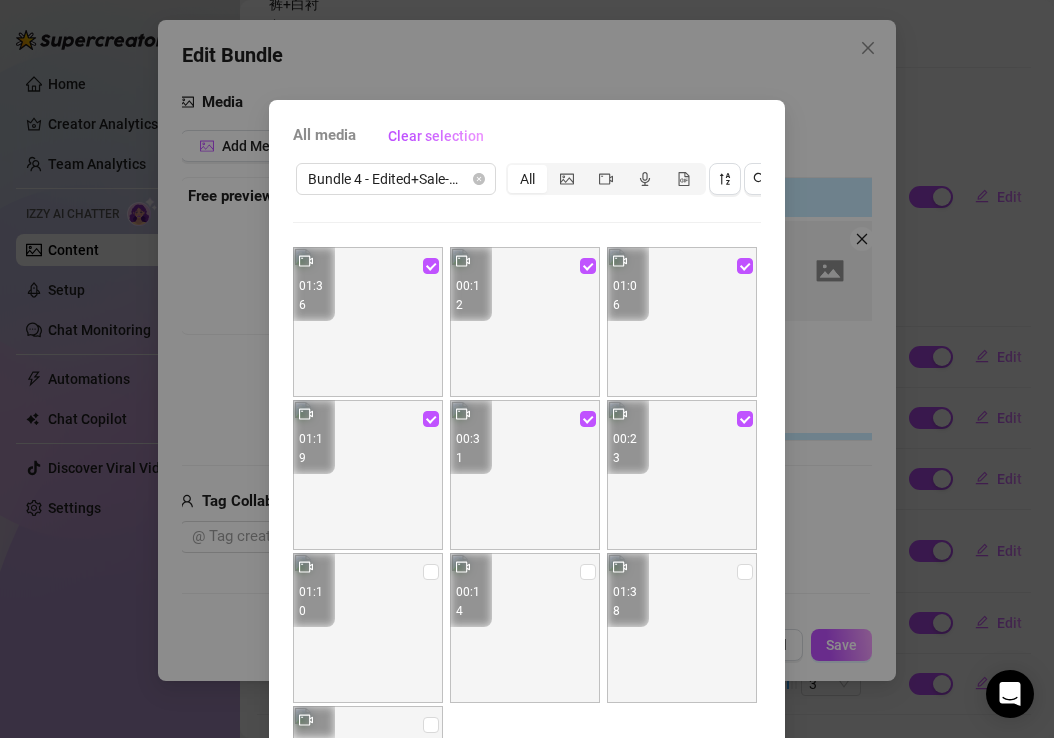 scroll, scrollTop: 142, scrollLeft: 0, axis: vertical 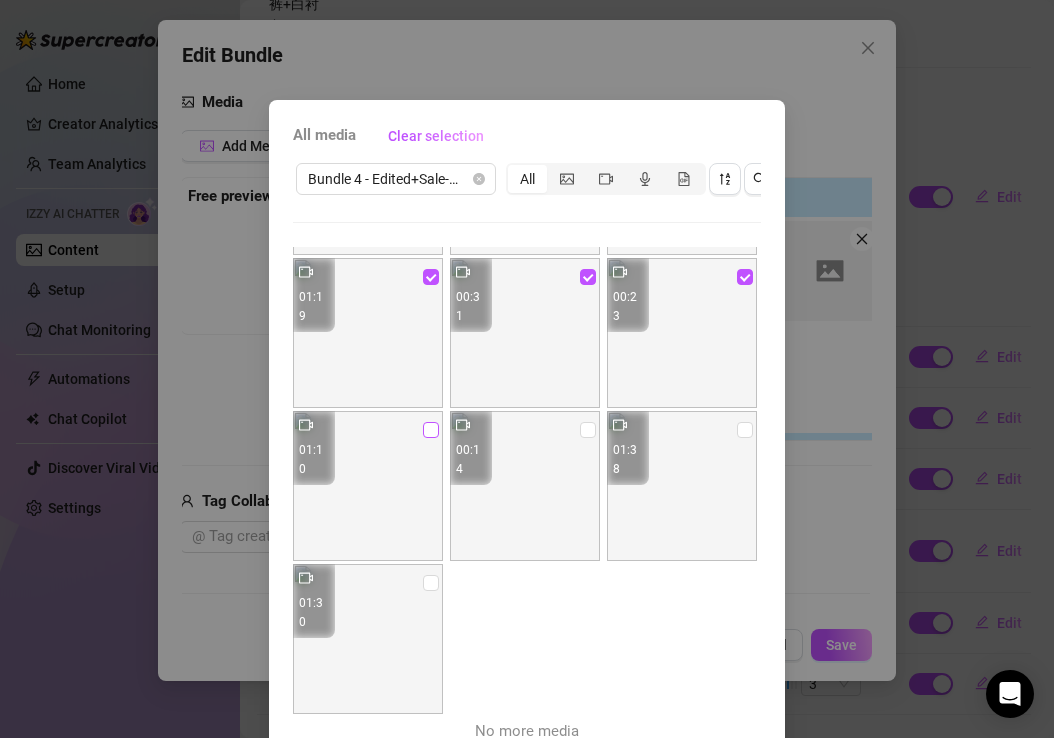 click at bounding box center (431, 430) 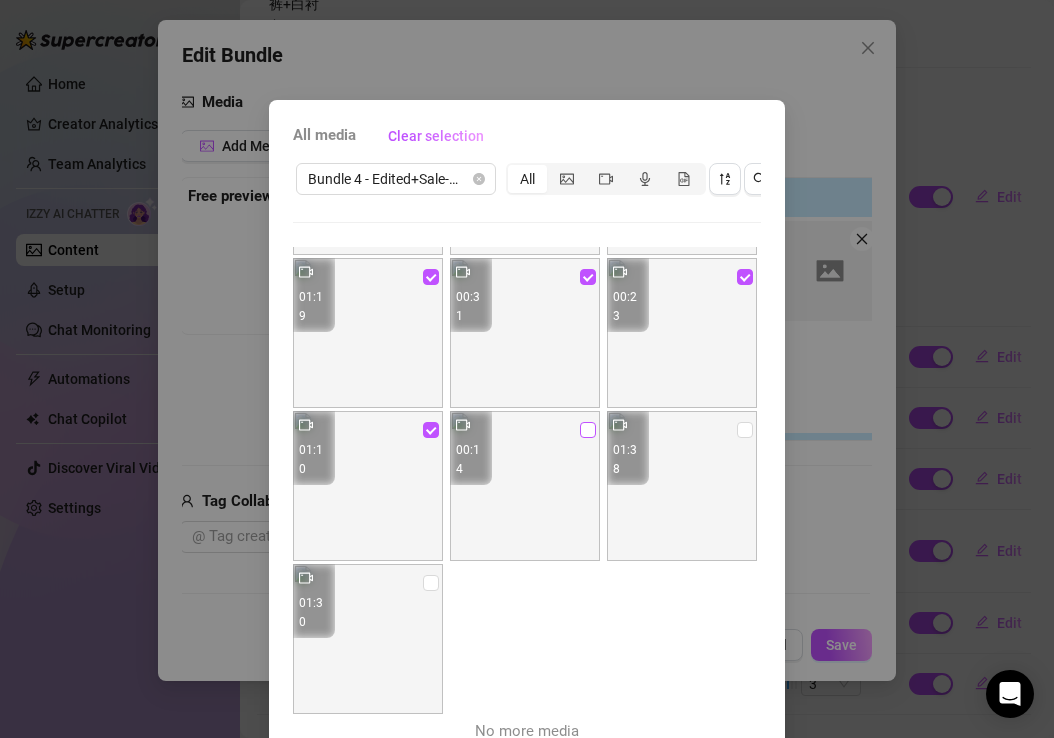 click at bounding box center [588, 430] 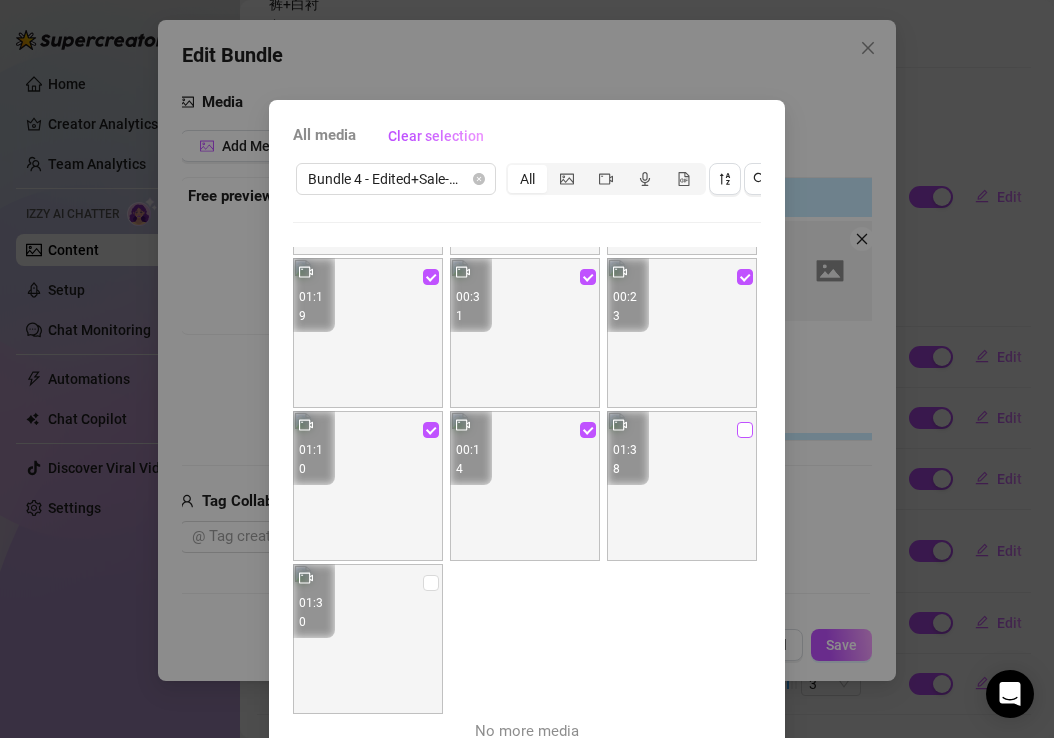click at bounding box center [745, 430] 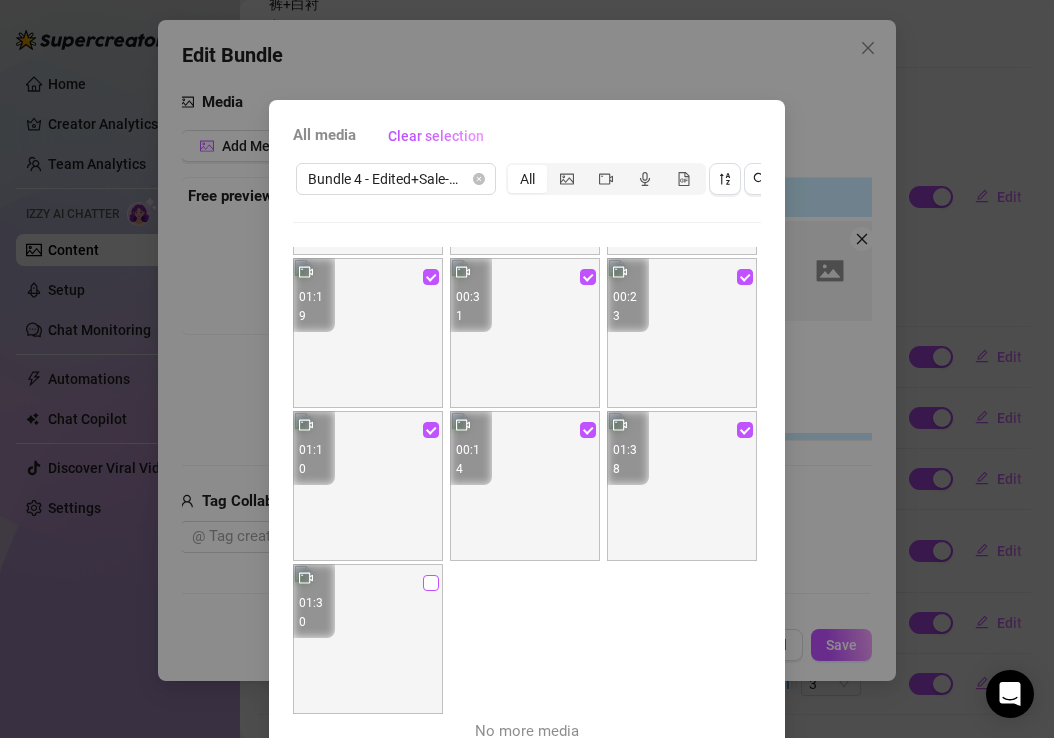 click at bounding box center (431, 583) 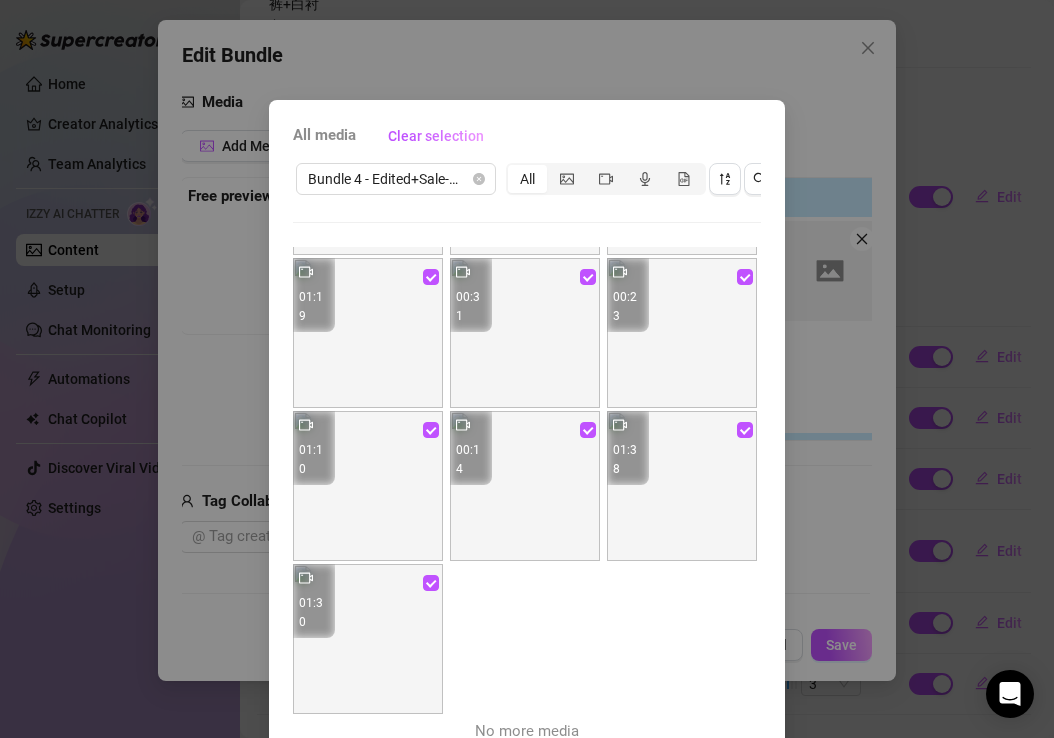 scroll, scrollTop: 97, scrollLeft: 0, axis: vertical 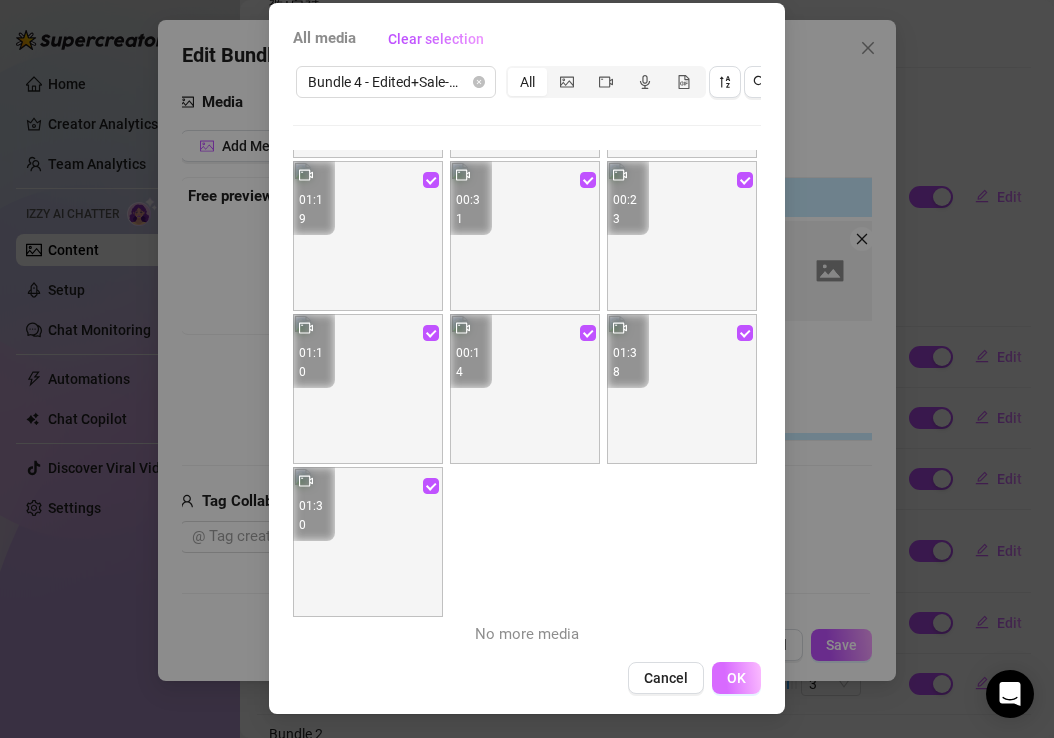 click on "OK" at bounding box center [736, 678] 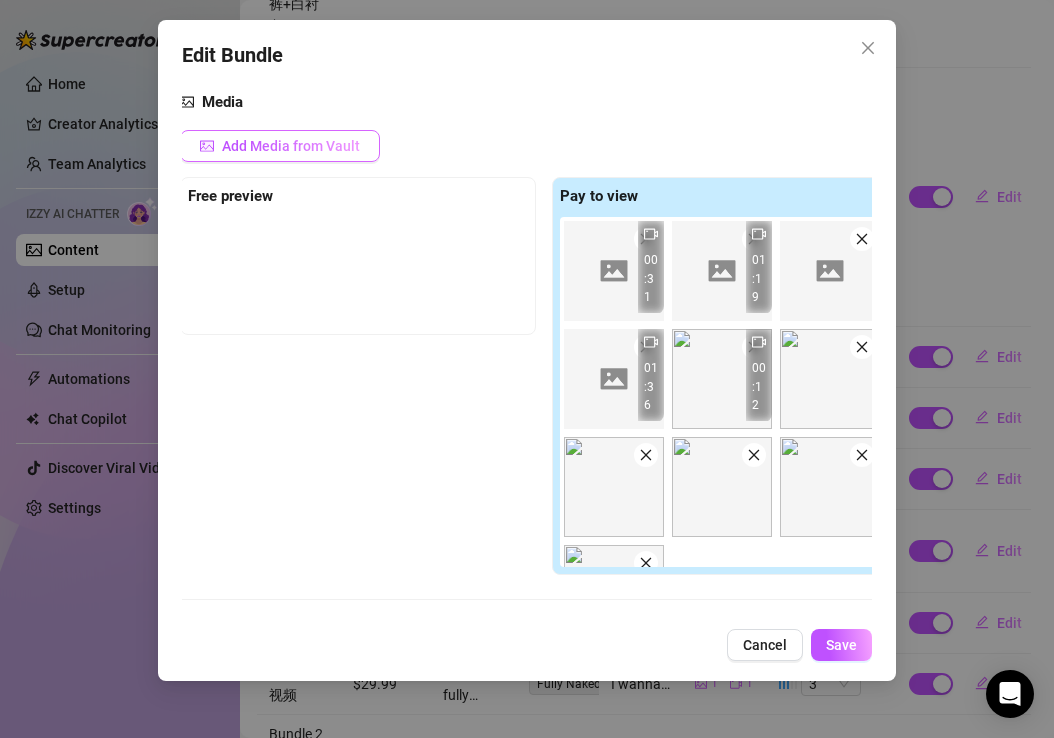 click on "Add Media from Vault" at bounding box center [291, 146] 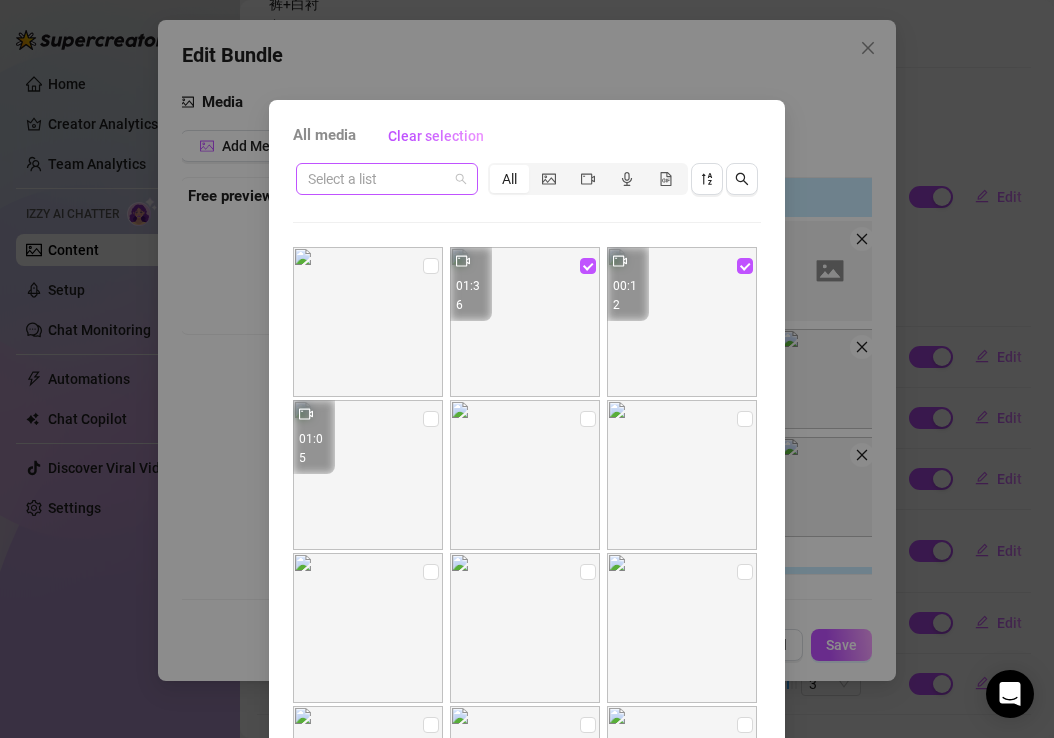click at bounding box center (387, 179) 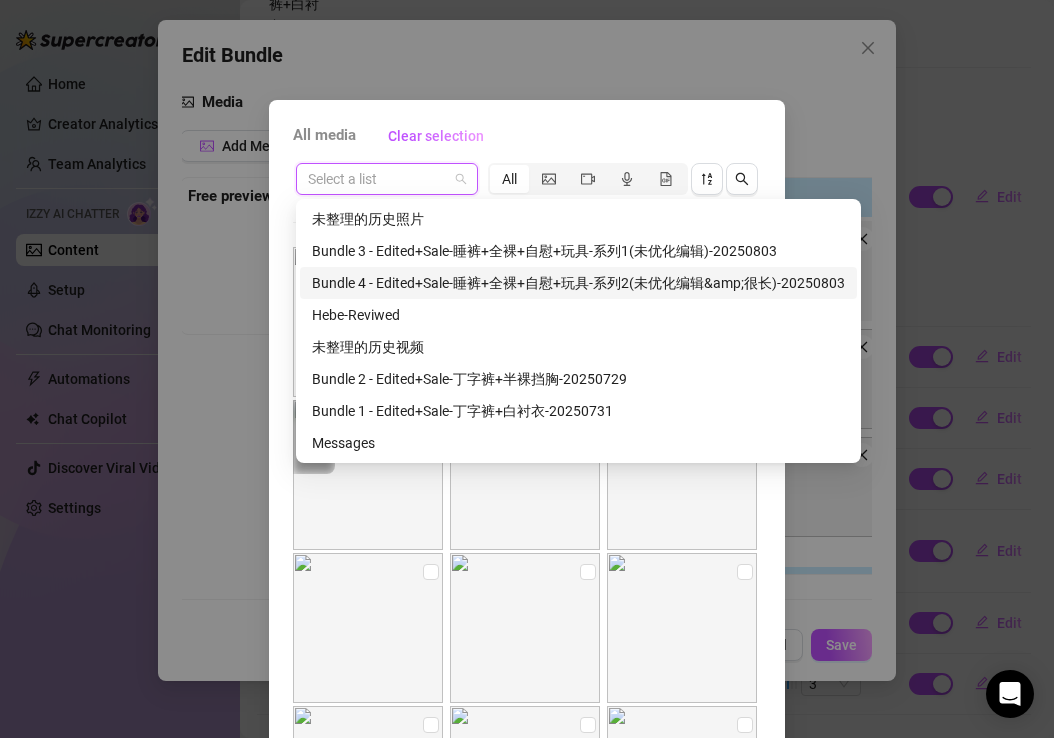 click on "Bundle 4 - Edited+Sale-睡裤+全裸+自慰+玩具-系列2(未优化编辑&amp;很长)-20250803" at bounding box center [578, 283] 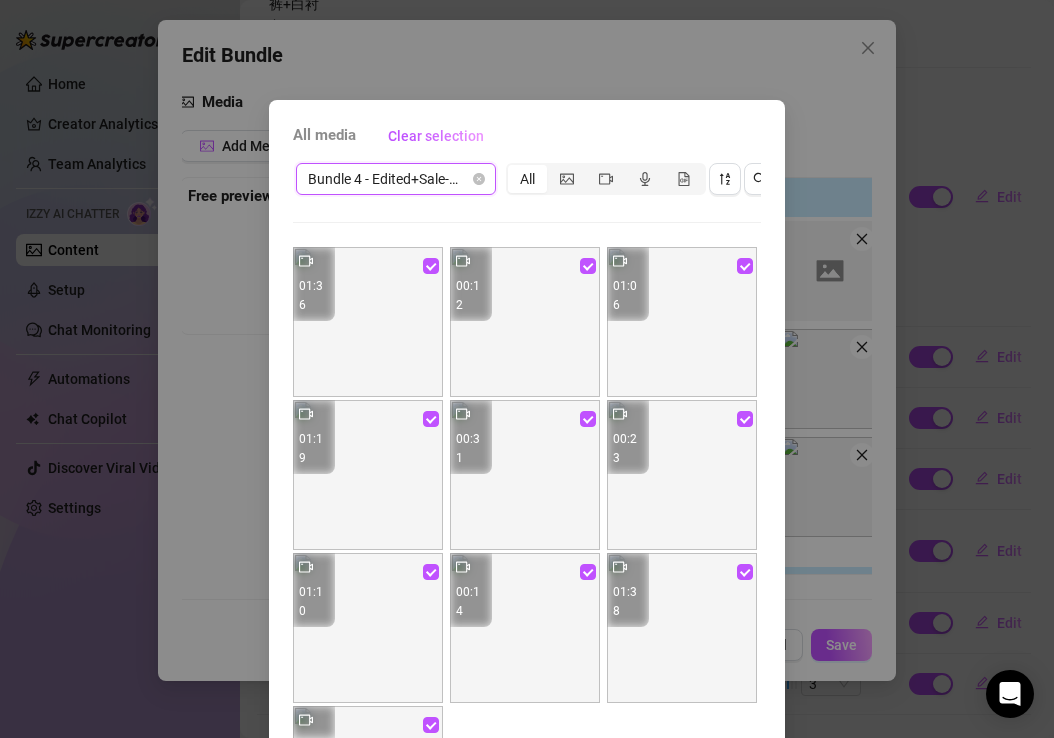 scroll, scrollTop: 142, scrollLeft: 0, axis: vertical 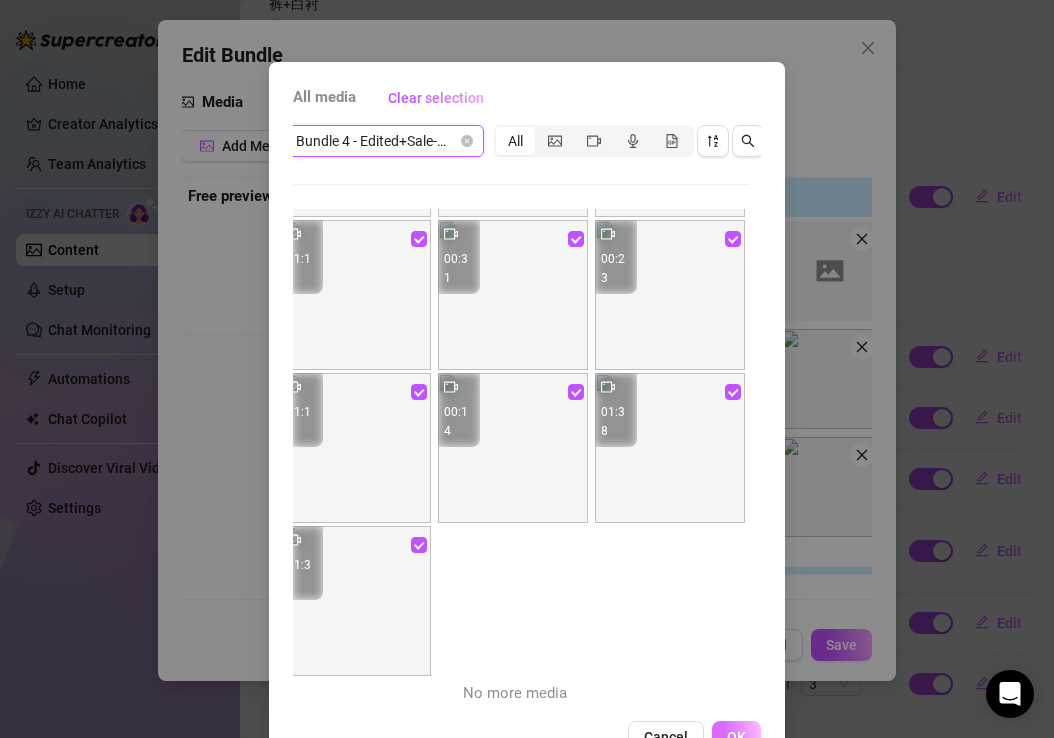 click on "OK" at bounding box center [736, 737] 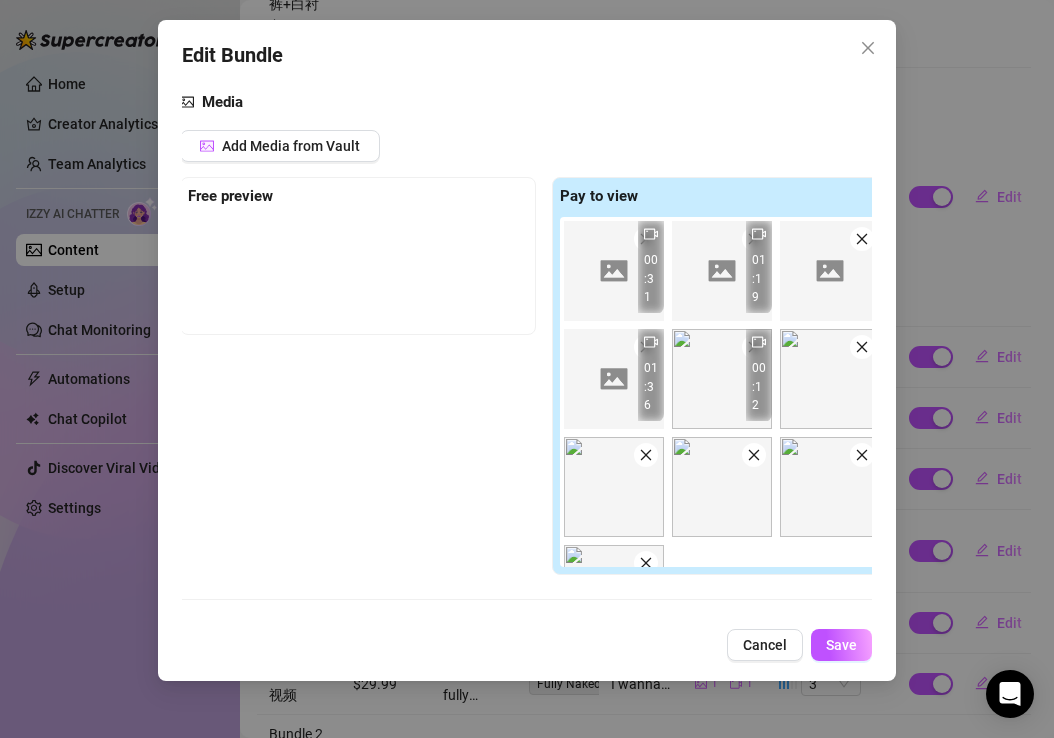 scroll, scrollTop: 82, scrollLeft: 0, axis: vertical 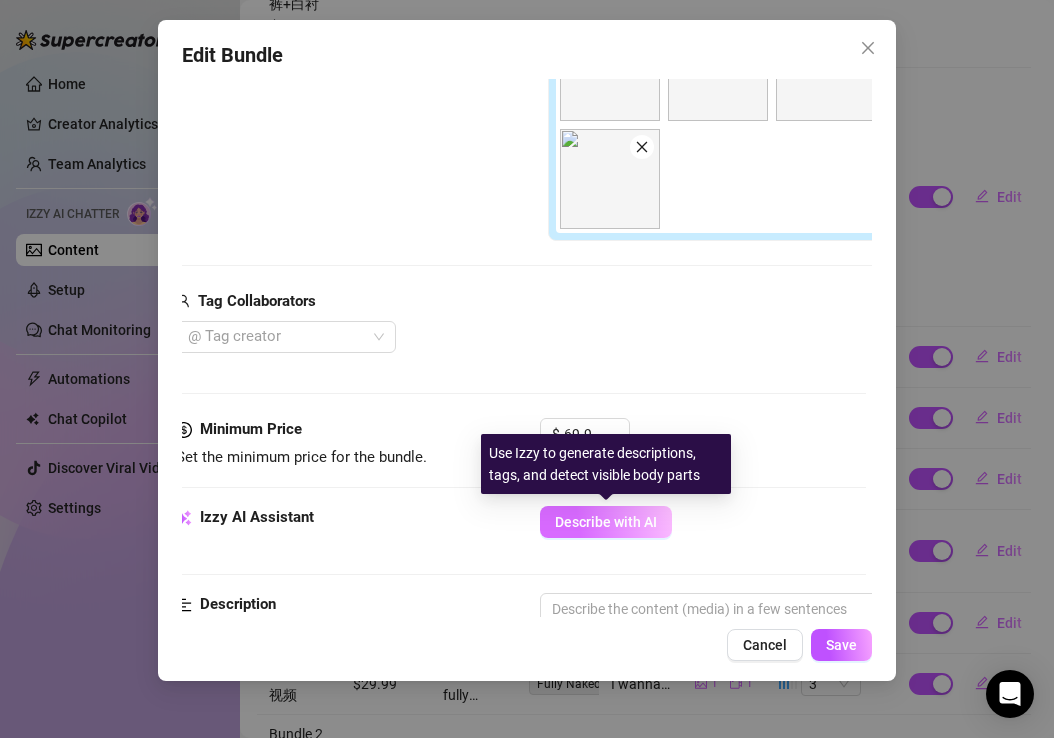 click on "Describe with AI" at bounding box center [606, 522] 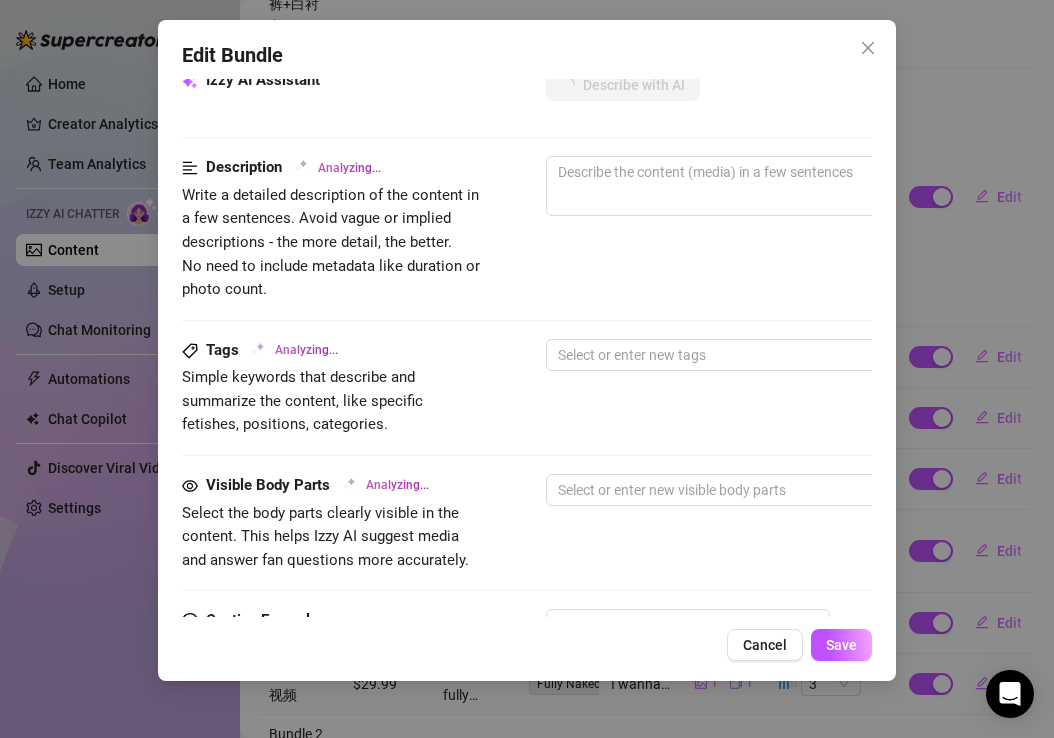 scroll, scrollTop: 984, scrollLeft: 1, axis: both 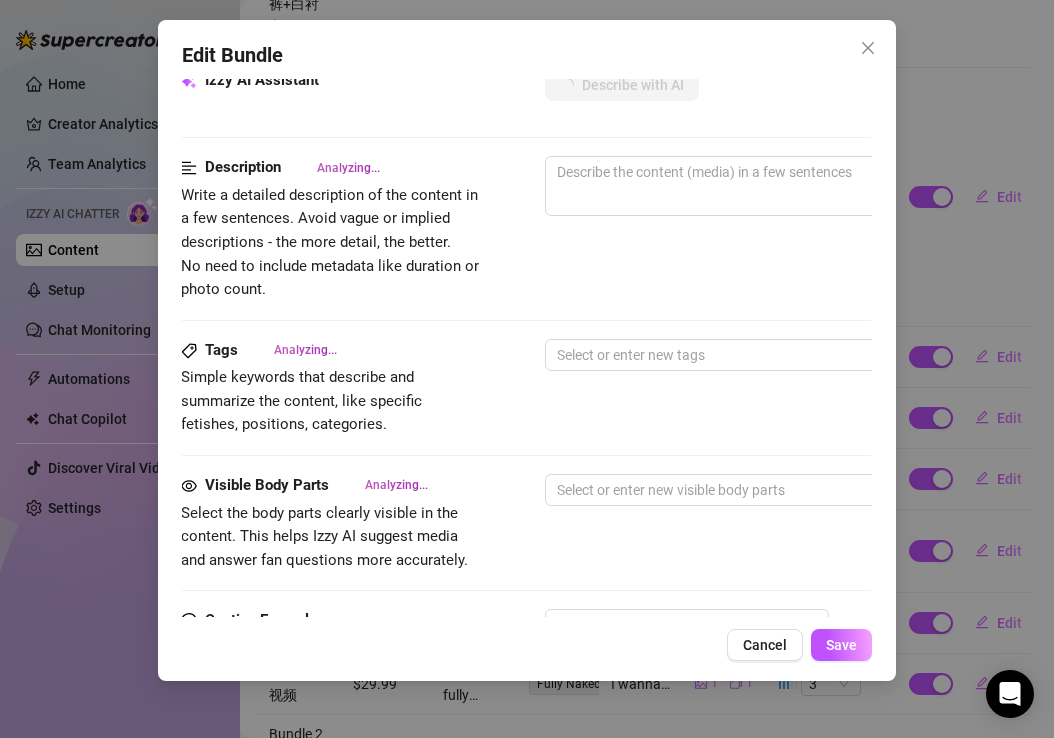 type on "Sophie" 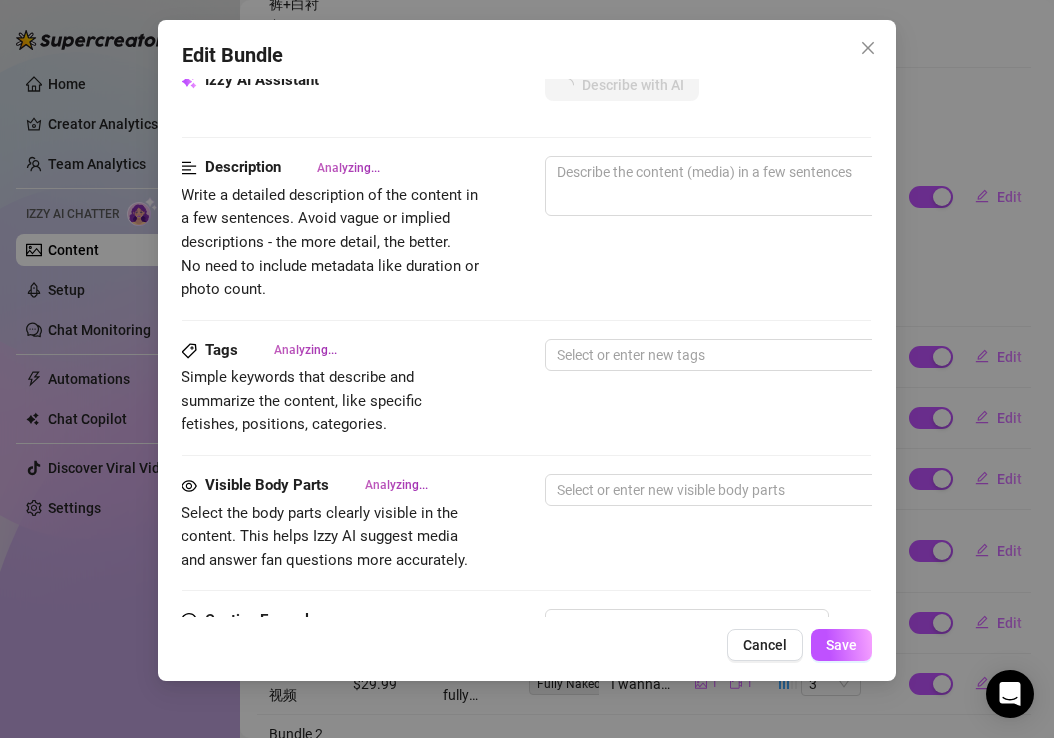 type on "Sophie" 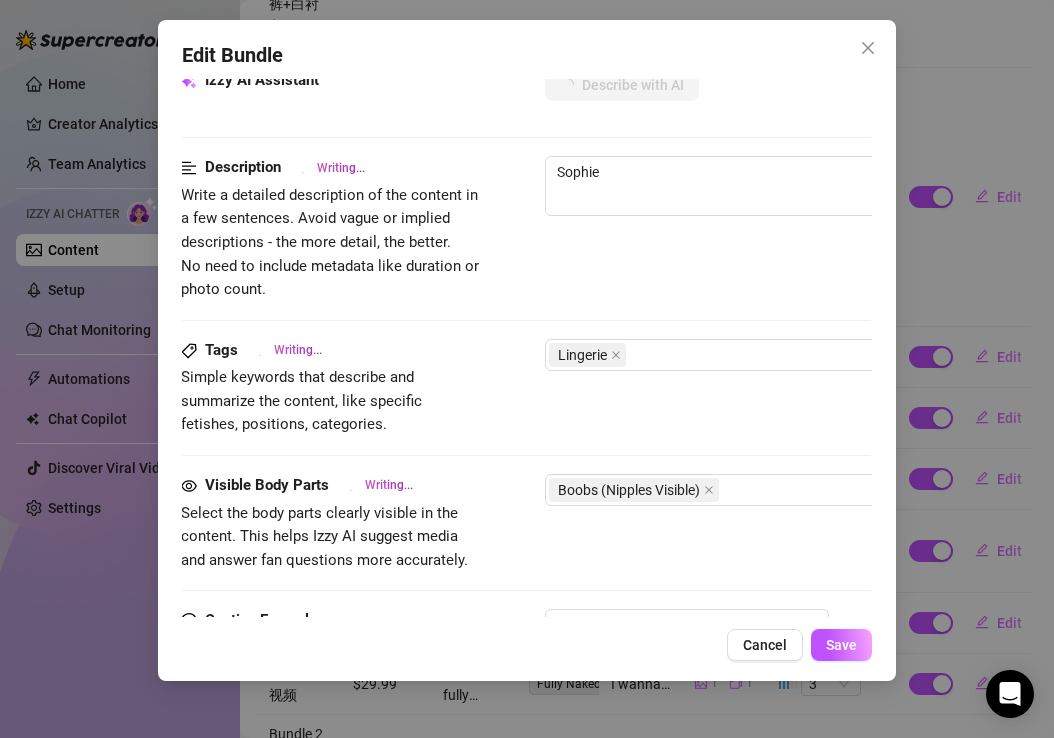 type on "Sophie teases" 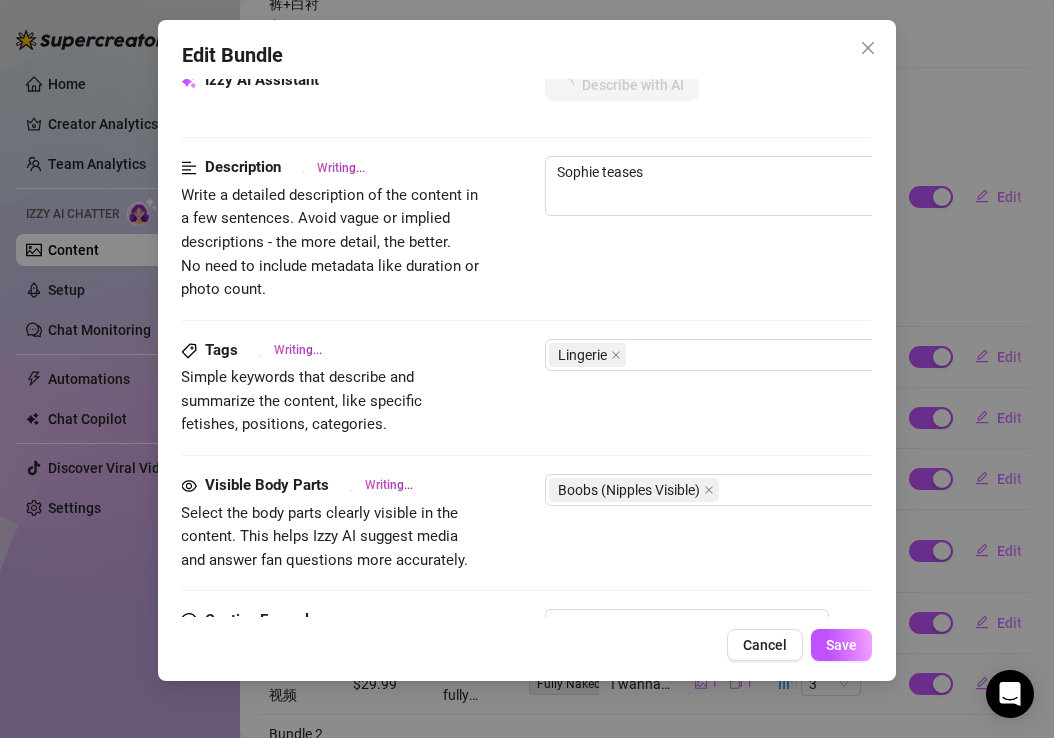 type on "Sophie teases in" 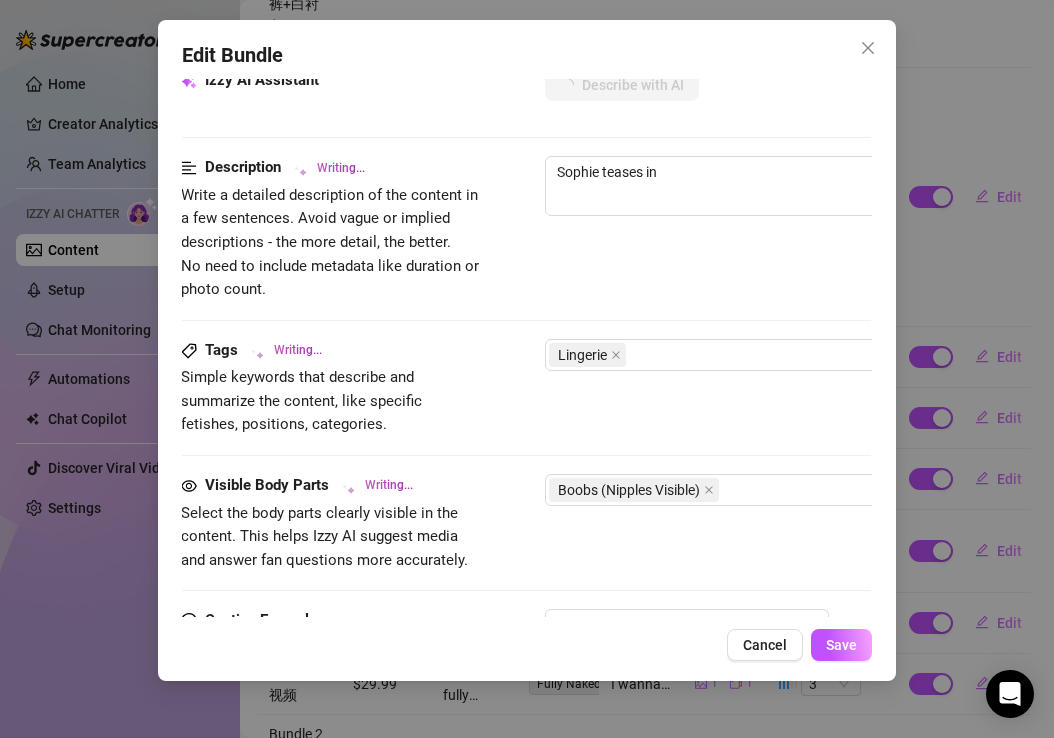 type on "Sophie teases in a" 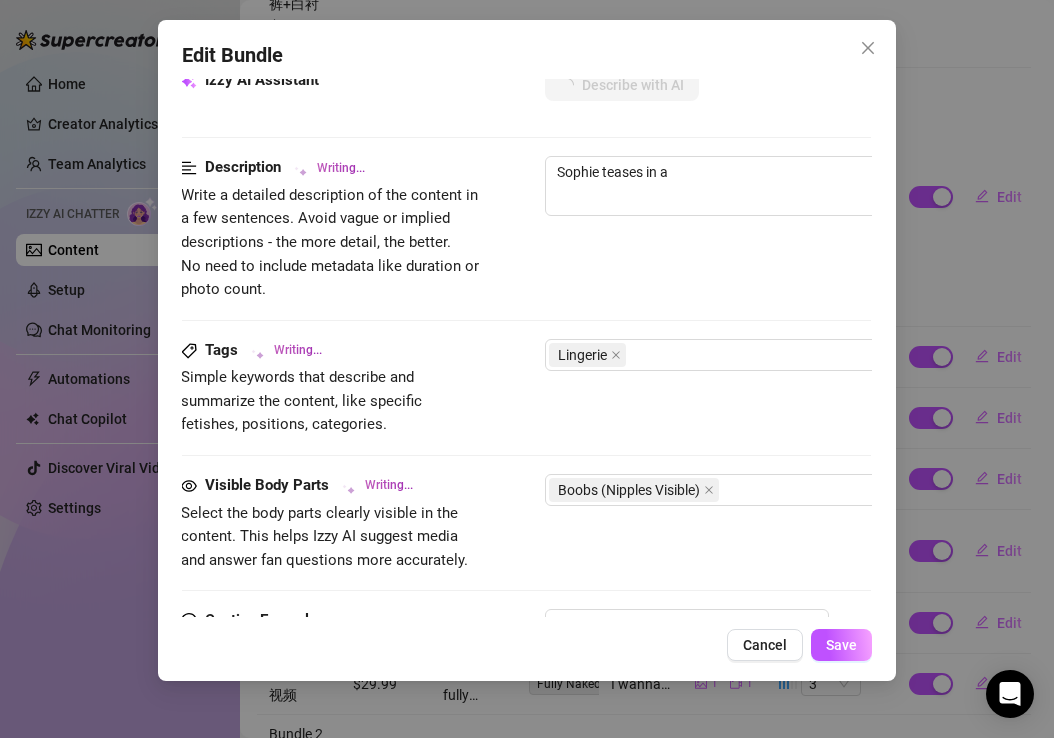 type on "[FIRST] teases in a tight" 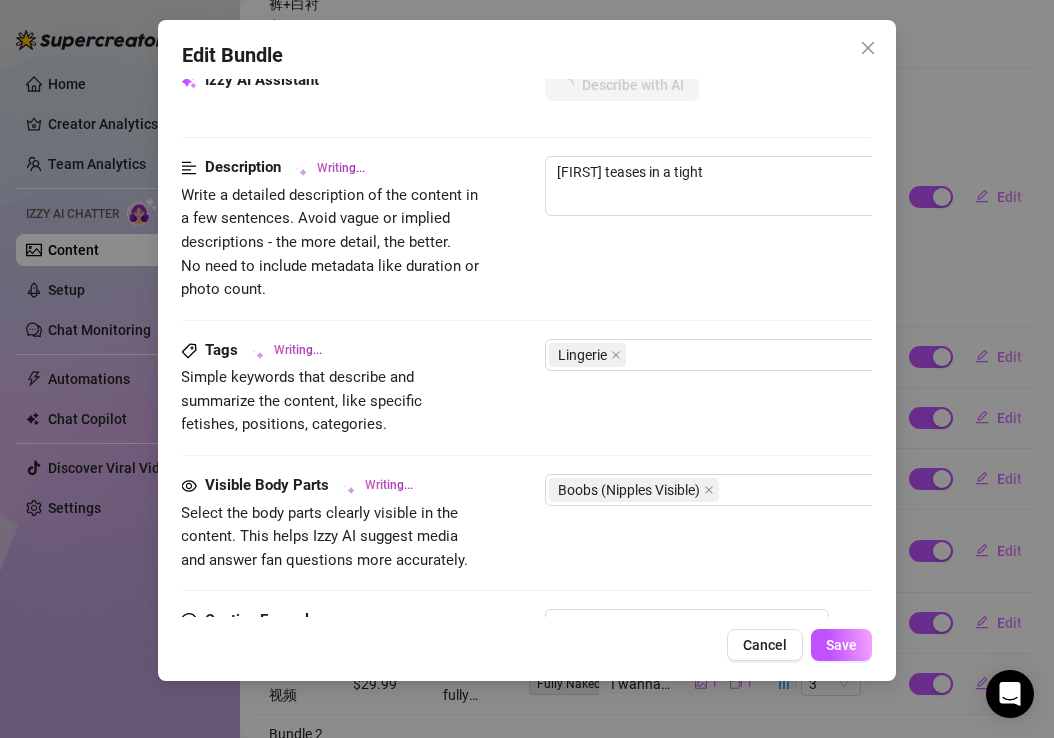 type on "[FIRST] teases in a tight black" 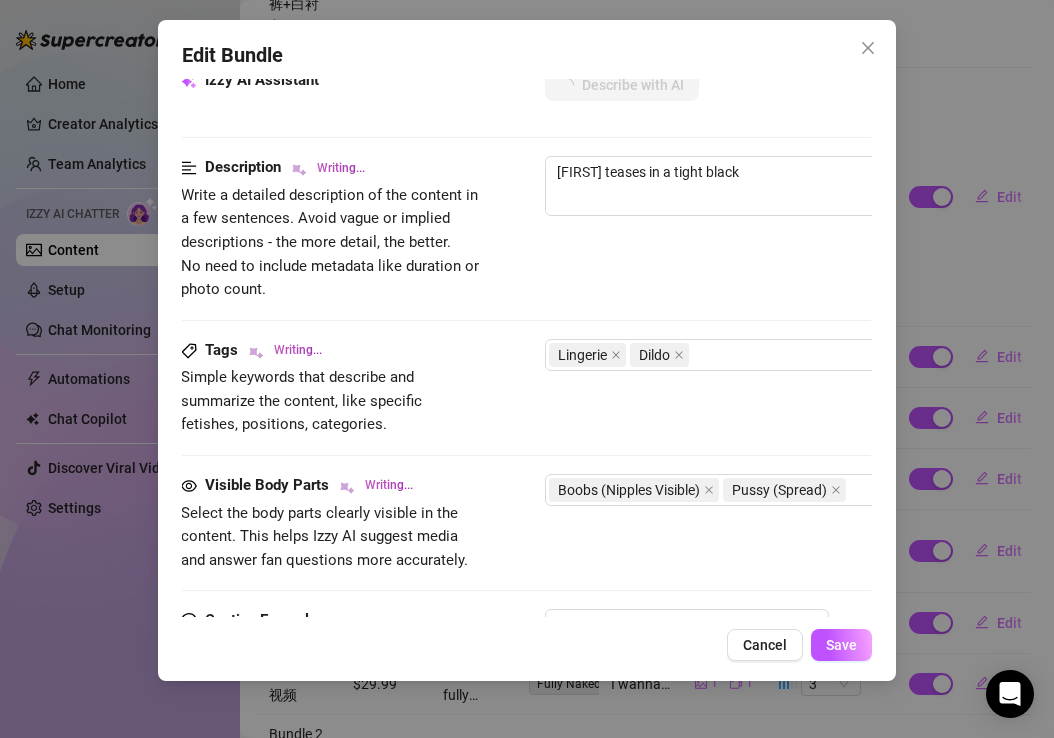 type on "[FIRST] teases in a tight black crop" 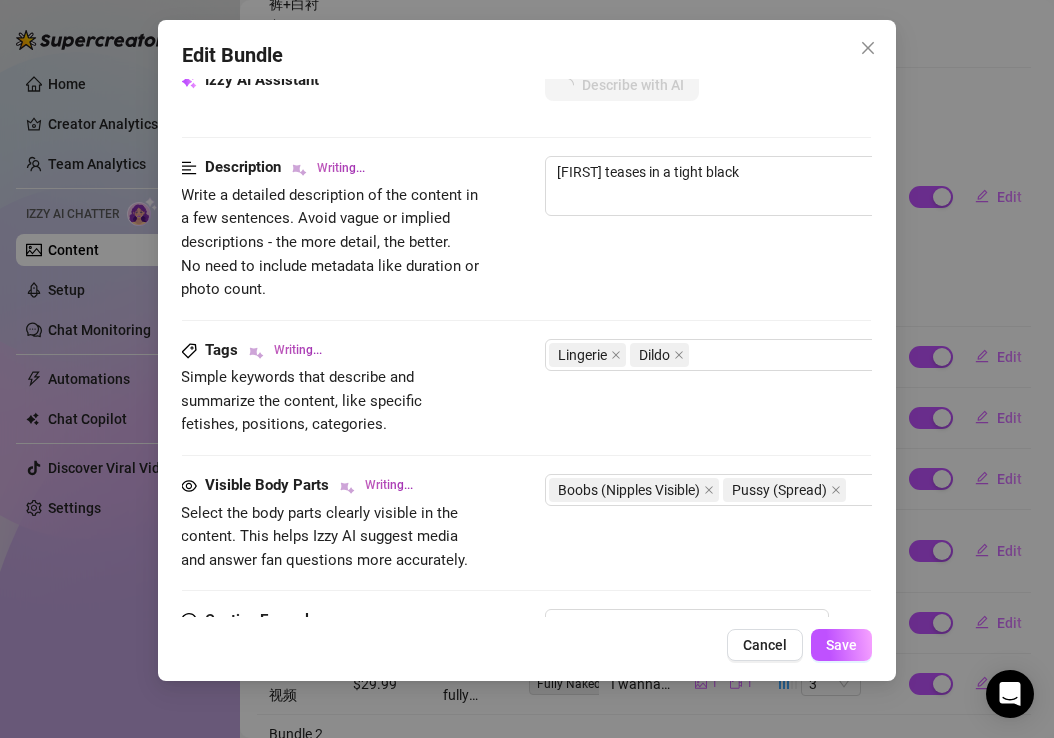 type on "[FIRST] teases in a tight black crop" 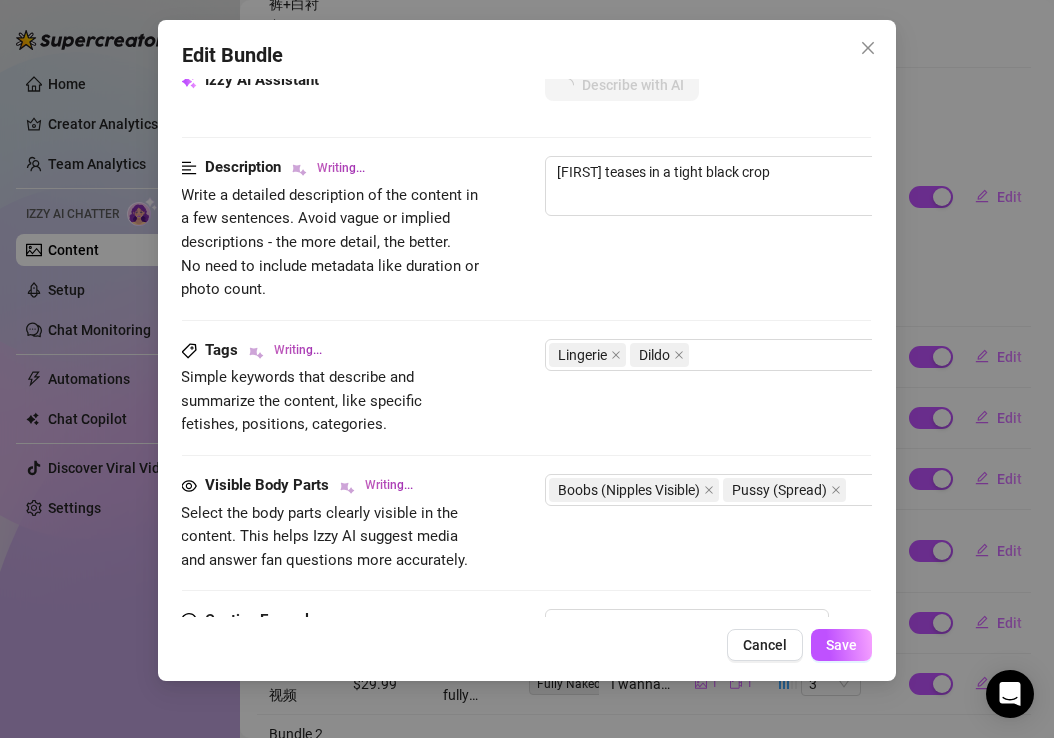 type on "[FIRST] teases in a tight black crop top" 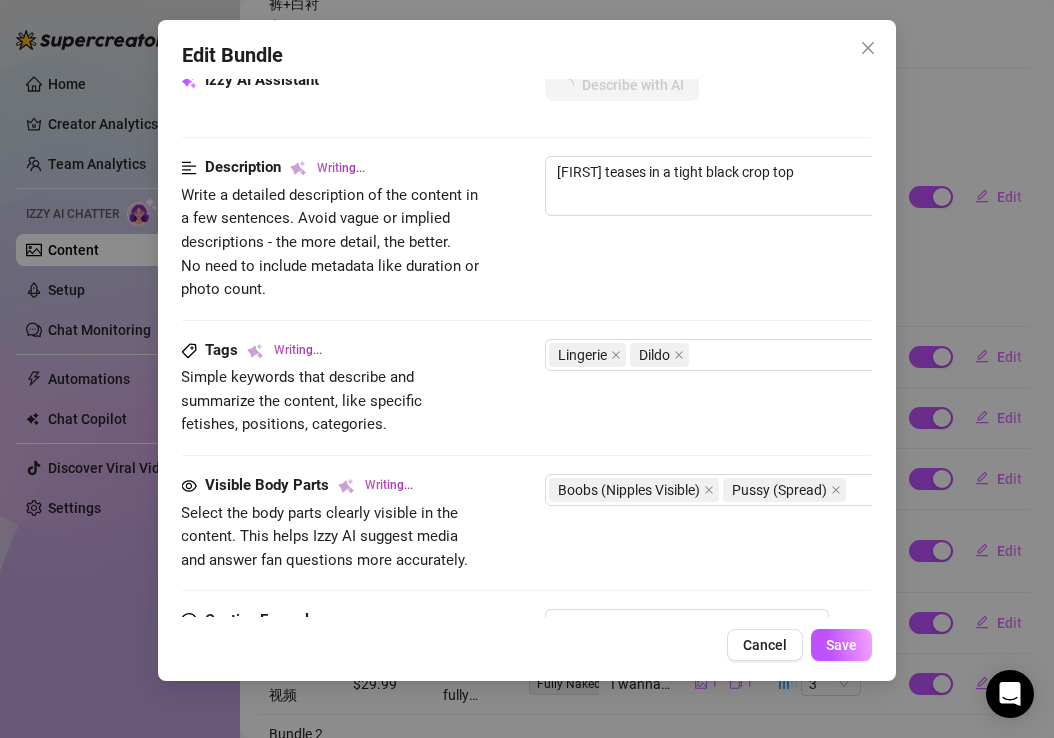 type on "[FIRST] teases in a tight black crop top and" 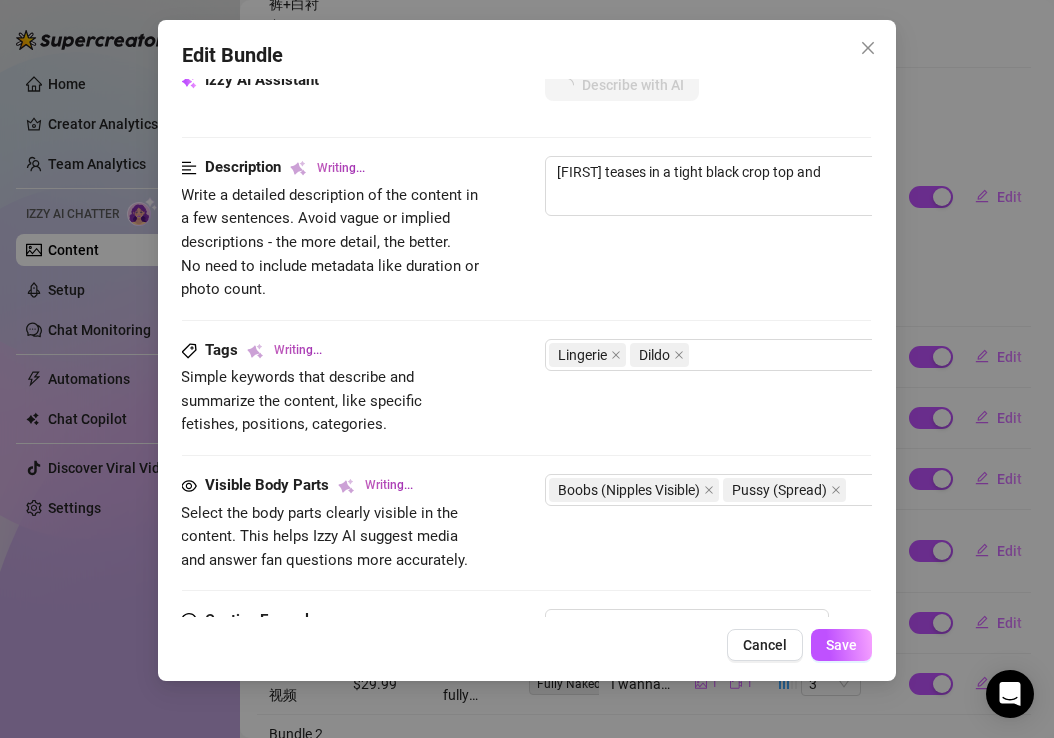 type on "[FIRST] teases in a tight black crop top and red" 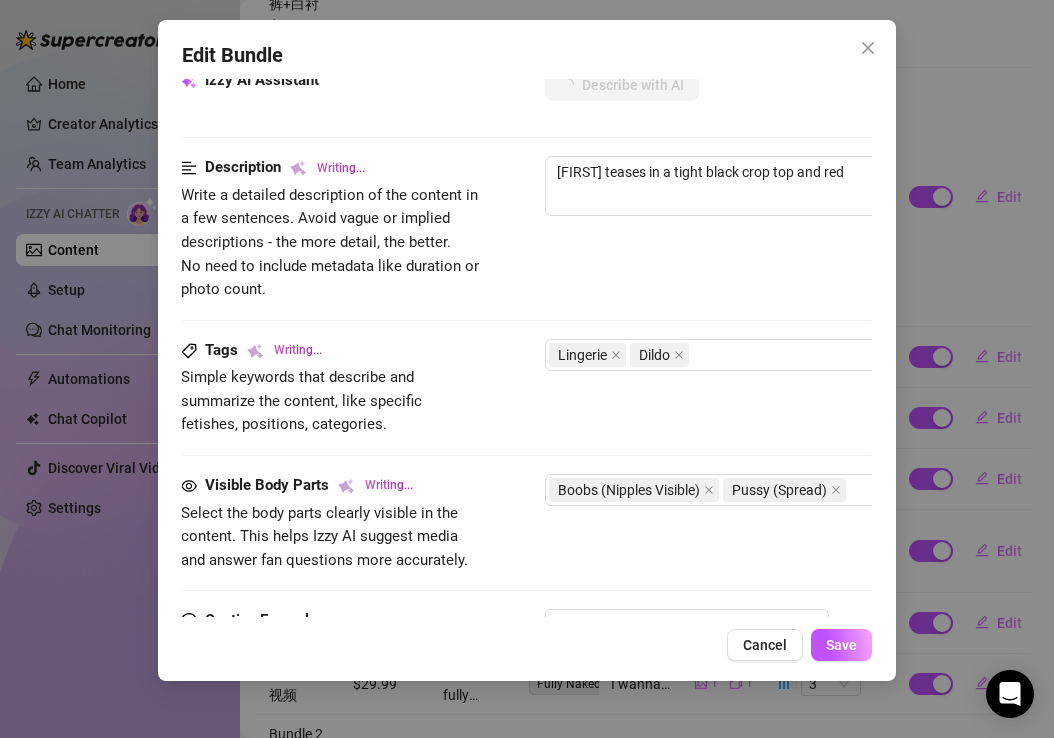 scroll, scrollTop: 984, scrollLeft: 0, axis: vertical 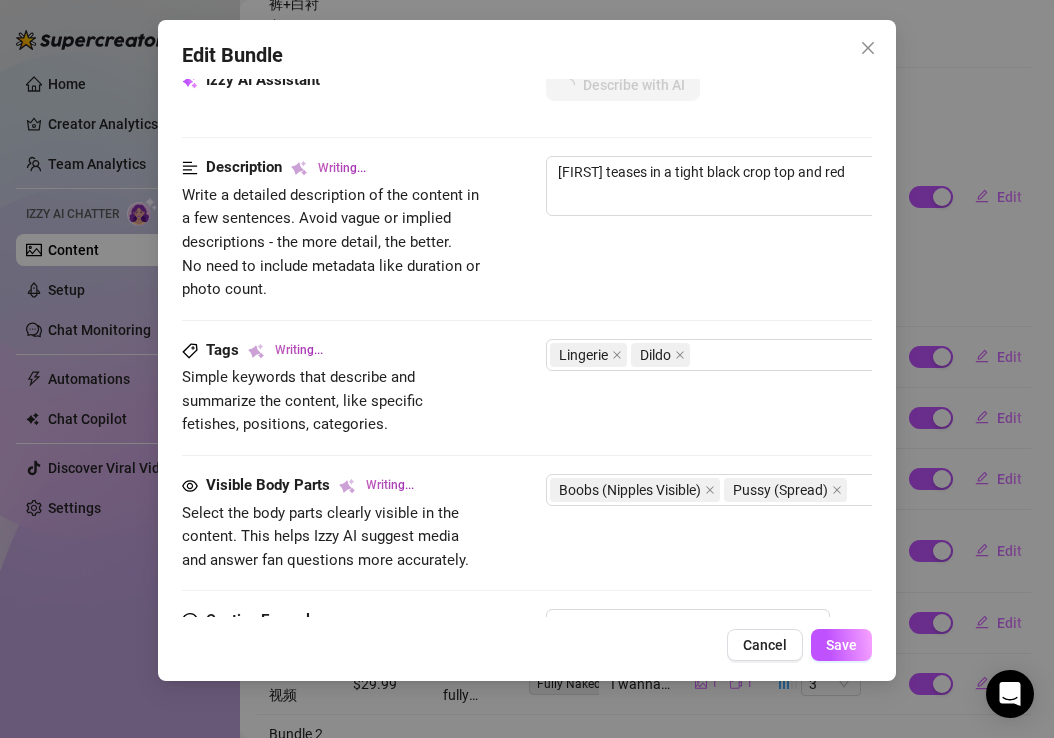 type on "[FIRST] teases in a tight black crop top and red striped" 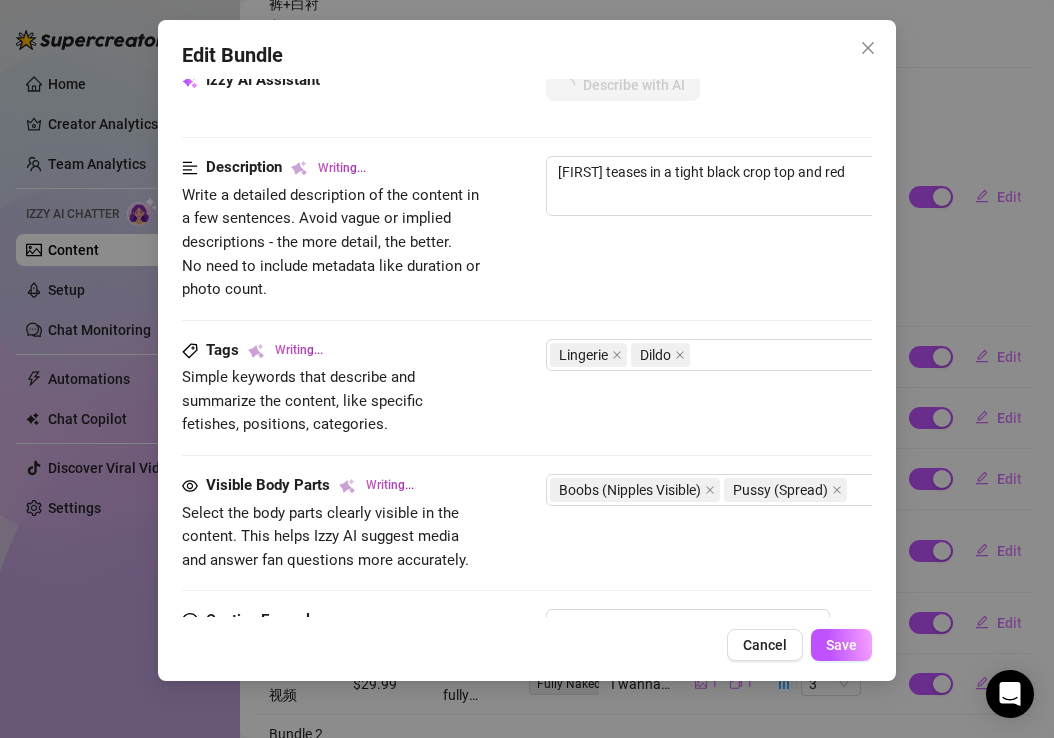type on "[FIRST] teases in a tight black crop top and red striped" 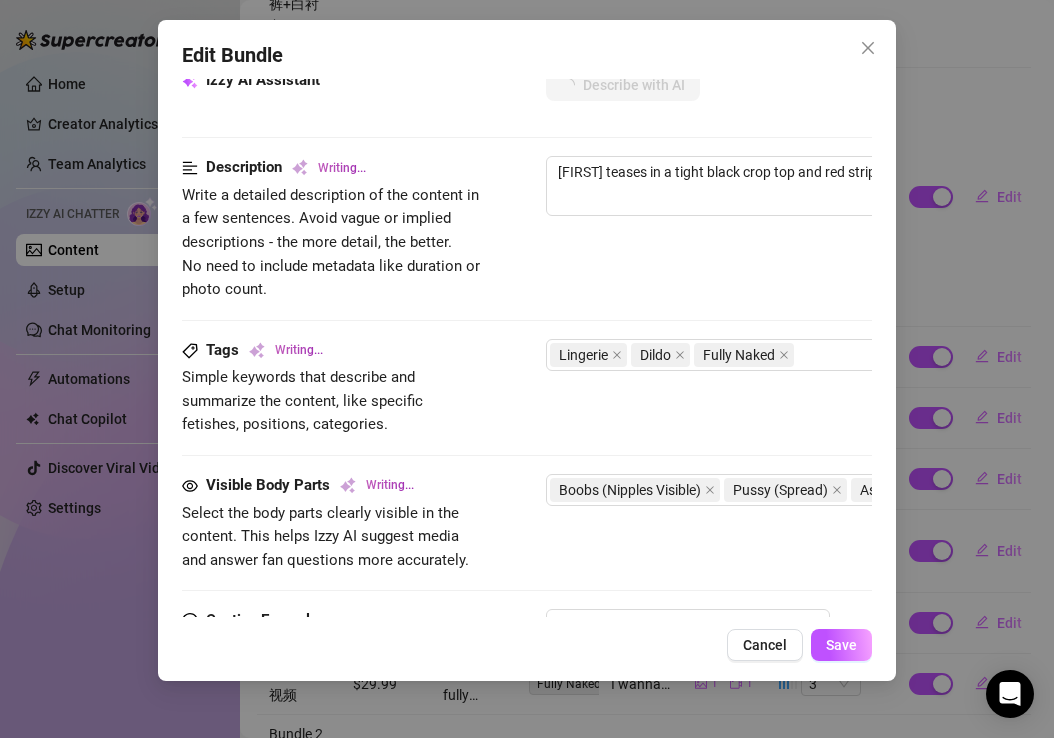 type on "[FIRST] teases in a tight black crop top and red striped shorts," 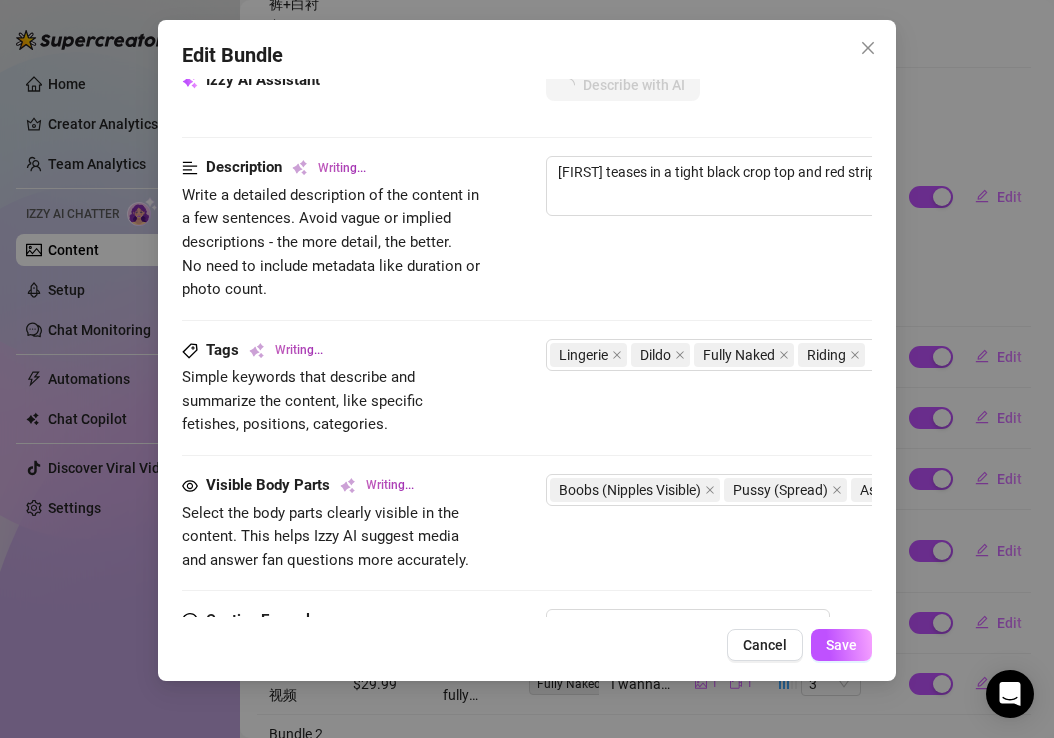 type on "[FIRST] teases in a tight black crop top and red striped shorts, showing off" 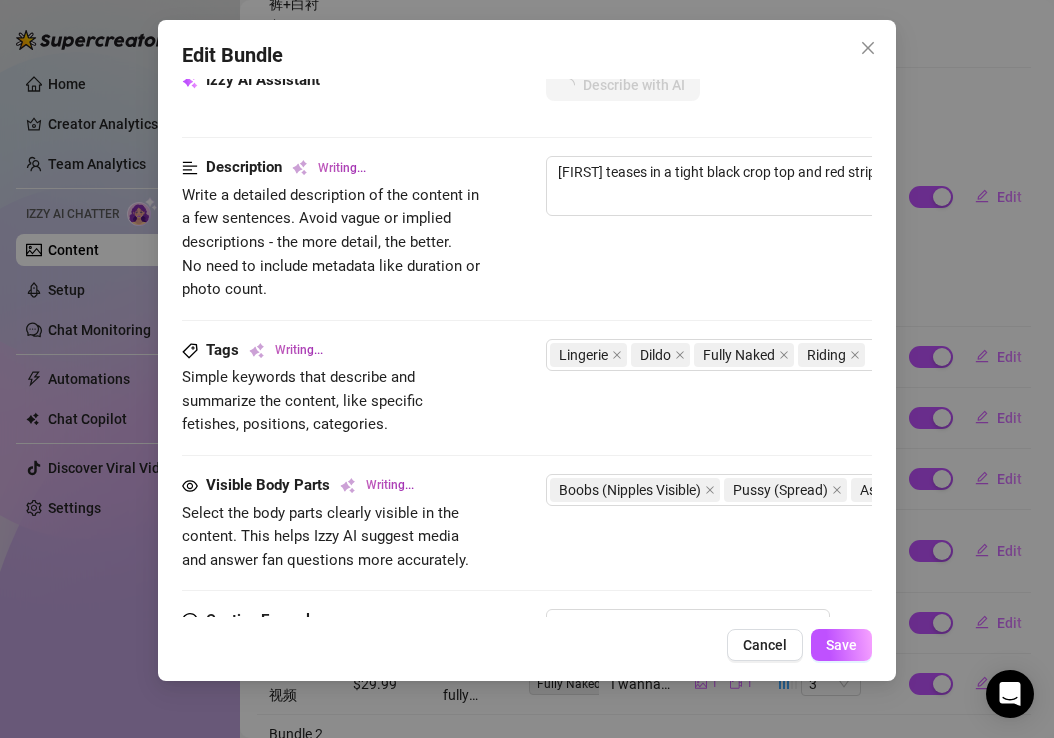 type on "[FIRST] teases in a tight black crop top and red striped shorts, showing off" 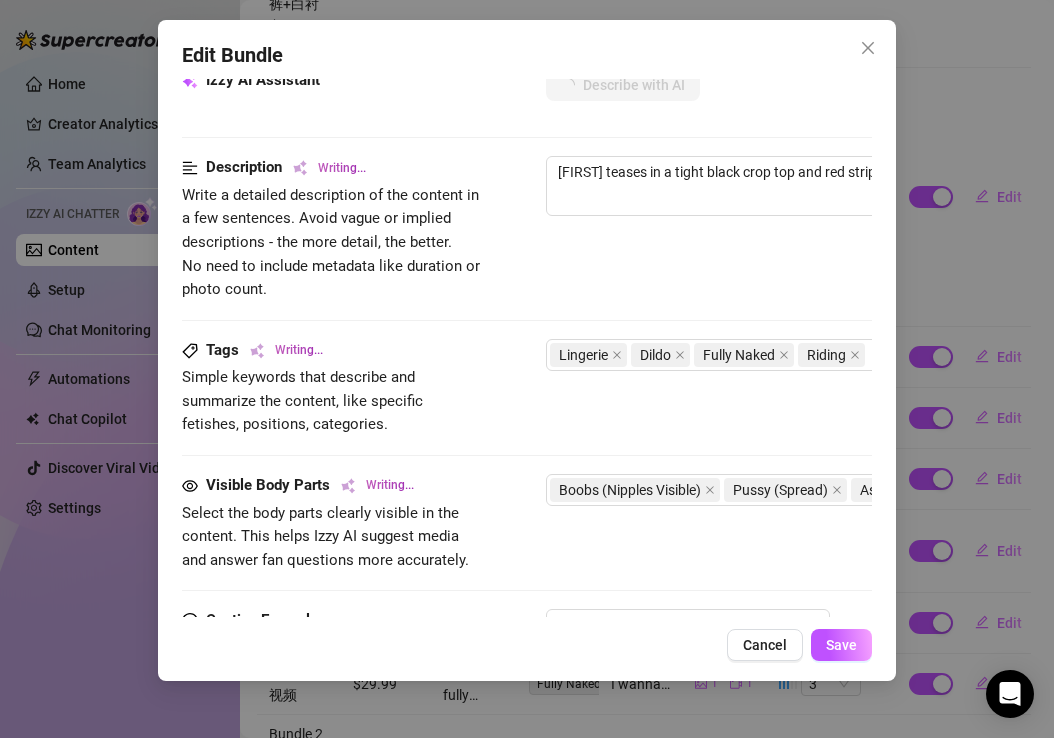 type on "[FIRST] teases in a tight black crop top and red striped shorts, showing off her toned" 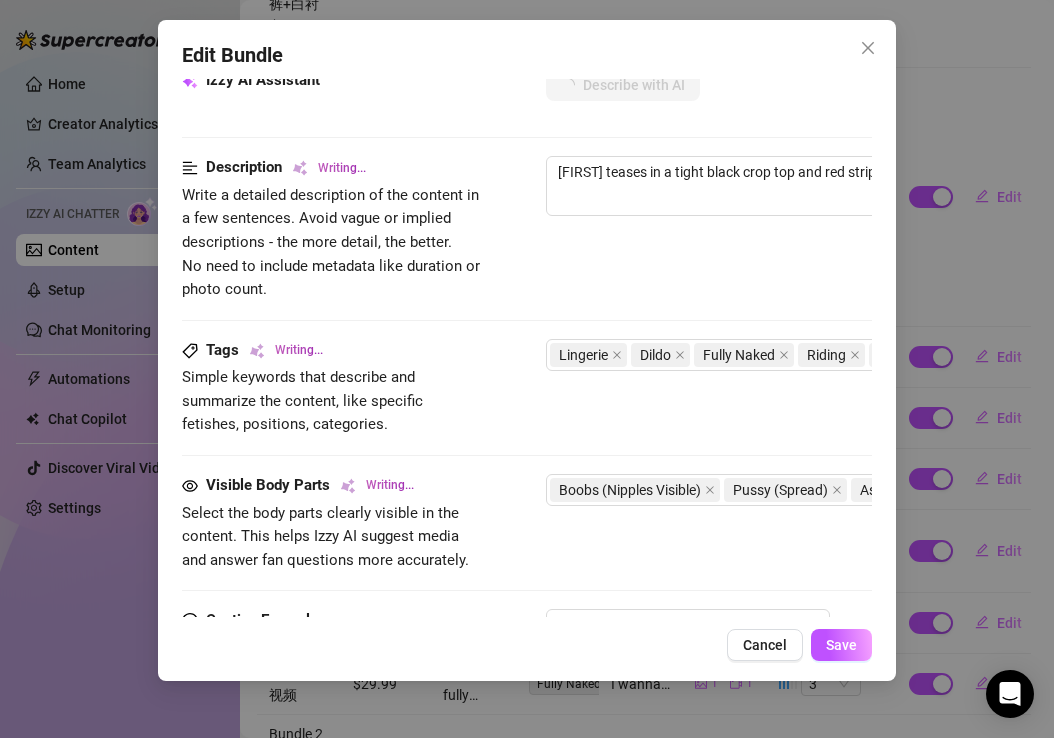 type on "[FIRST] teases in a tight black crop top and red striped shorts, showing off her toned belly and sideboob." 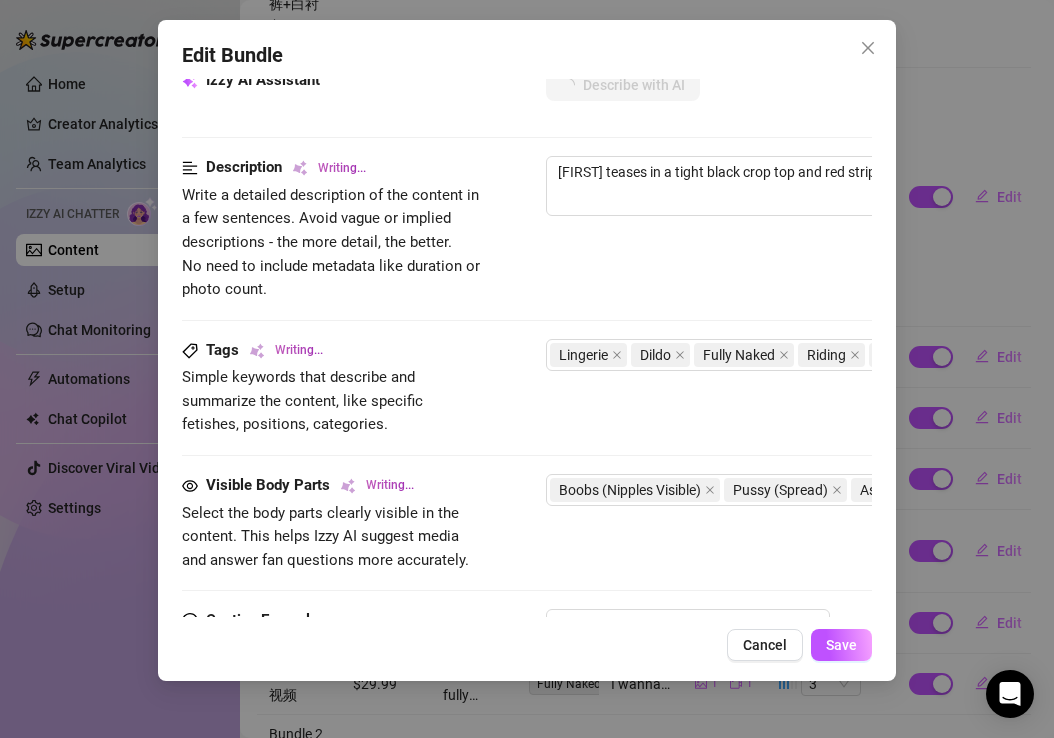 type on "[FIRST] teases in a tight black crop top and red striped shorts, showing off her toned belly and sideboob." 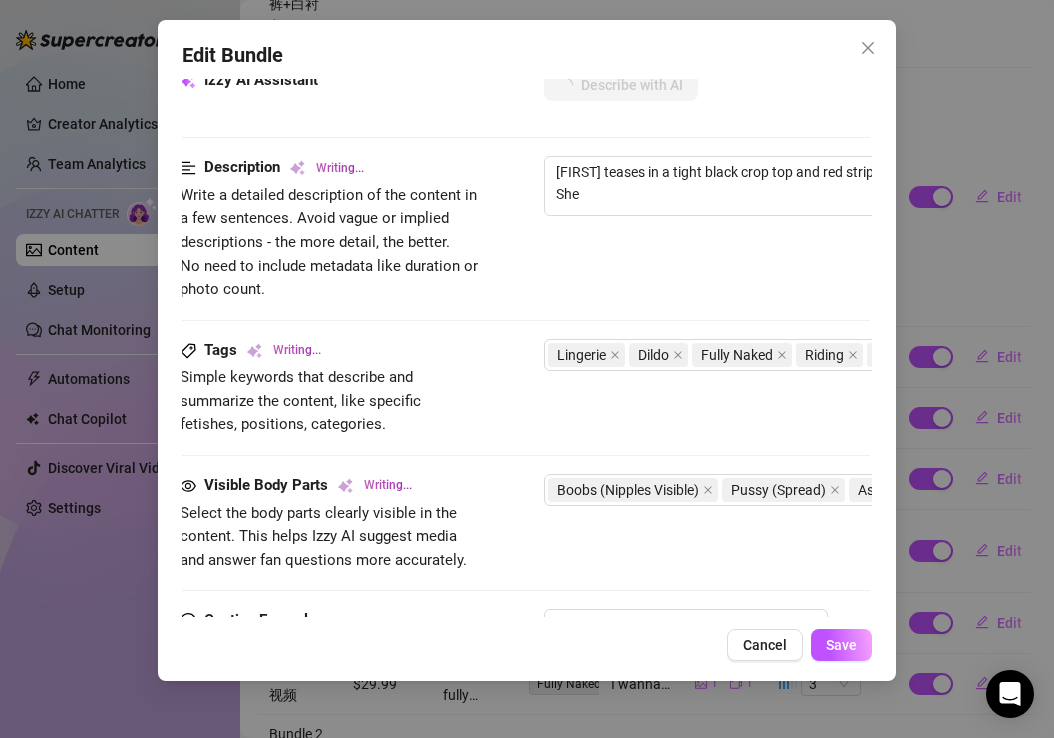 type on "[FIRST] teases in a tight black crop top and red striped shorts, showing off her toned belly and sideboob. She strips" 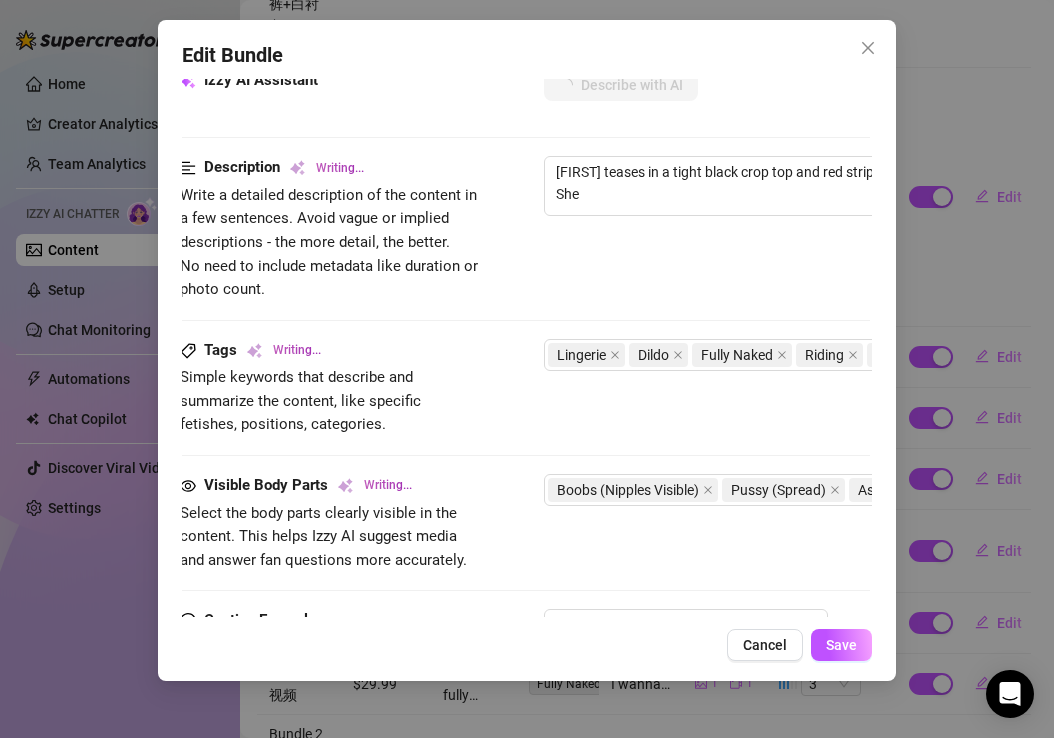 type on "[FIRST] teases in a tight black crop top and red striped shorts, showing off her toned belly and sideboob. She strips" 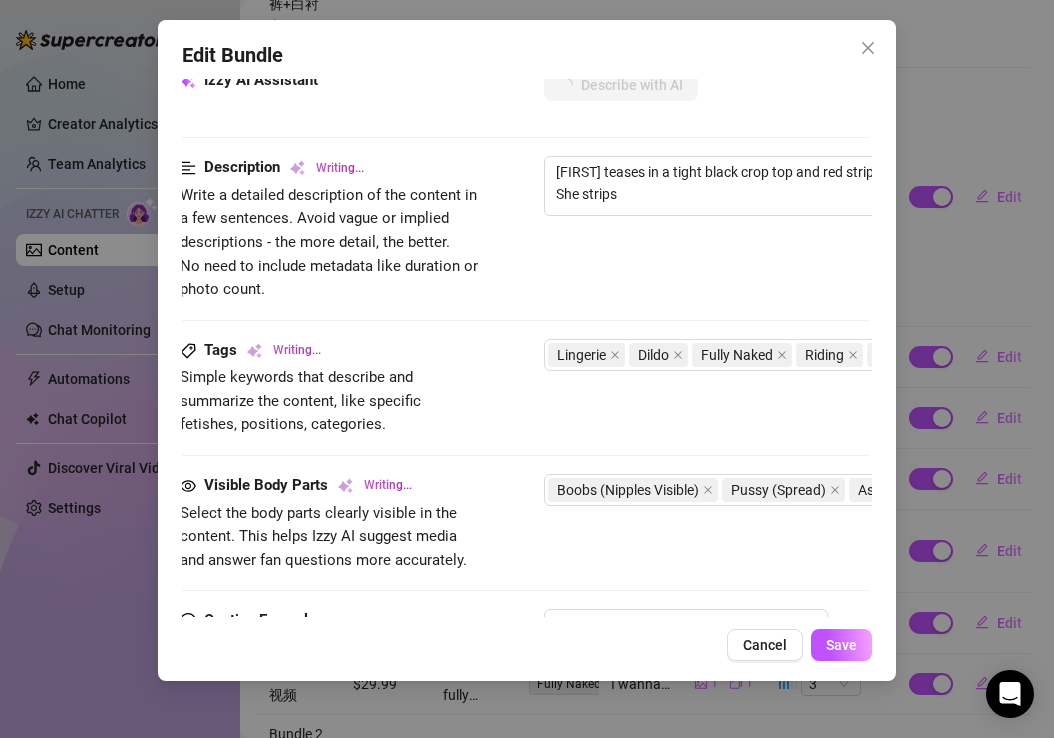 type on "[FIRST] teases in a tight black crop top and red striped shorts, showing off her toned belly and sideboob. She strips down" 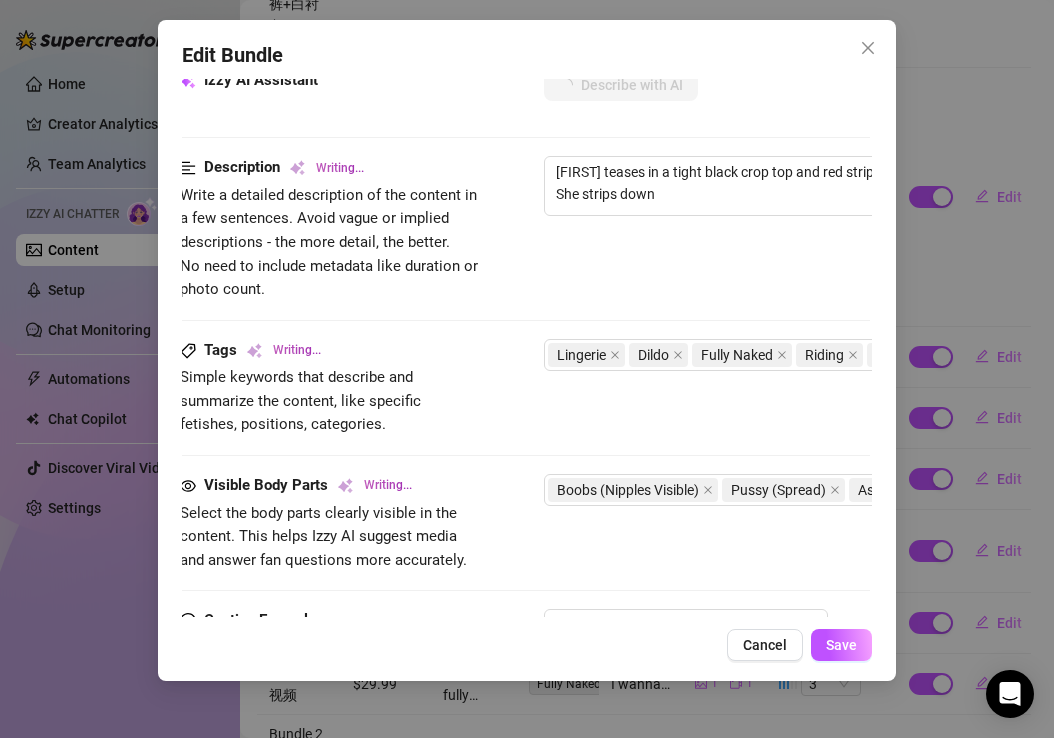 type on "[FIRST] teases in a tight black crop top and red striped shorts, showing off her toned belly and sideboob. She strips down to" 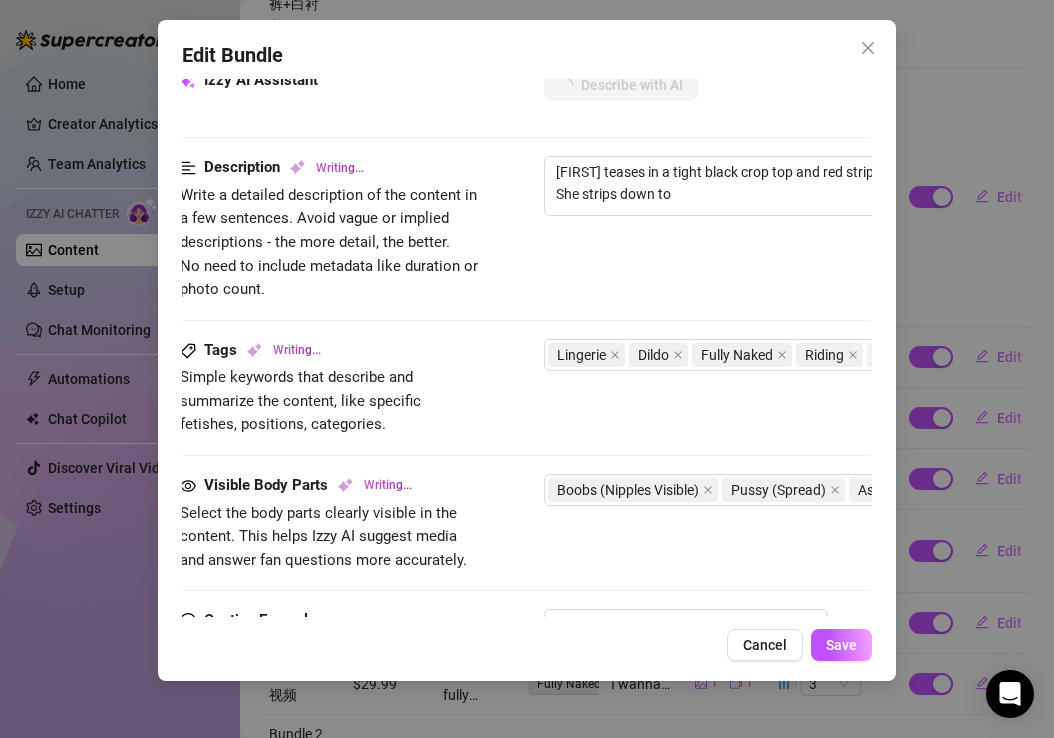 type on "[FIRST] teases in a tight black crop top and red striped shorts, showing off her toned belly and sideboob. She strips down to a" 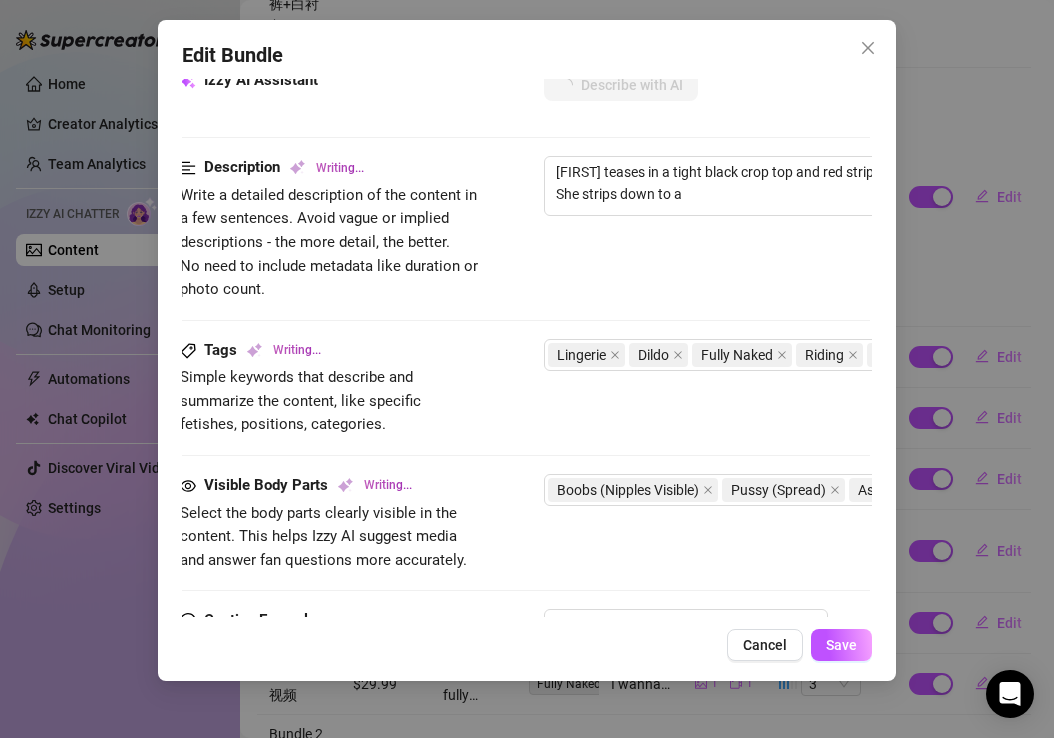 scroll, scrollTop: 984, scrollLeft: 6, axis: both 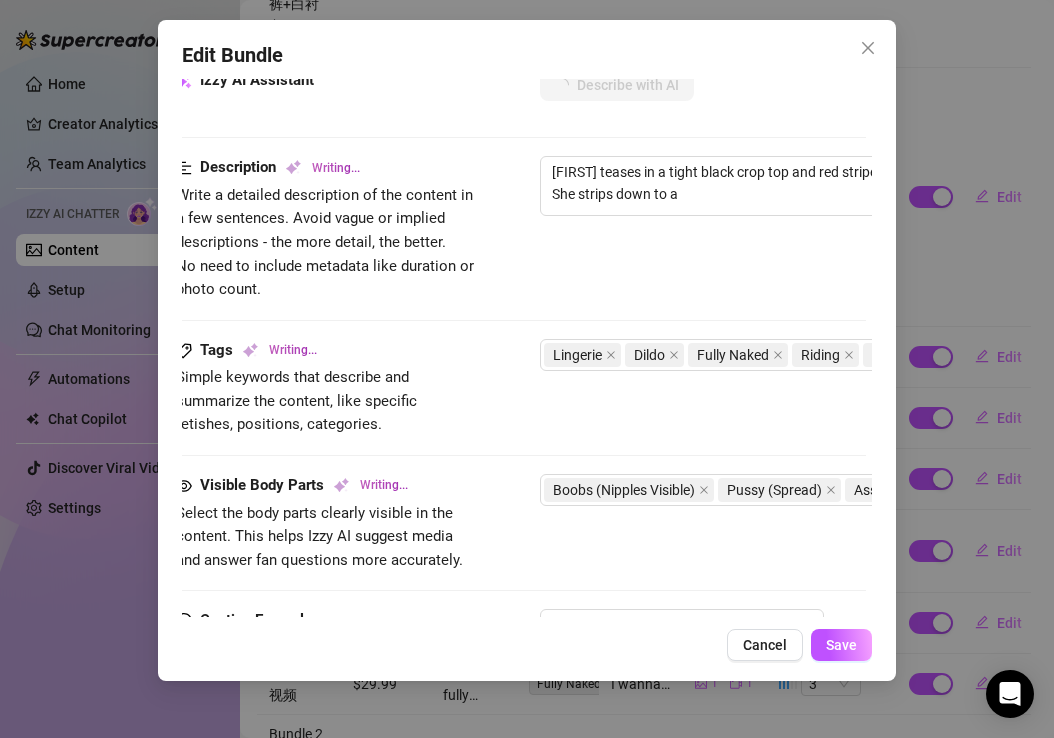 type on "[FIRST] teases in a tight black crop top and red striped shorts, showing off her toned belly and sideboob. She strips down to a sheer" 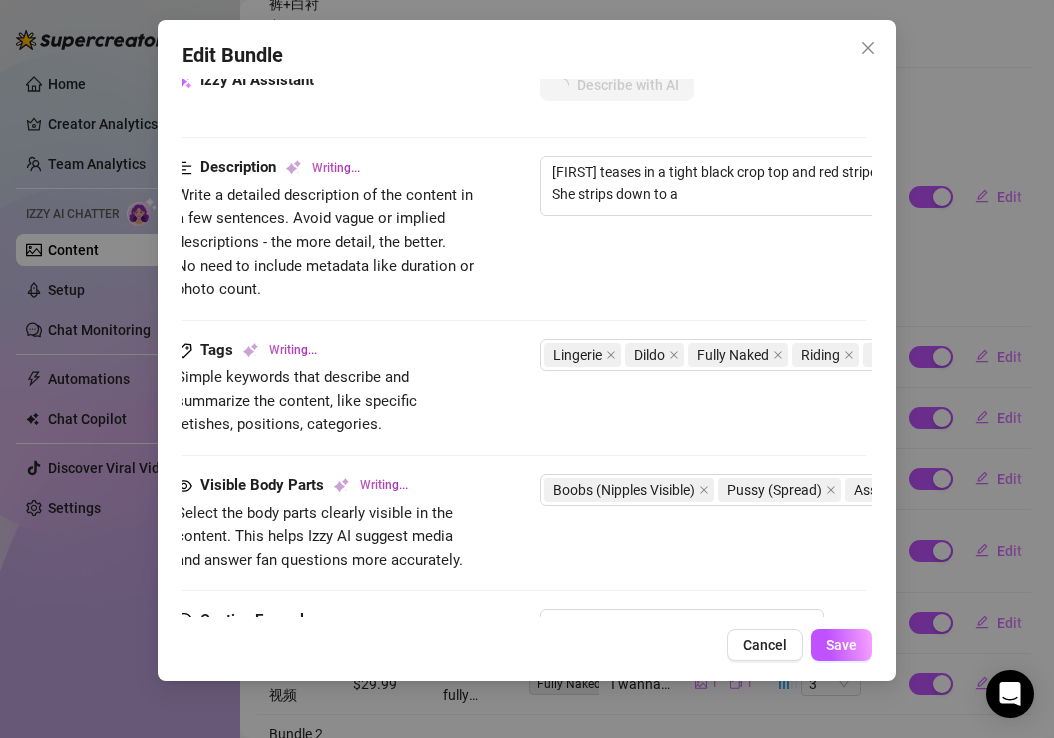type on "[FIRST] teases in a tight black crop top and red striped shorts, showing off her toned belly and sideboob. She strips down to a sheer" 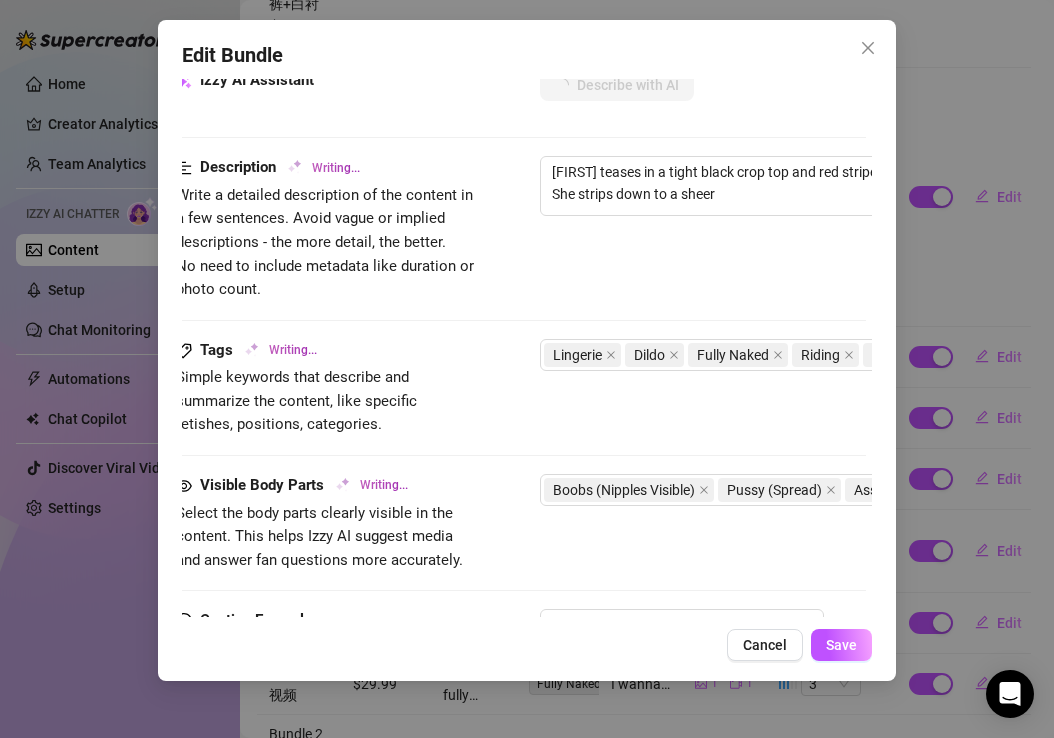 type on "[FIRST] teases in a tight black crop top and red striped shorts, showing off her toned belly and sideboob. She strips down to a sheer white" 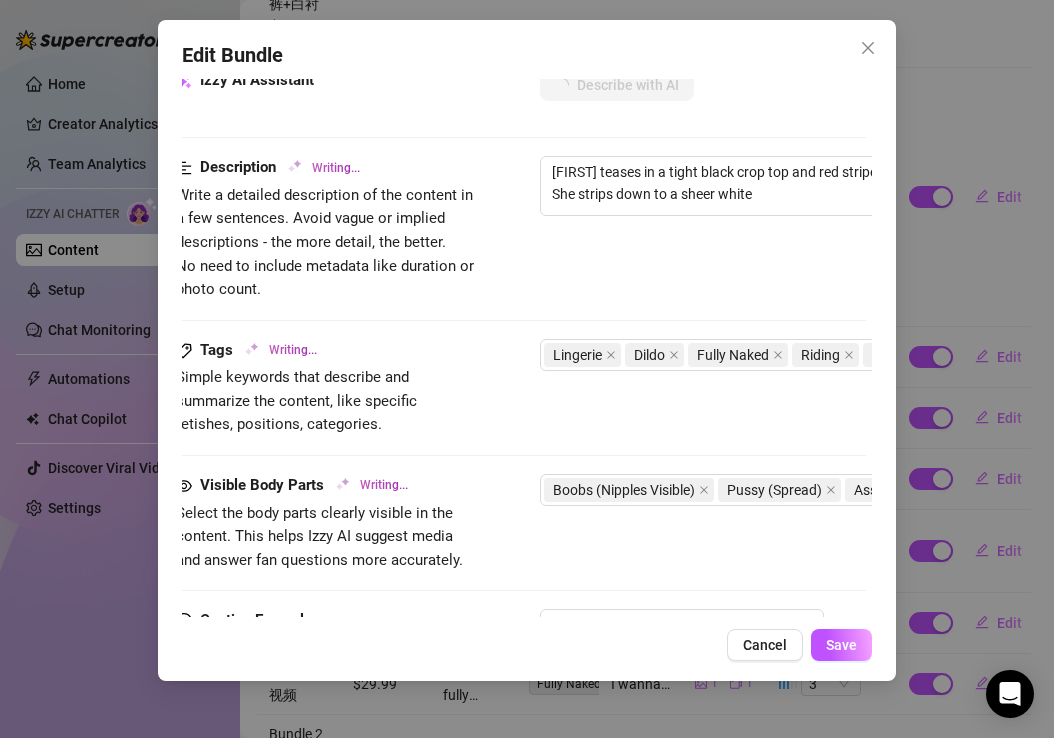 type on "[FIRST] teases in a tight black crop top and red striped shorts, showing off her toned belly and sideboob. She strips down to a sheer white strappy" 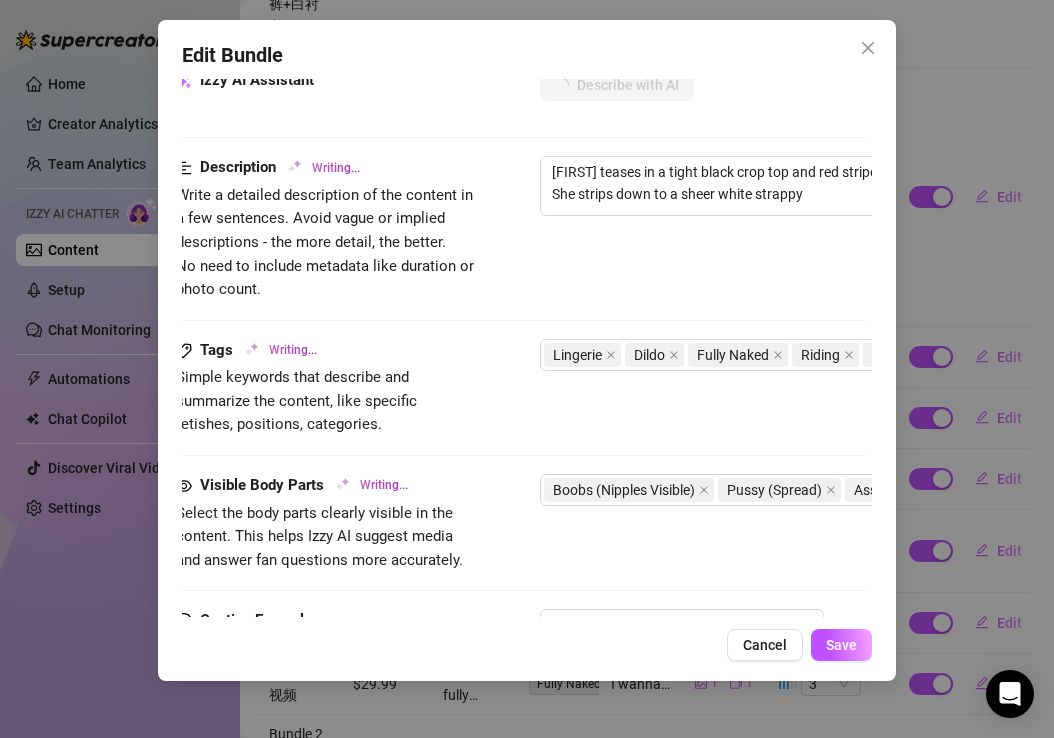 type on "[FIRST] teases in a tight black crop top and red striped shorts, showing off her toned belly and sideboob. She strips down to a sheer white strappy lingerie set, flaunting her perky tits and juicy ass. In the bedroom, she gets fully naked, playing with a pink dildo, spreading her legs wide to reveal" 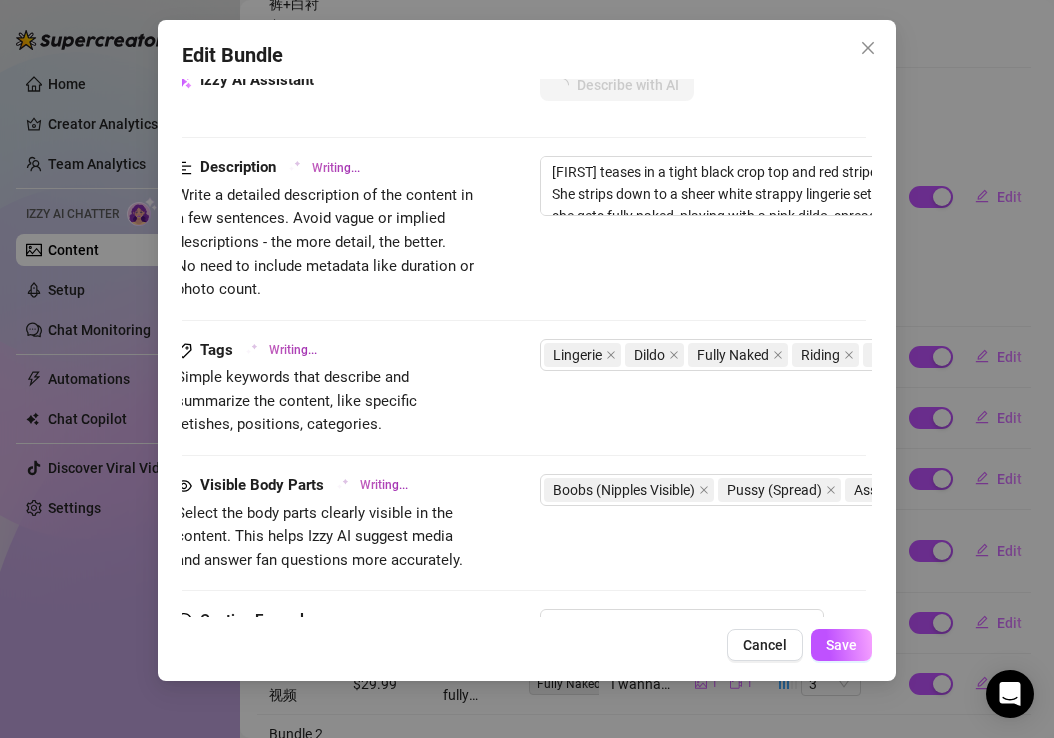 type on "[FIRST] teases in a tight black crop top and red striped shorts, showing off her toned belly and sideboob. She strips down to a sheer white strappy lingerie set," 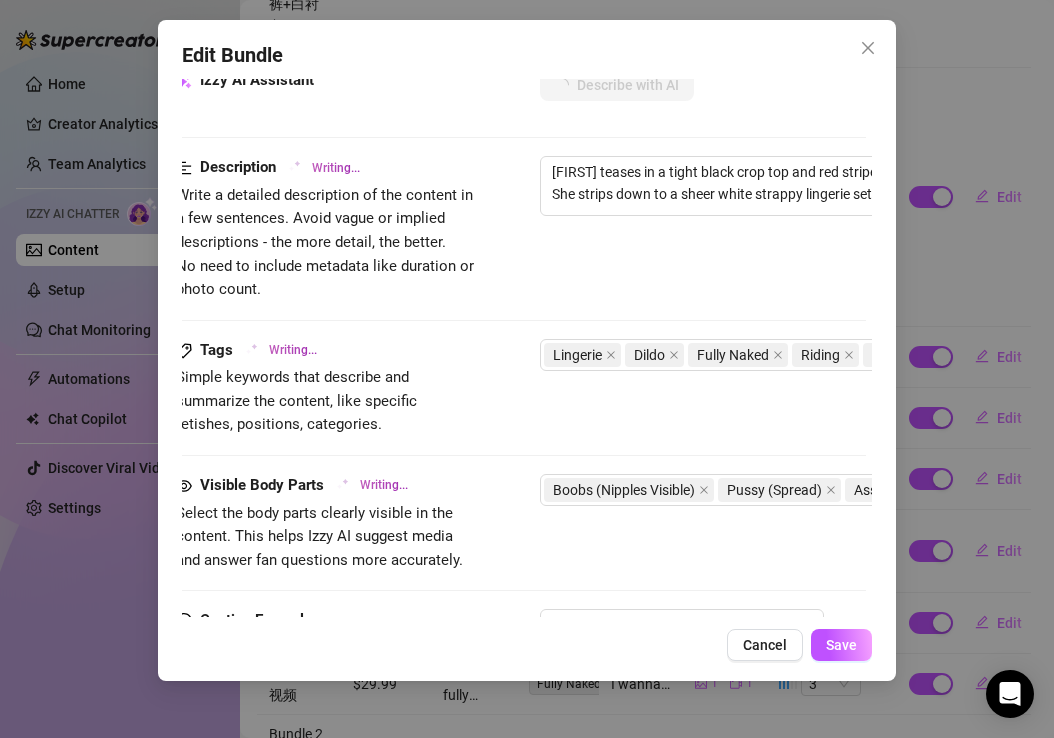 type on "[FIRST] teases in a tight black crop top and red striped shorts, showing off her toned belly and sideboob. She strips down to a sheer white strappy lingerie set, flaunting" 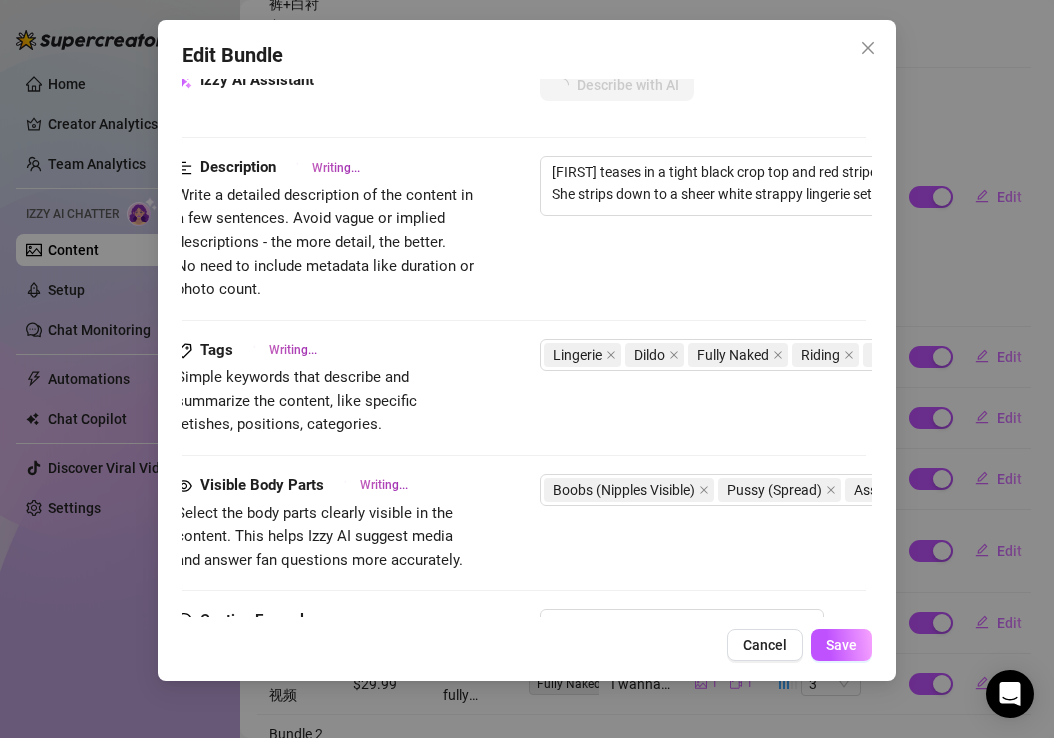 type on "[FIRST] teases in a tight black crop top and red striped shorts, showing off her toned belly and sideboob. She strips down to a sheer white strappy lingerie set, flaunting her" 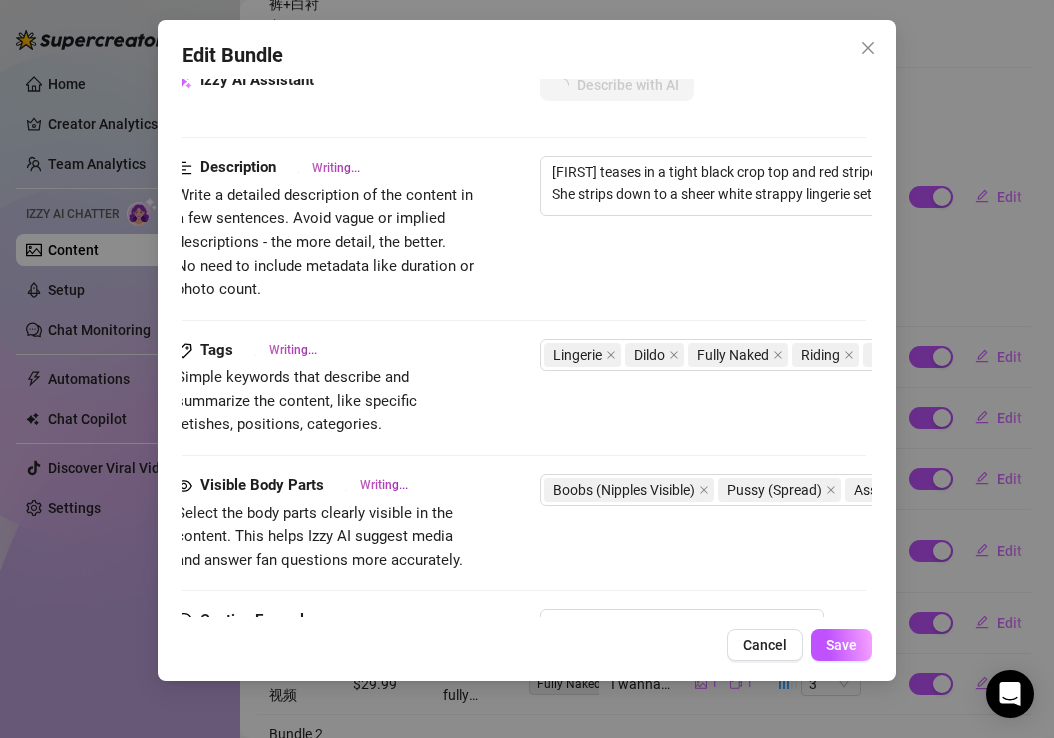 type on "[FIRST] teases in a tight black crop top and red striped shorts, showing off her toned belly and sideboob. She strips down to a sheer white strappy lingerie set, flaunting her perky tits and juicy ass. In the bedroom, she gets fully naked, playing with a pink dildo, spreading her legs wide to reveal" 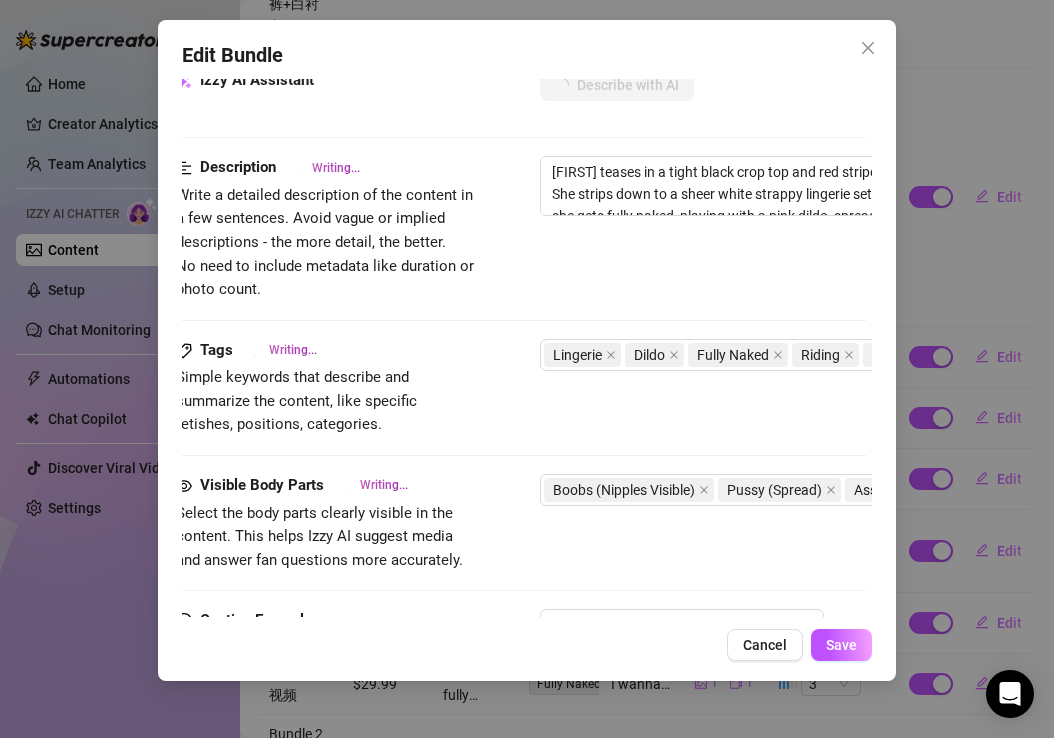 type on "[FIRST] teases in a tight black crop top and red striped shorts, showing off her toned belly and sideboob. She strips down to a sheer white strappy lingerie set, flaunting her perky tits and" 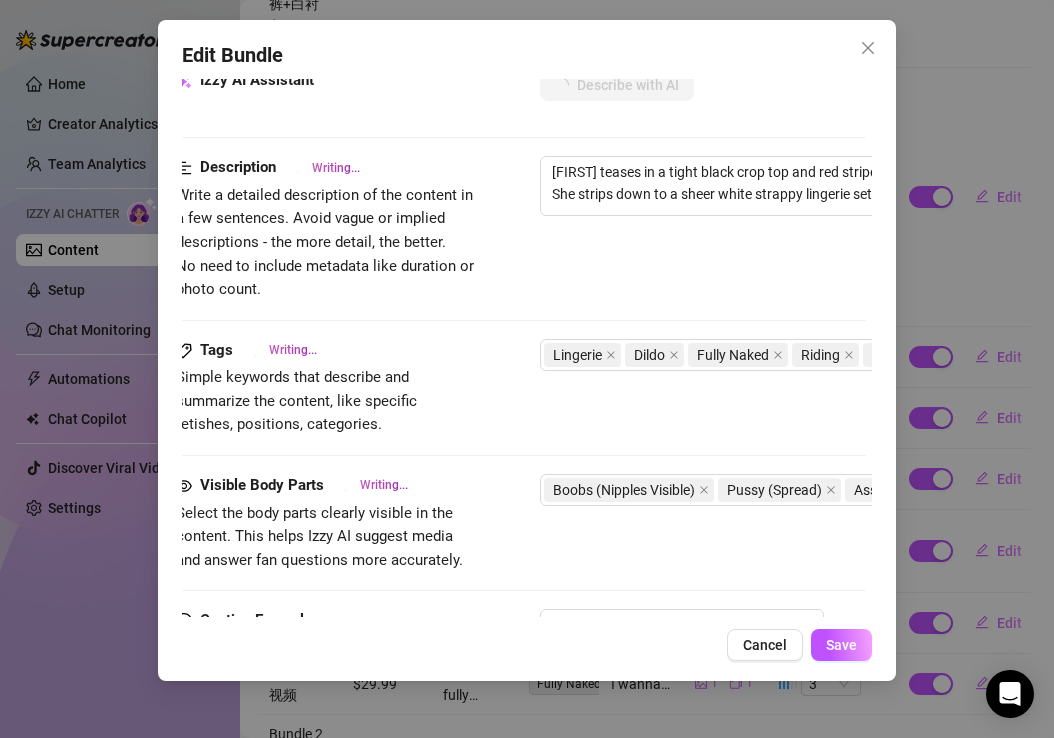 type on "[FIRST] teases in a tight black crop top and red striped shorts, showing off her toned belly and sideboob. She strips down to a sheer white strappy lingerie set, flaunting her perky tits and juicy" 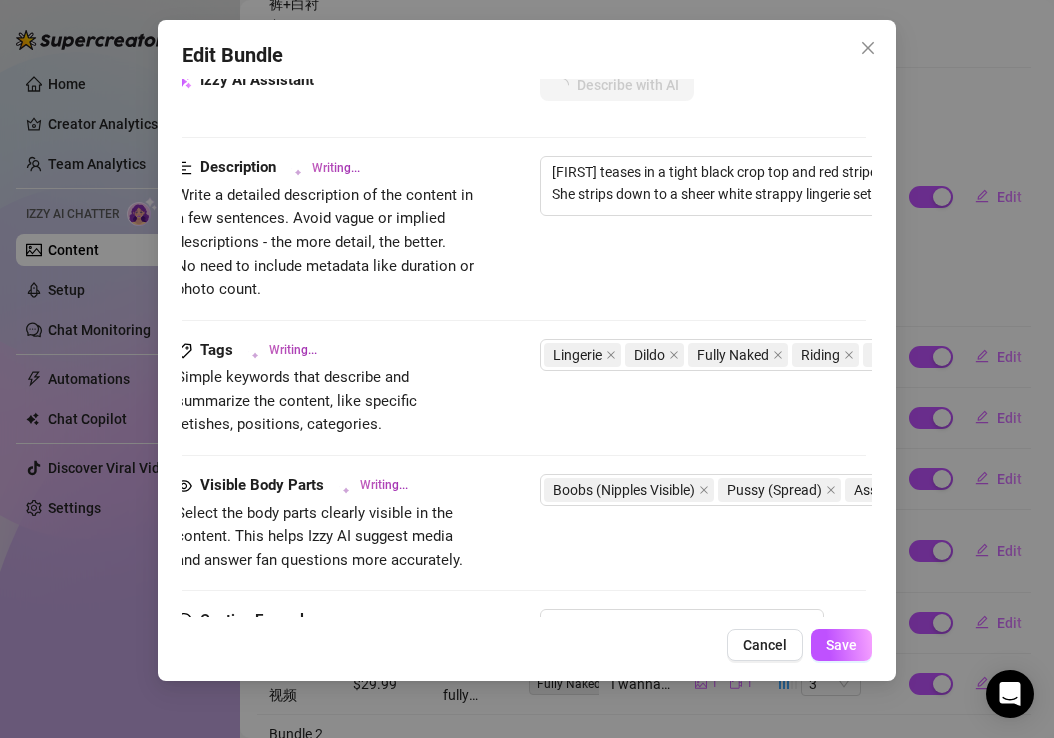 type on "[FIRST] teases in a tight black crop top and red striped shorts, showing off her toned belly and sideboob. She strips down to a sheer white strappy lingerie set, flaunting her perky tits and juicy ass." 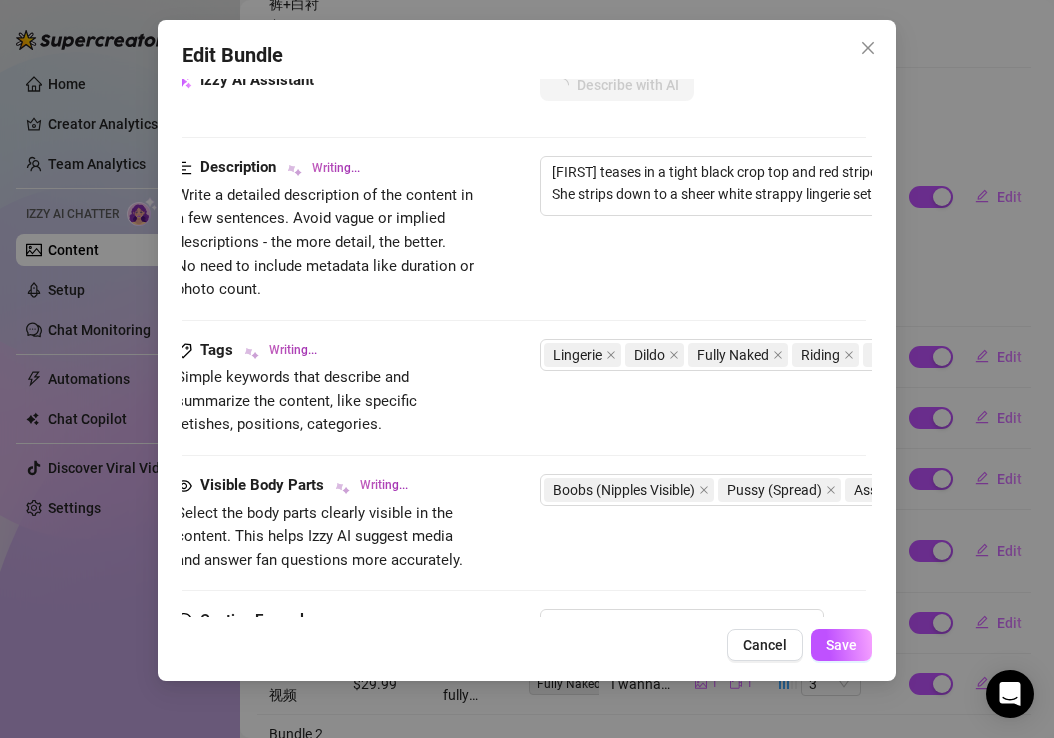 type on "[FIRST] teases in a tight black crop top and red striped shorts, showing off her toned belly and sideboob. She strips down to a sheer white strappy lingerie set, flaunting her perky tits and juicy ass. In the" 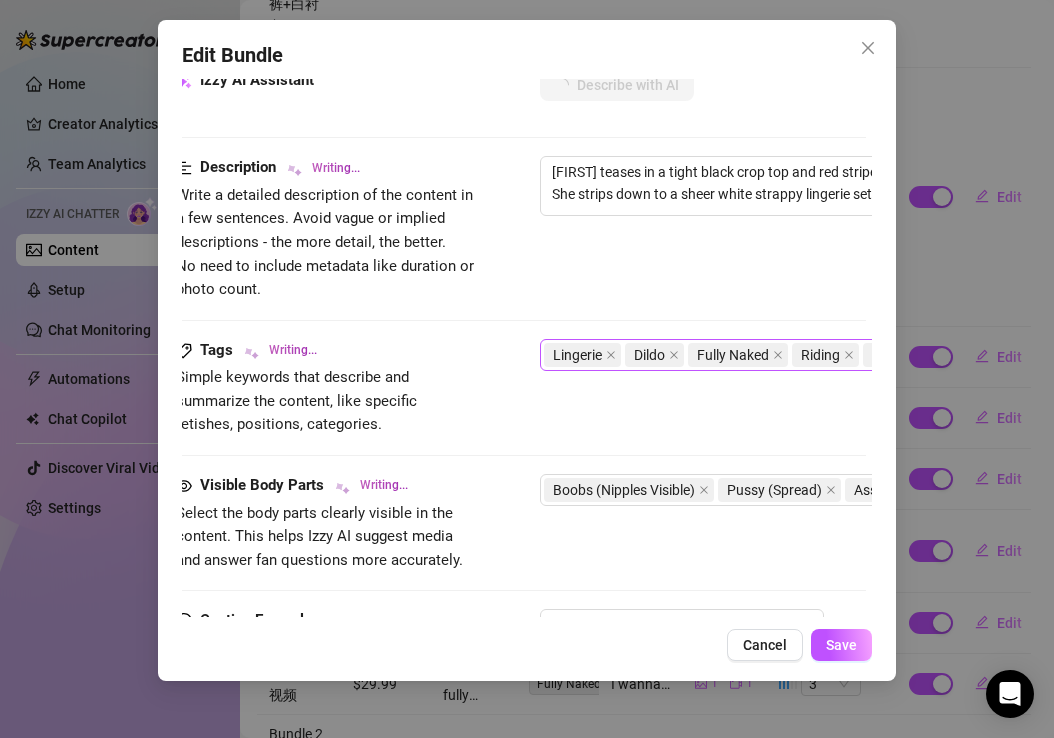 type on "[FIRST] teases in a tight black crop top and red striped shorts, showing off her toned belly and sideboob. She strips down to a sheer white strappy lingerie set, flaunting her perky tits and juicy ass. In the bedroom," 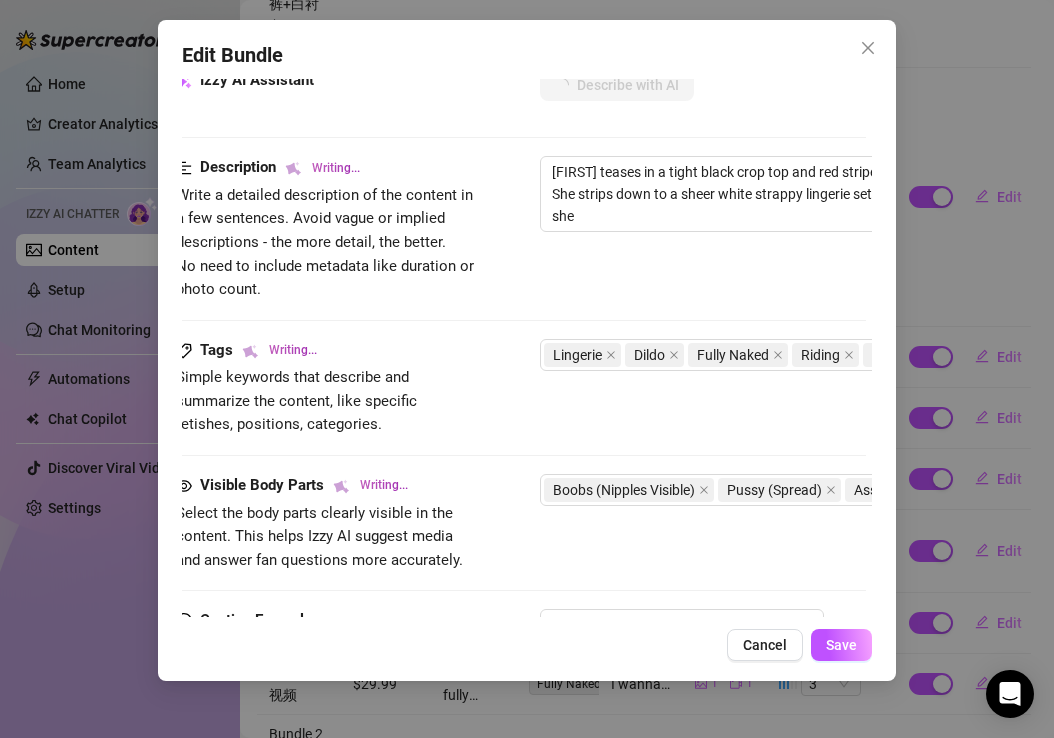type on "[FIRST] teases in a tight black crop top and red striped shorts, showing off her toned belly and sideboob. She strips down to a sheer white strappy lingerie set, flaunting her perky tits and juicy ass. In the bedroom, she gets" 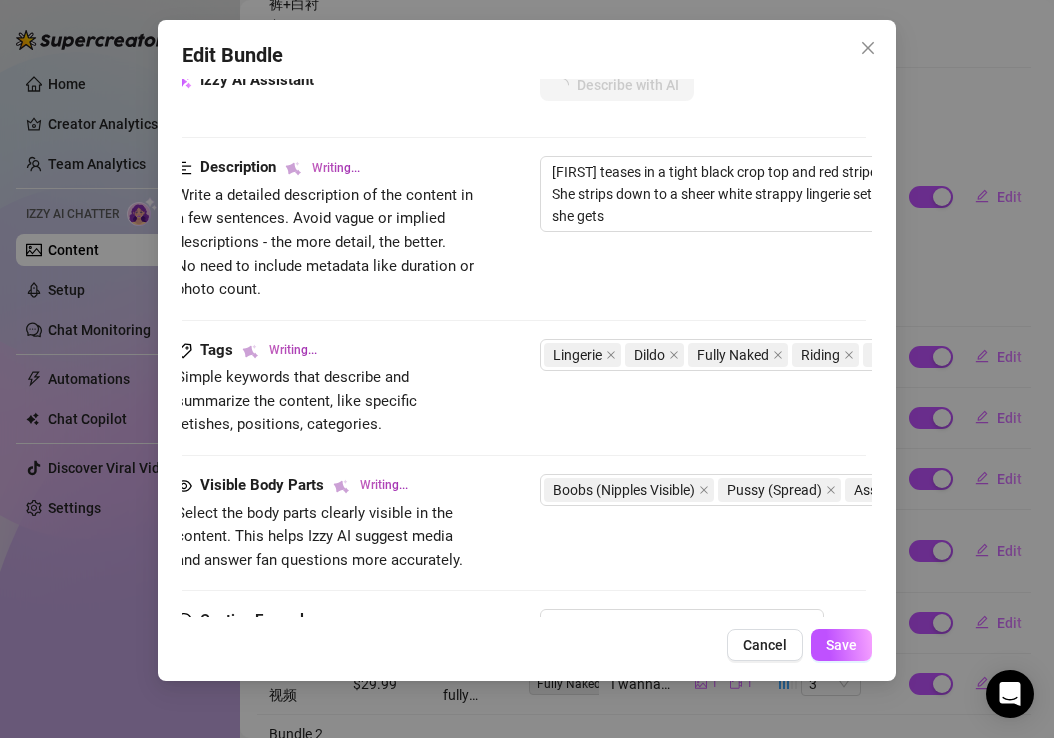 type on "[FIRST] teases in a tight black crop top and red striped shorts, showing off her toned belly and sideboob. She strips down to a sheer white strappy lingerie set, flaunting her perky tits and juicy ass. In the bedroom, she gets fully" 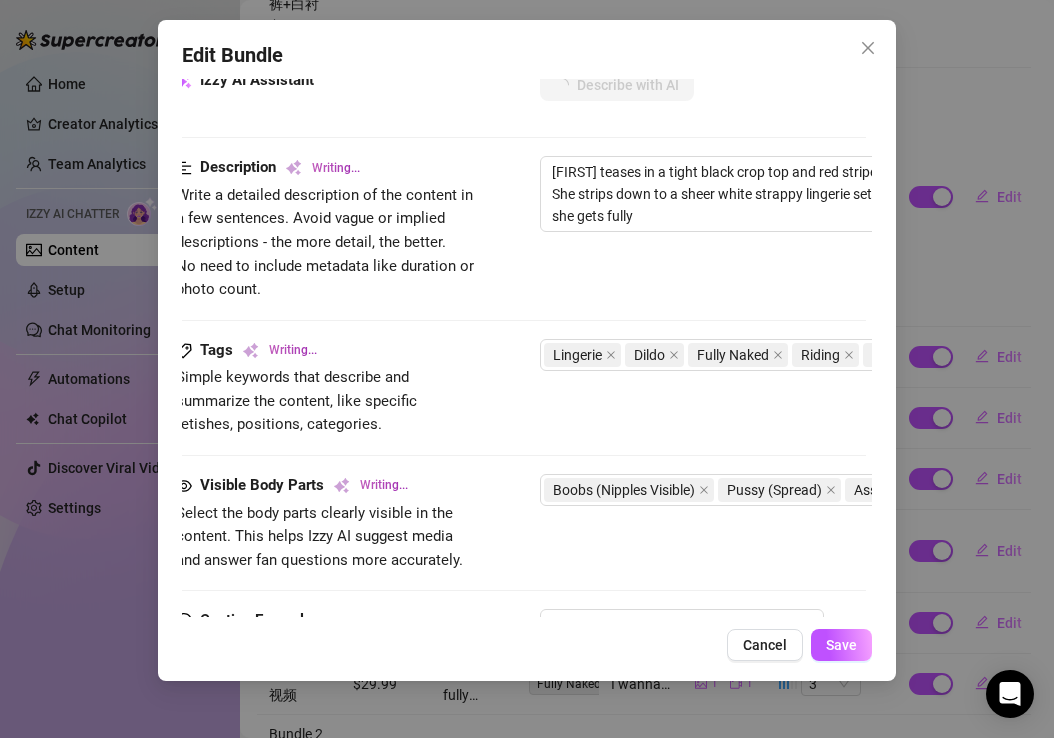 type on "[FIRST] teases in a tight black crop top and red striped shorts, showing off her toned belly and sideboob. She strips down to a sheer white strappy lingerie set, flaunting her perky tits and juicy ass. In the bedroom, she gets fully naked," 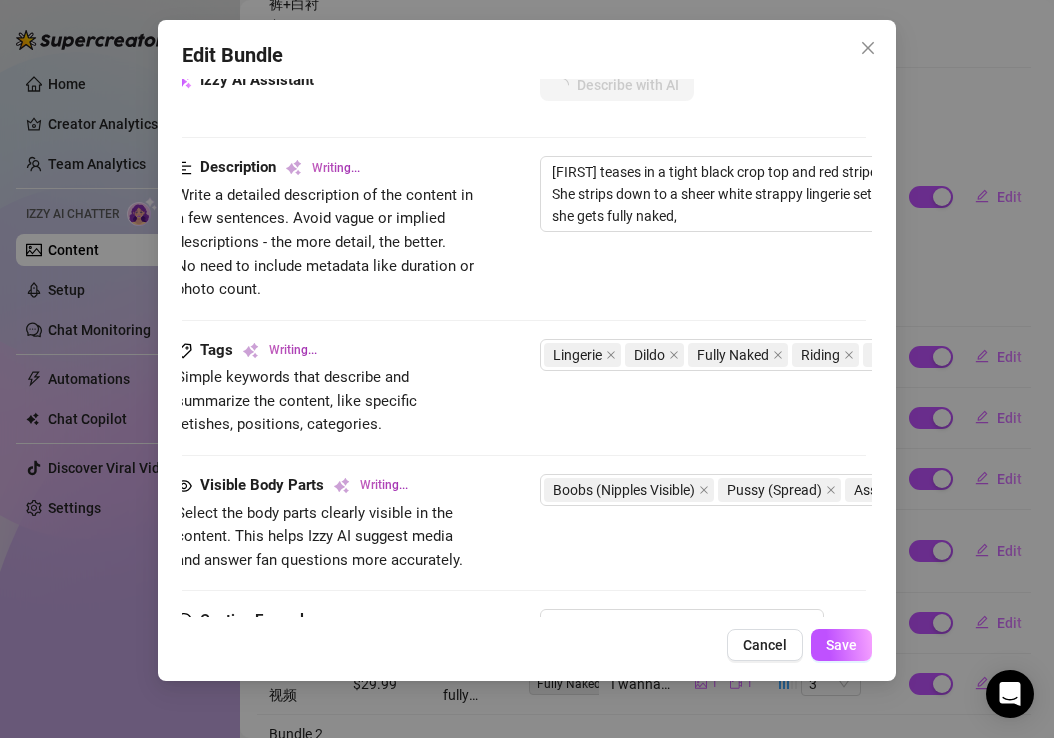 type on "[FIRST] teases in a tight black crop top and red striped shorts, showing off her toned belly and sideboob. She strips down to a sheer white strappy lingerie set, flaunting her perky tits and juicy ass. In the bedroom, she gets fully naked, playing" 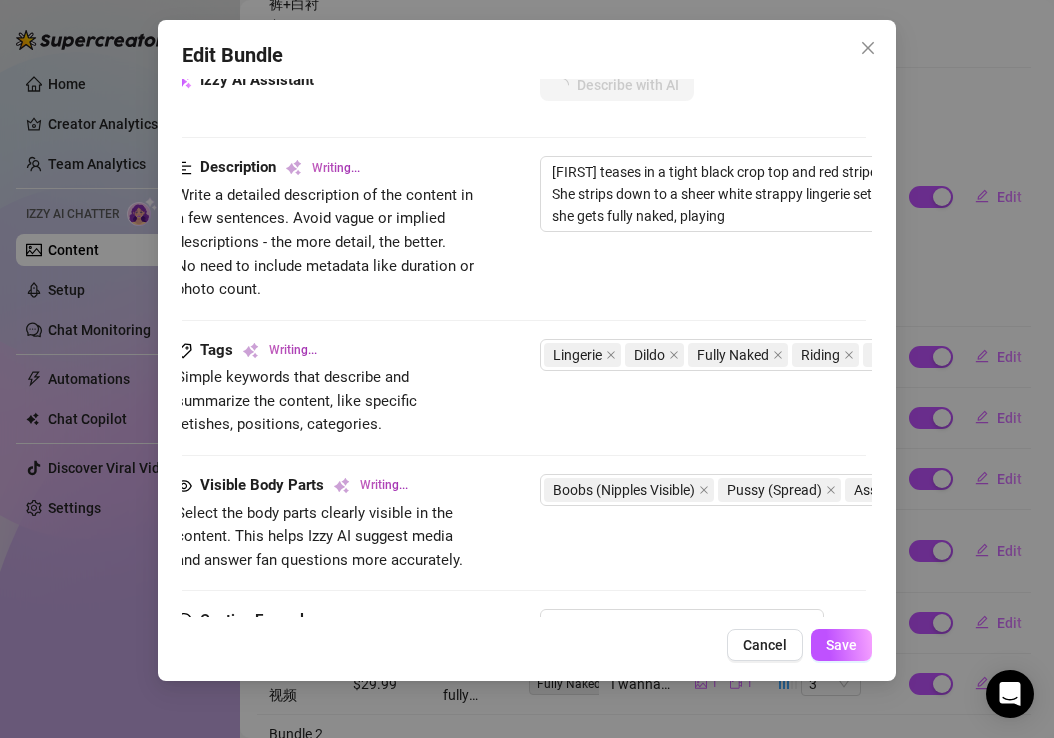 type on "[FIRST] teases in a tight black crop top and red striped shorts, showing off her toned belly and sideboob. She strips down to a sheer white strappy lingerie set, flaunting her perky tits and juicy ass. In the bedroom, she gets fully naked, playing with" 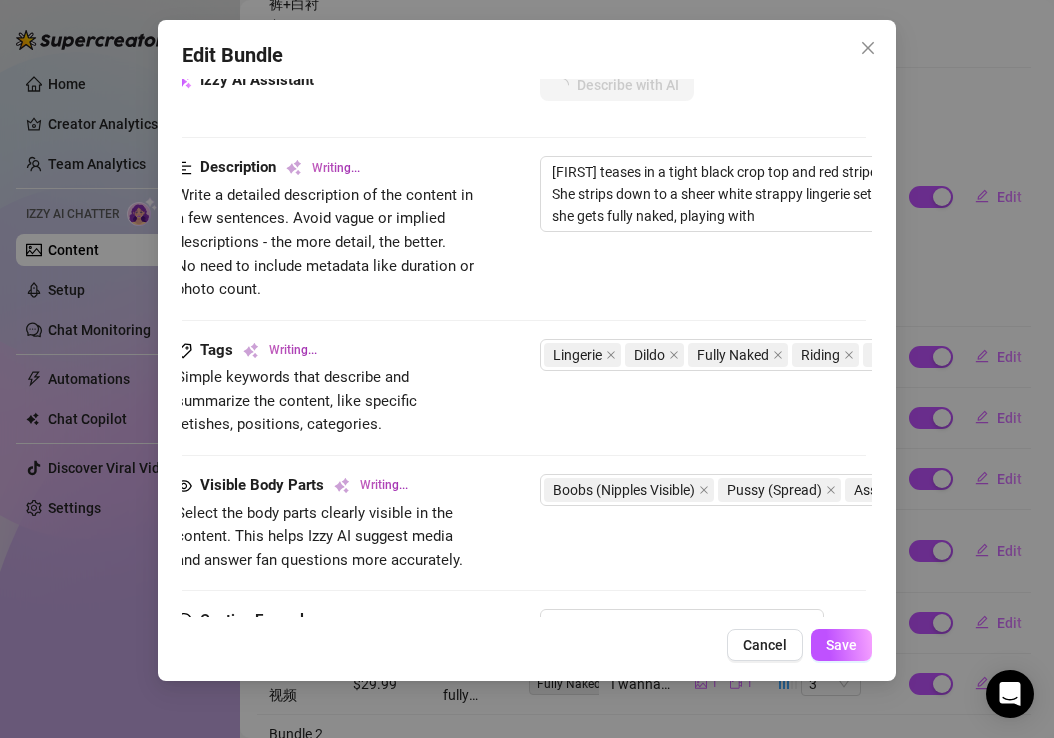 type on "[FIRST] teases in a tight black crop top and red striped shorts, showing off her toned belly and sideboob. She strips down to a sheer white strappy lingerie set, flaunting her perky tits and juicy ass. In the bedroom, she gets fully naked, playing with a" 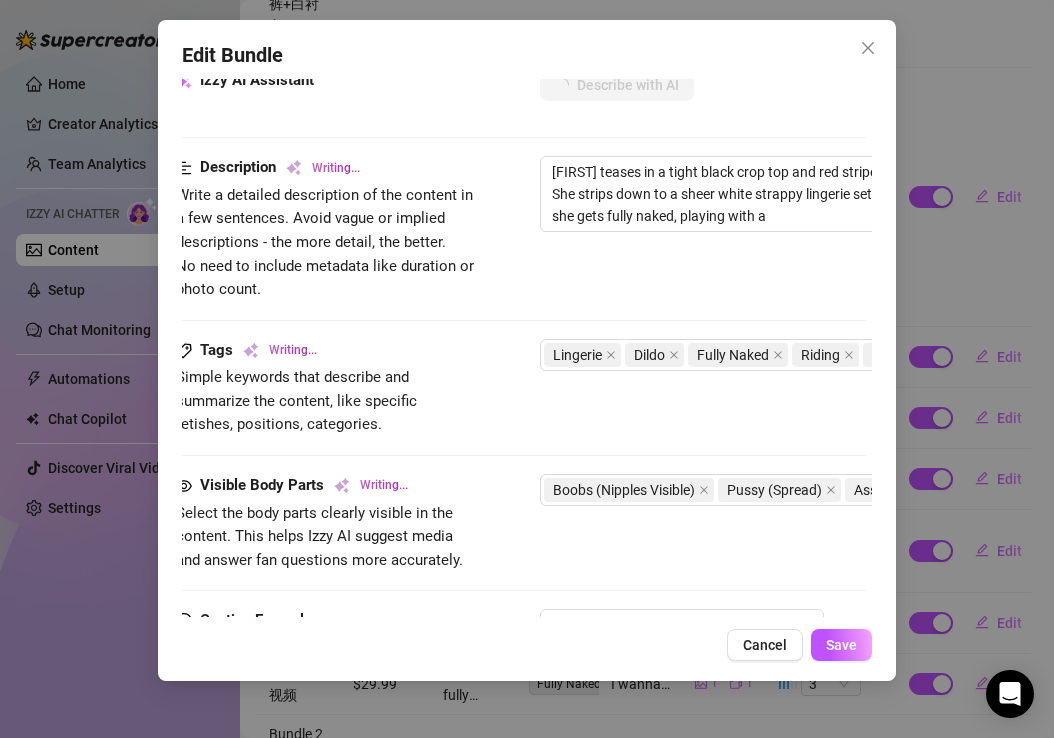 type on "[FIRST] teases in a tight black crop top and red striped shorts, showing off her toned belly and sideboob. She strips down to a sheer white strappy lingerie set, flaunting her perky tits and juicy ass. In the bedroom, she gets fully naked, playing with a pink" 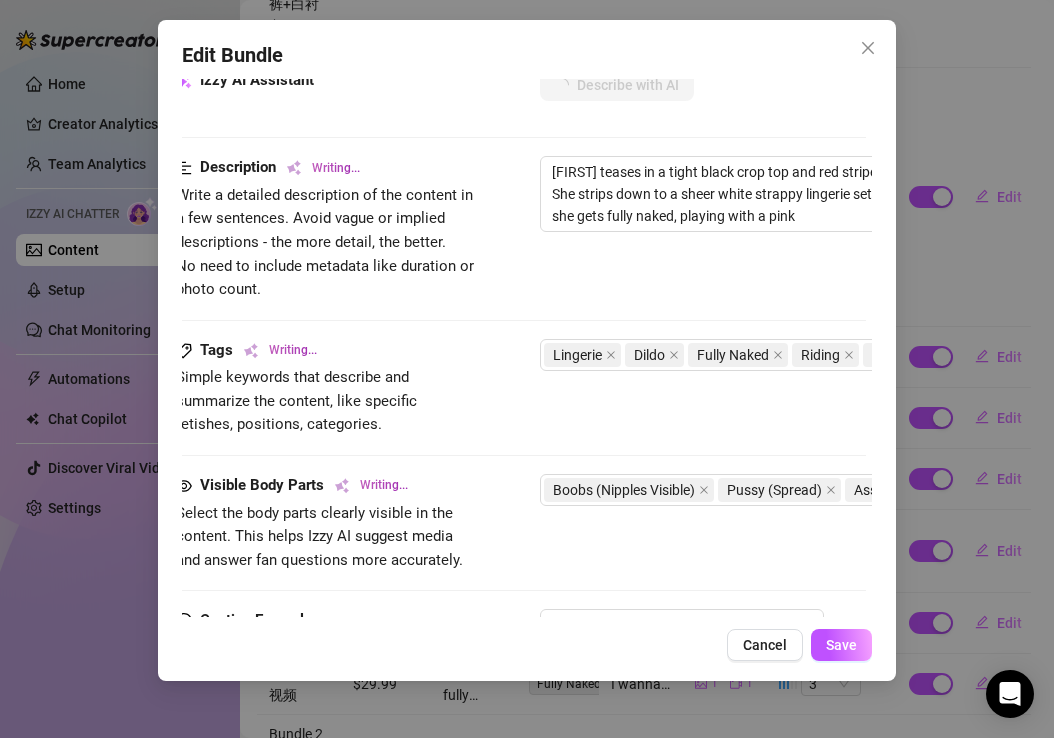 type on "[FIRST] teases in a tight black crop top and red striped shorts, showing off her toned belly and sideboob. She strips down to a sheer white strappy lingerie set, flaunting her perky tits and juicy ass. In the bedroom, she gets fully naked, playing with a pink dildo," 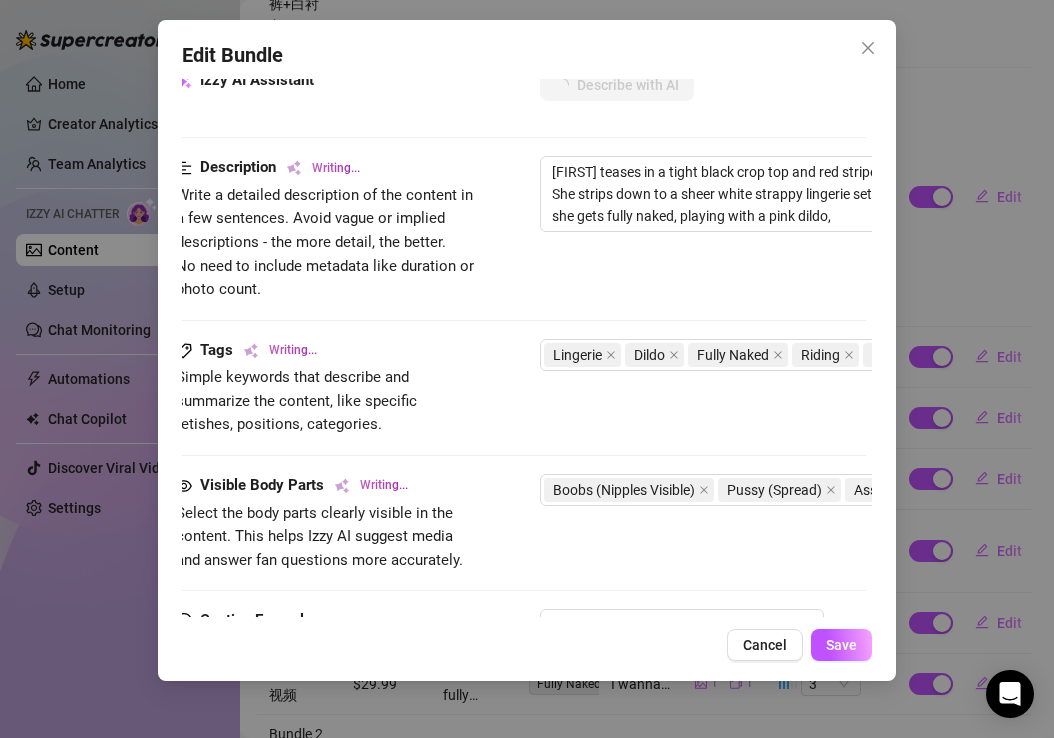 type on "[FIRST] teases in a tight black crop top and red striped shorts, showing off her toned belly and sideboob. She strips down to a sheer white strappy lingerie set, flaunting her perky tits and juicy ass. In the bedroom, she gets fully naked, playing" 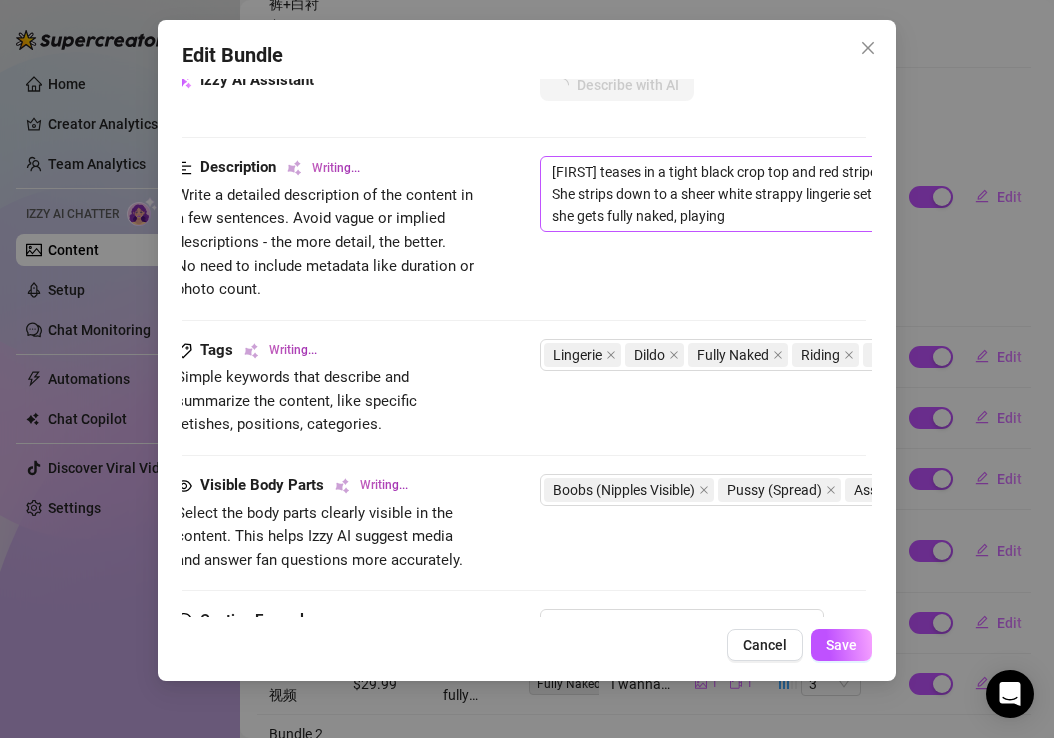 type on "[FIRST] teases in a tight black crop top and red striped shorts, showing off her toned belly and sideboob. She strips down to a sheer white strappy lingerie set, flaunting her perky tits and juicy ass. In the bedroom, she gets fully naked, playing with a pink dildo, spreading her" 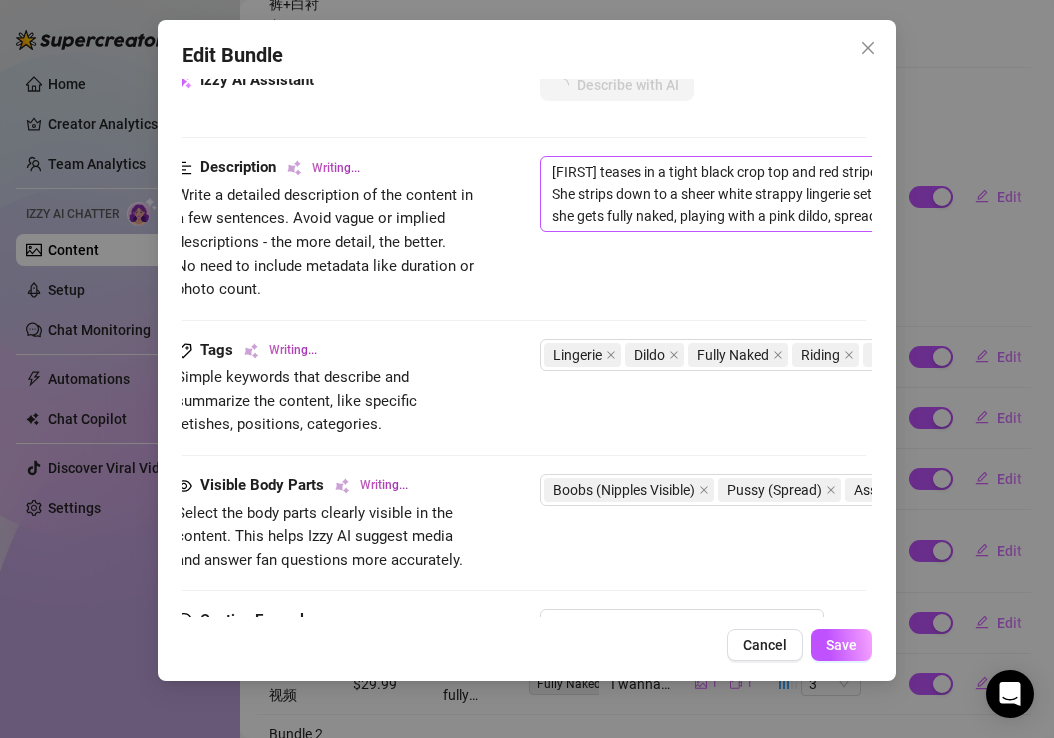 type on "[FIRST] teases in a tight black crop top and red striped shorts, showing off her toned belly and sideboob. She strips down to a sheer white strappy lingerie set, flaunting her perky tits and juicy ass. In the bedroom, she gets fully naked, playing with a pink dildo, spreading her" 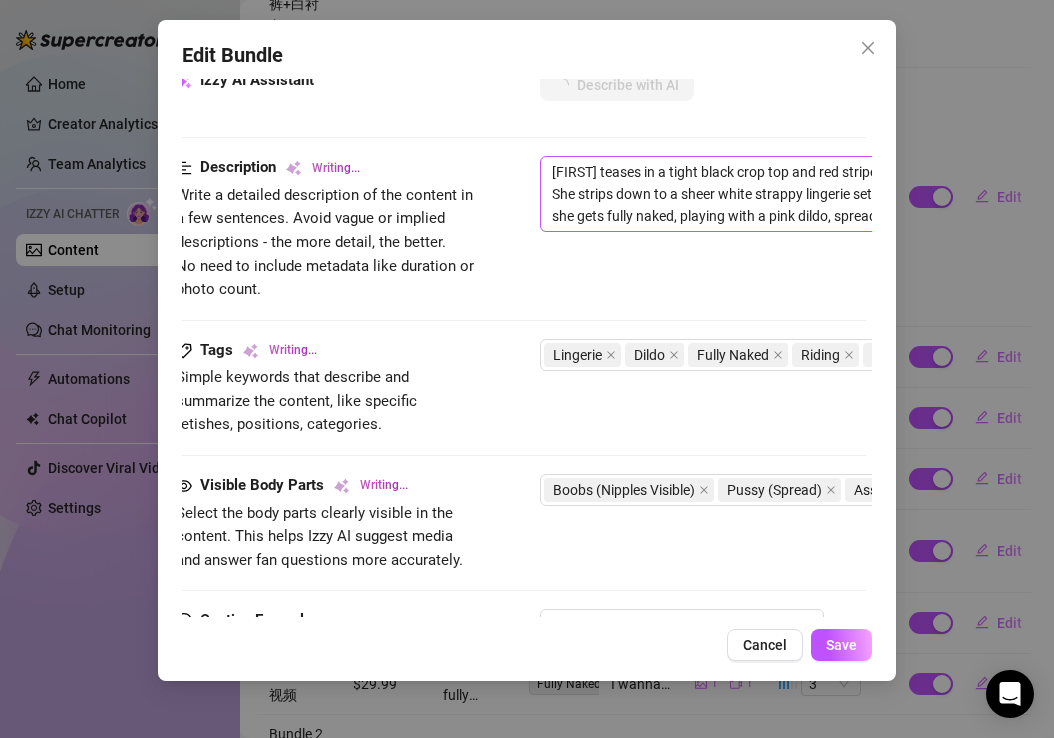 type on "[FIRST] teases in a tight black crop top and red striped shorts, showing off her toned belly and sideboob. She strips down to a sheer white strappy lingerie set, flaunting her perky tits and juicy ass. In the bedroom, she gets fully naked, playing with a pink dildo, spreading her legs wide to" 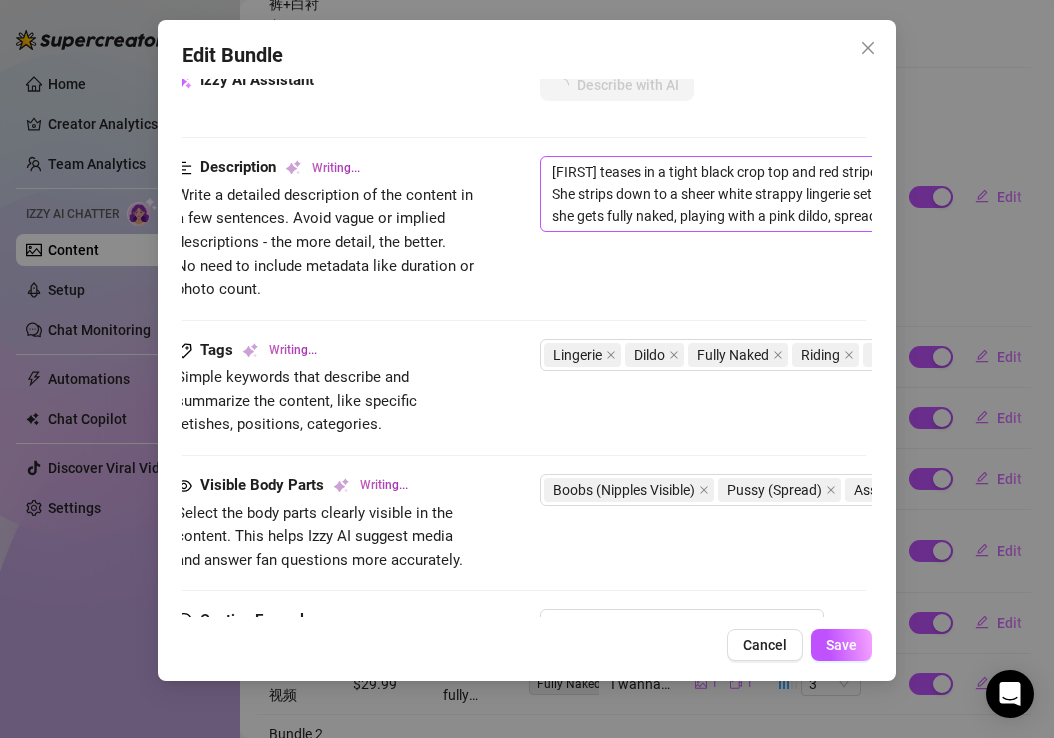 type on "[FIRST] teases in a tight black crop top and red striped shorts, showing off her toned belly and sideboob. She strips down to a sheer white strappy lingerie set, flaunting her perky tits and juicy ass. In the bedroom, she gets fully naked, playing with a pink dildo, spreading her legs wide to reveal her" 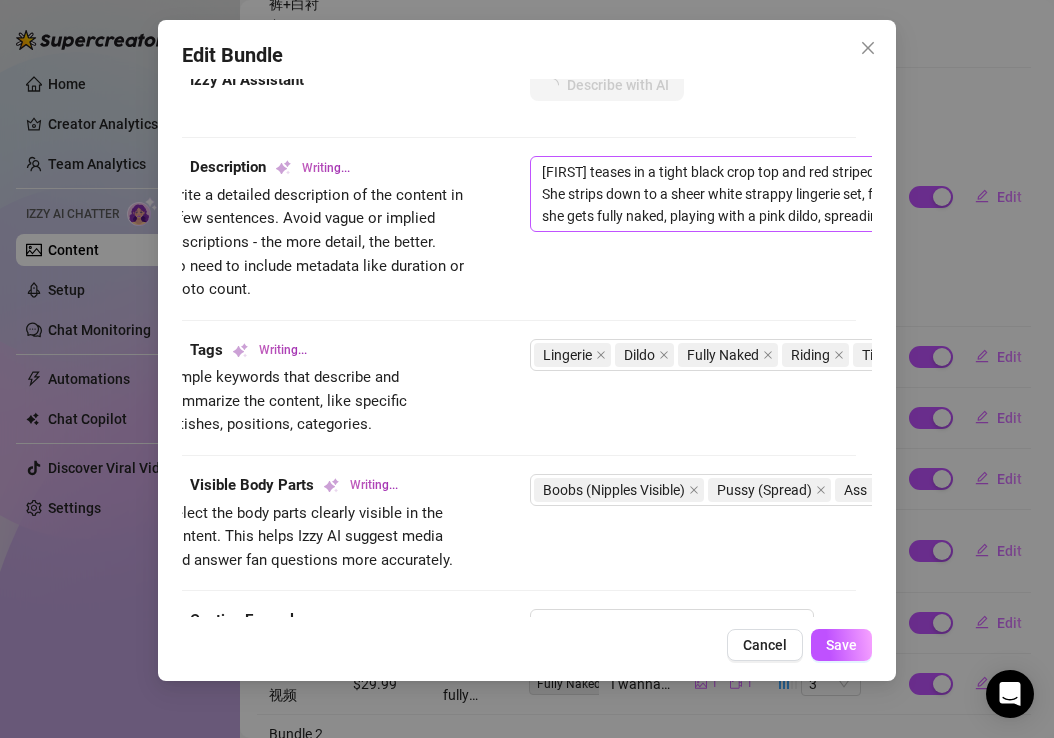 type on "[FIRST] teases in a tight black crop top and red striped shorts, showing off her toned belly and sideboob. She strips down to a sheer white strappy lingerie set, flaunting her perky tits and juicy ass. In the bedroom, she gets fully naked, playing with a pink dildo, spreading her legs wide to reveal her pussy and" 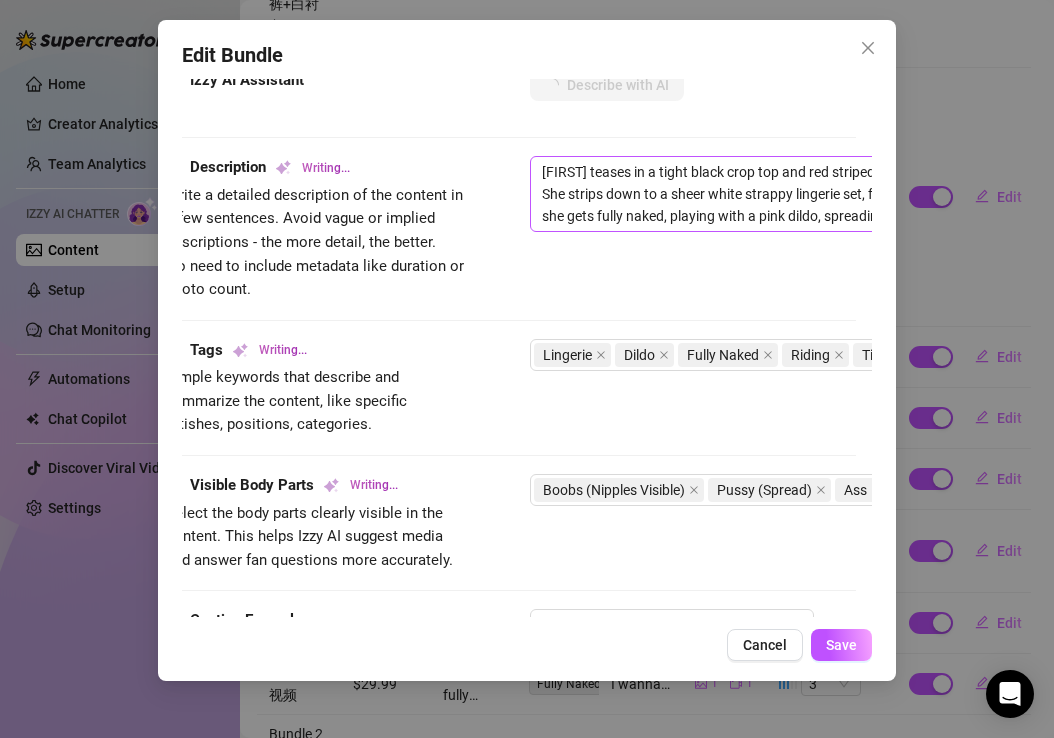 type on "[FIRST] teases in a tight black crop top and red striped shorts, showing off her toned belly and sideboob. She strips down to a sheer white strappy lingerie set, flaunting her perky tits and juicy ass. In the bedroom, she gets fully naked, playing with a pink dildo, spreading her legs wide to reveal her pussy and" 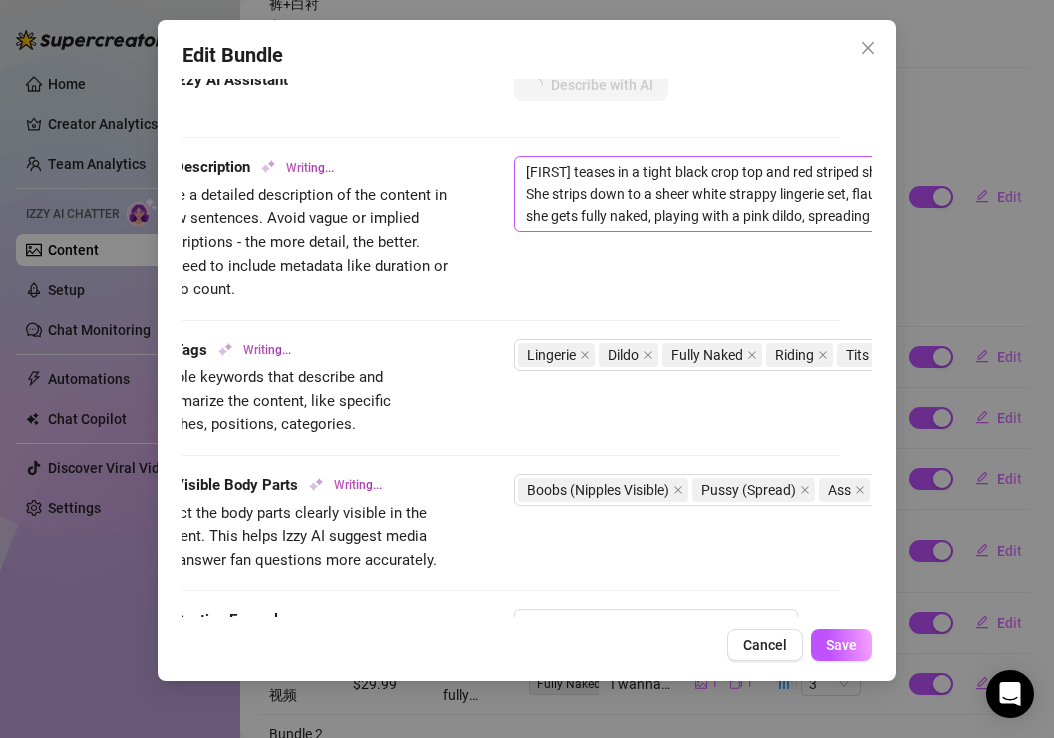 type on "[FIRST] teases in a tight black crop top and red striped shorts, showing off her toned belly and sideboob. She strips down to a sheer white strappy lingerie set, flaunting her perky tits and juicy ass. In the bedroom, she gets fully naked, playing with a pink dildo, spreading her legs wide to reveal her pussy and butthole." 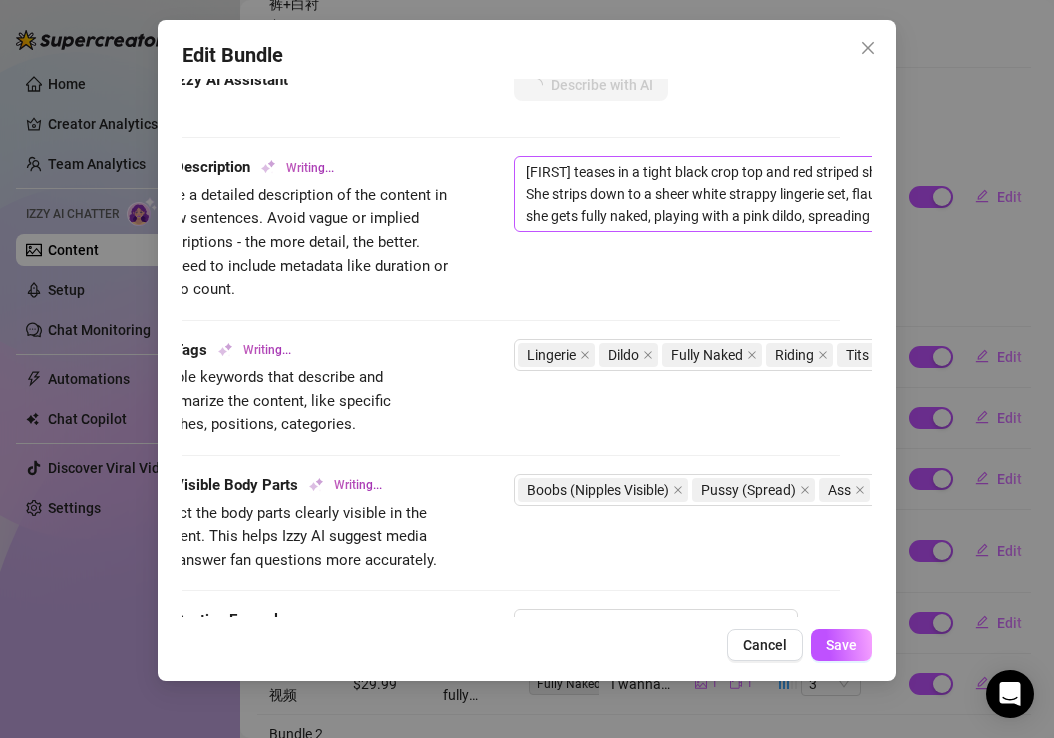 type on "[FIRST] teases in a tight black crop top and red striped shorts, showing off her toned belly and sideboob. She strips down to a sheer white strappy lingerie set, flaunting her perky tits and juicy ass. In the bedroom, she gets fully naked, playing with a pink dildo, spreading her legs wide to reveal her pussy and butthole." 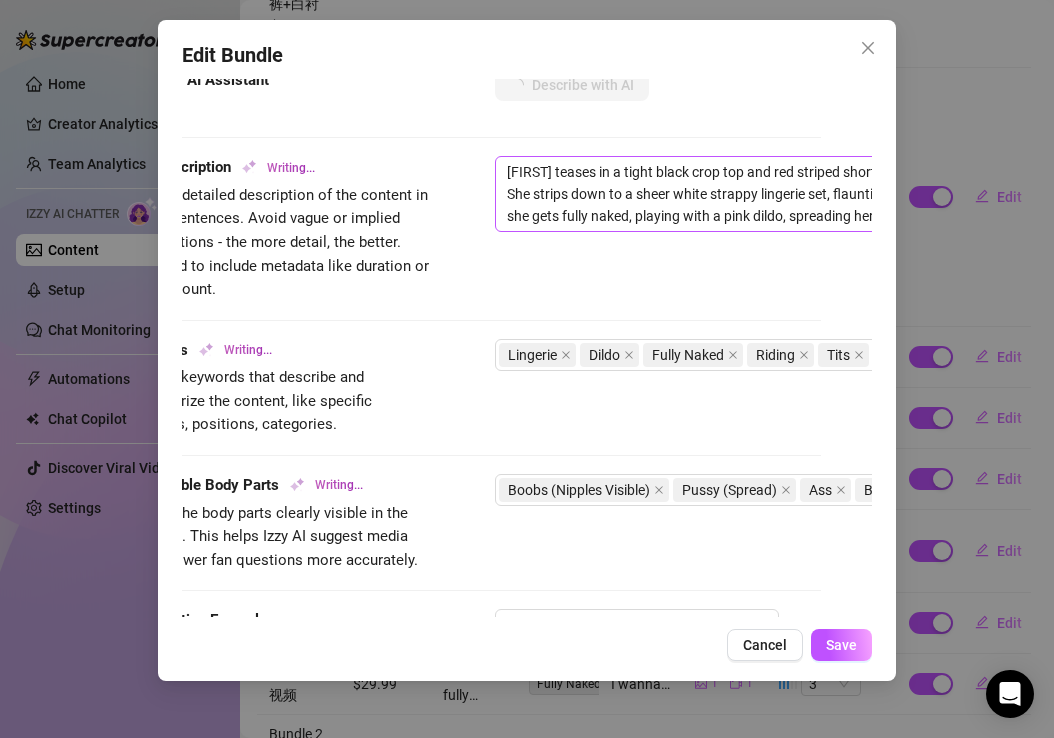 type on "[FIRST] teases in a tight black crop top and red striped shorts, showing off her toned belly and sideboob. She strips down to a sheer white strappy lingerie set, flaunting her perky tits and juicy ass. In the bedroom, she gets fully naked, playing with a pink dildo, spreading her legs wide to reveal her pussy and butthole. She" 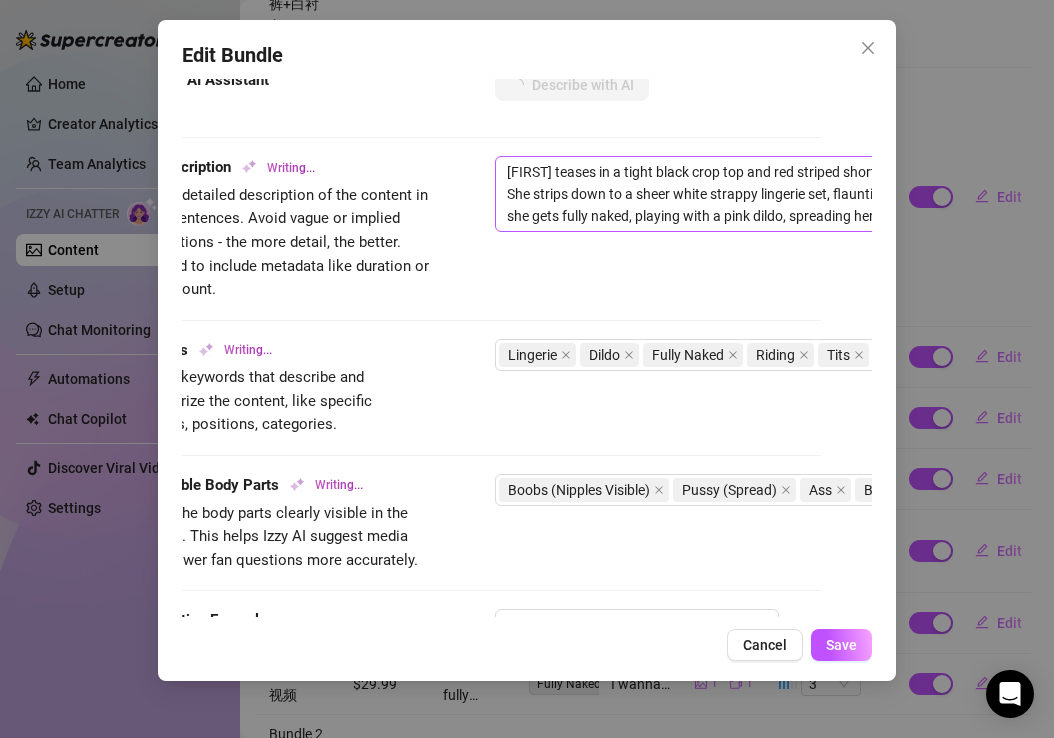 type on "[FIRST] teases in a tight black crop top and red striped shorts, showing off her toned belly and sideboob. She strips down to a sheer white strappy lingerie set, flaunting her perky tits and juicy ass. In the bedroom, she gets fully naked, playing with a pink dildo, spreading her legs wide to reveal her pussy and butthole. She" 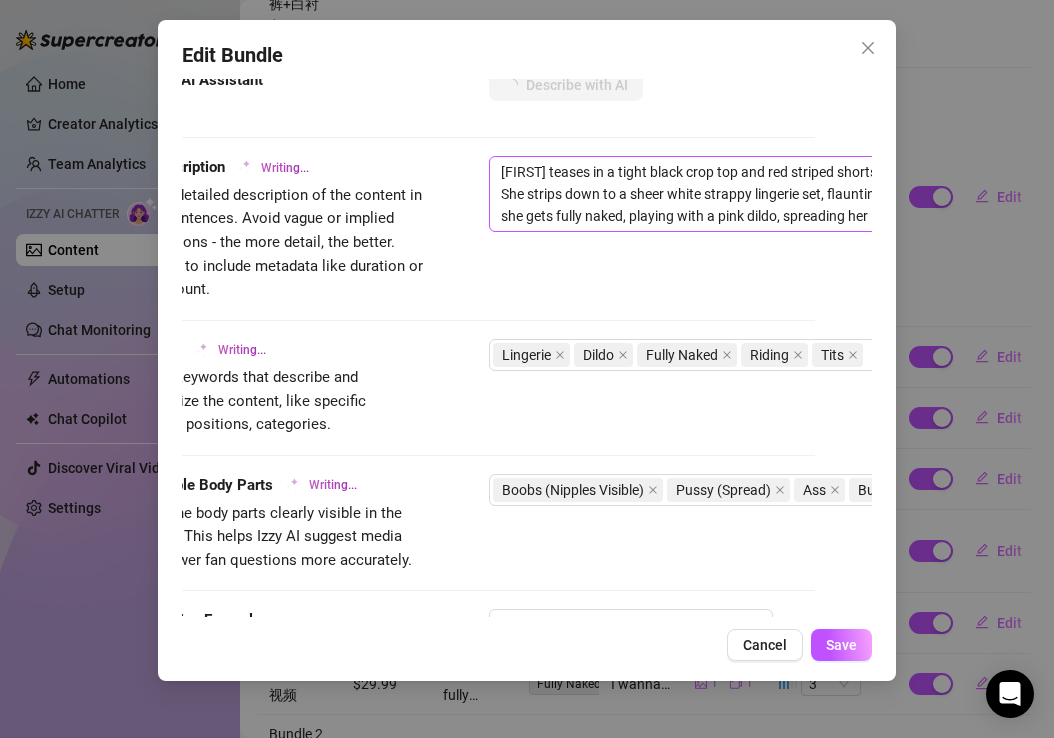 type on "[FIRST] teases in a tight black crop top and red striped shorts, showing off her toned belly and sideboob. She strips down to a sheer white strappy lingerie set, flaunting her perky tits and juicy ass. In the bedroom, she gets fully naked, playing with a pink dildo, spreading her legs wide to reveal her pussy and butthole. She rides" 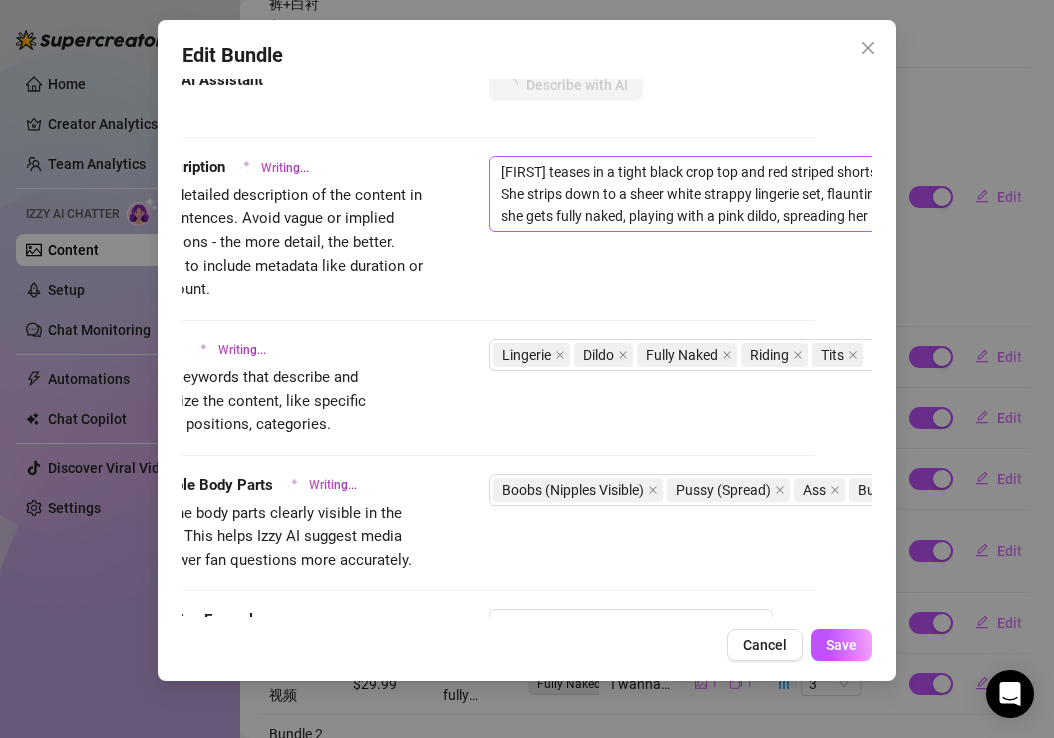 type on "[FIRST] teases in a tight black crop top and red striped shorts, showing off her toned belly and sideboob. She strips down to a sheer white strappy lingerie set, flaunting her perky tits and juicy ass. In the bedroom, she gets fully naked, playing with a pink dildo, spreading her legs wide to reveal her pussy and butthole. She rides" 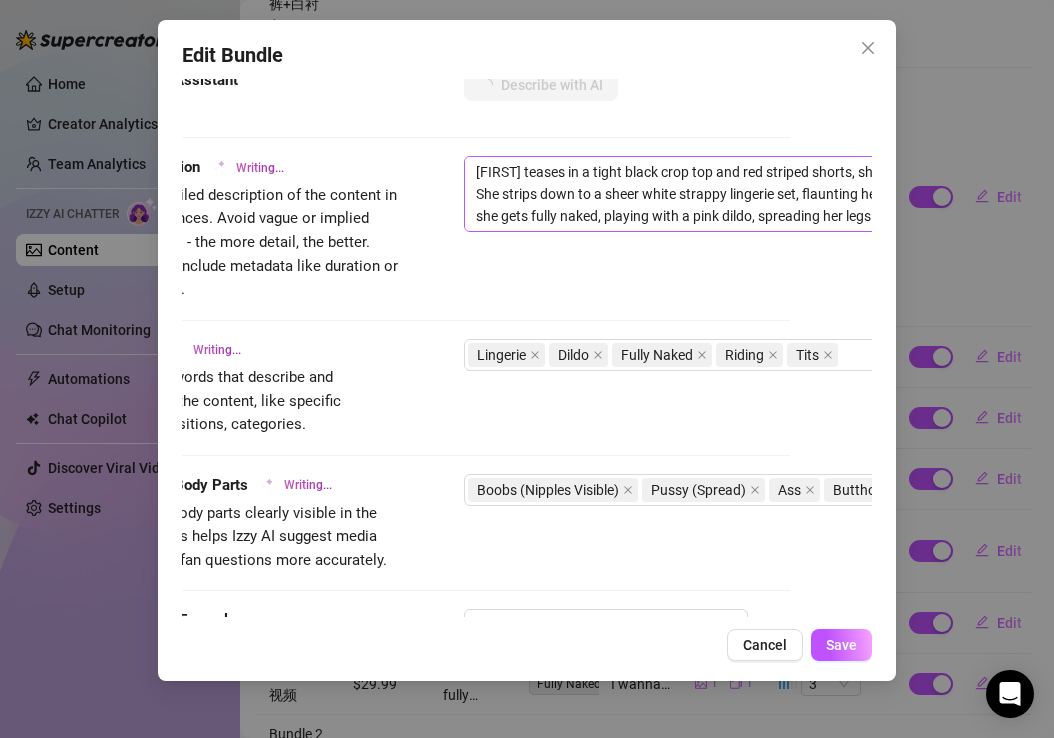 type on "[FIRST] teases in a tight black crop top and red striped shorts, showing off her toned belly and sideboob. She strips down to a sheer white strappy lingerie set, flaunting her perky tits and juicy ass. In the bedroom, she gets fully naked, playing with a pink dildo, spreading her legs wide to reveal her pussy and butthole. She rides the" 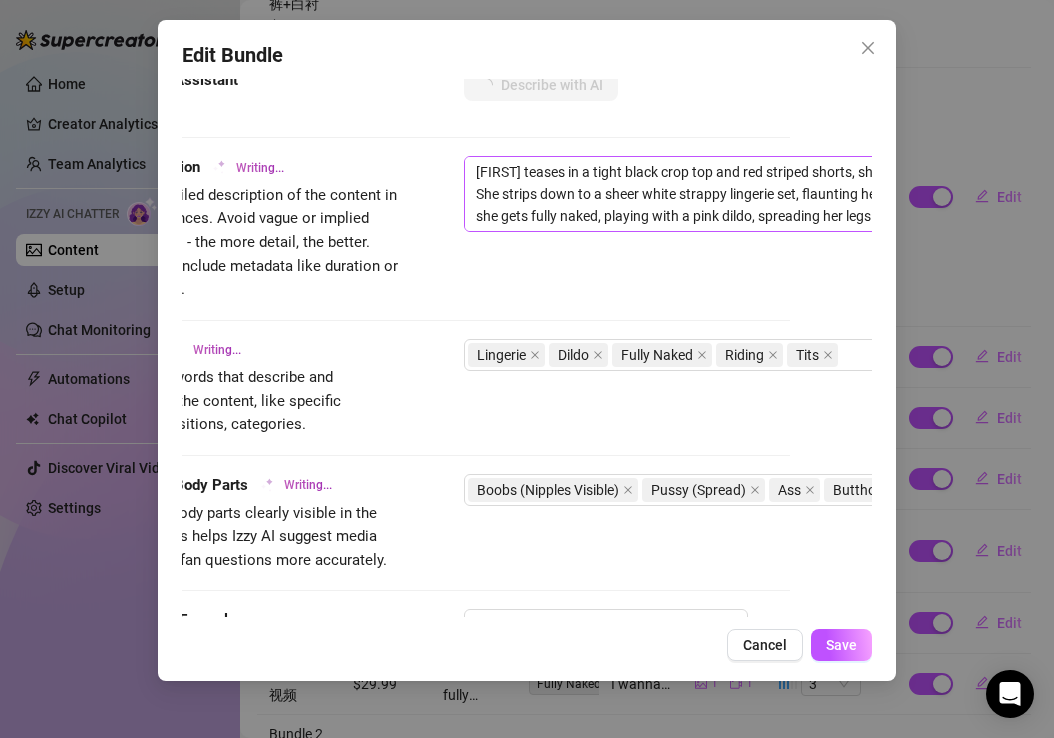 type on "[FIRST] teases in a tight black crop top and red striped shorts, showing off her toned belly and sideboob. She strips down to a sheer white strappy lingerie set, flaunting her perky tits and juicy ass. In the bedroom, she gets fully naked, playing with a pink dildo, spreading her legs wide to reveal her pussy and butthole. She rides the" 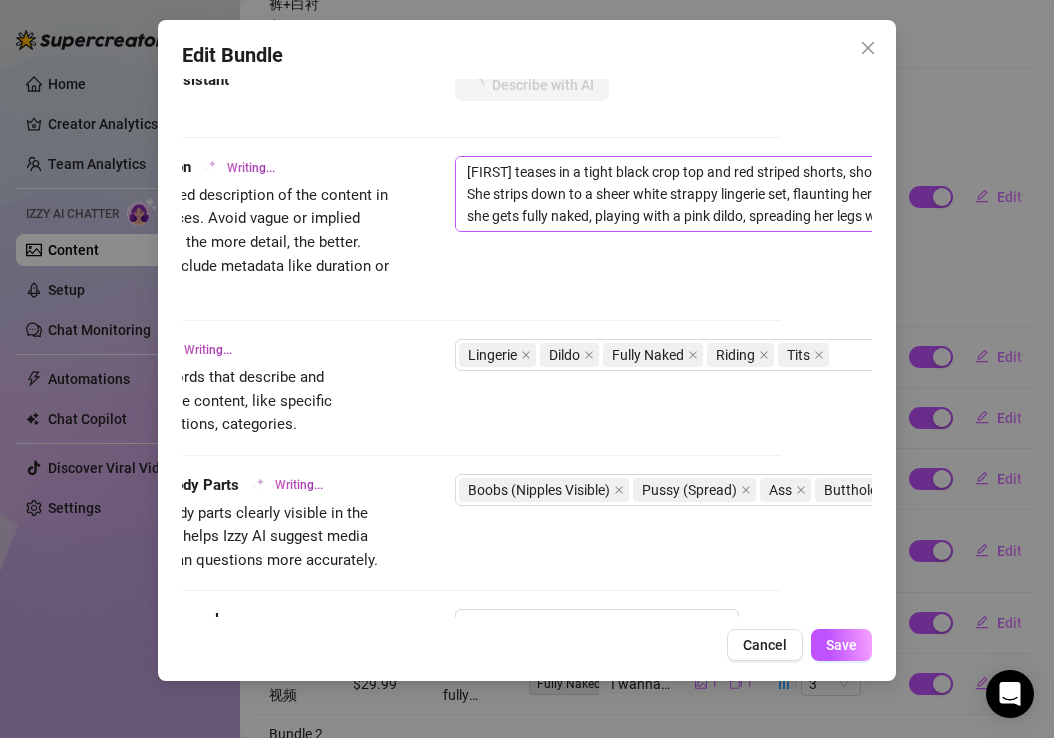 type on "[FIRST] teases in a tight black crop top and red striped shorts, showing off her toned belly and sideboob. She strips down to a sheer white strappy lingerie set, flaunting her perky tits and juicy ass. In the bedroom, she gets fully naked, playing with a pink dildo, spreading her legs wide to reveal her pussy and butthole. She rides the dildo," 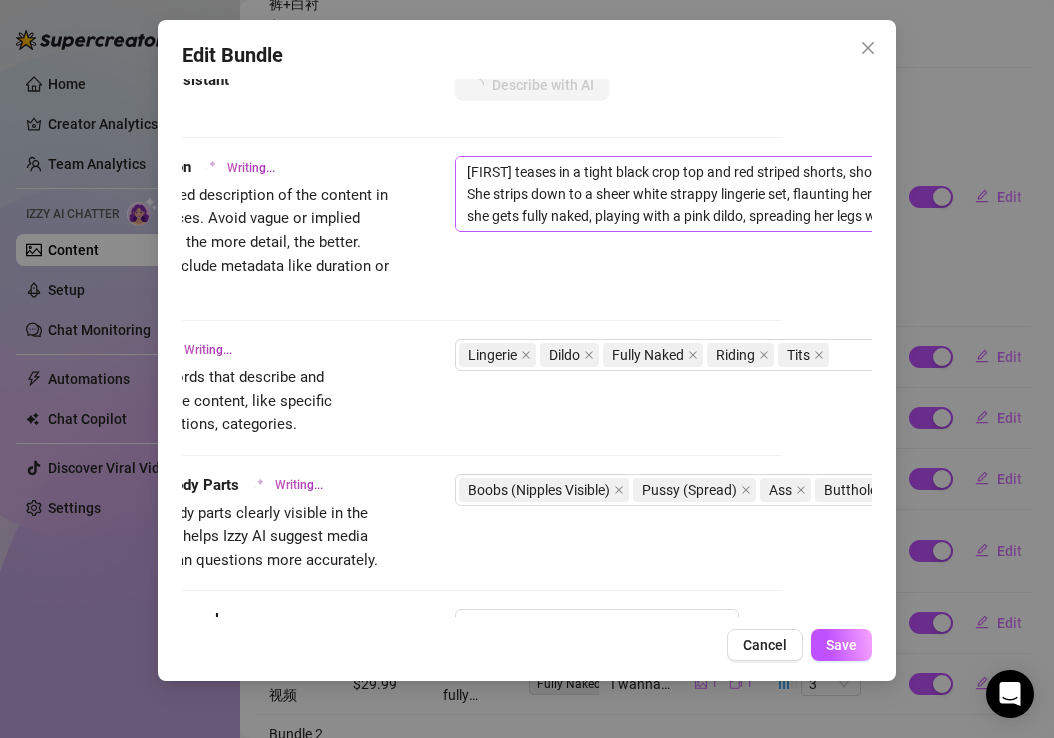 type on "[FIRST] teases in a tight black crop top and red striped shorts, showing off her toned belly and sideboob. She strips down to a sheer white strappy lingerie set, flaunting her perky tits and juicy ass. In the bedroom, she gets fully naked, playing with a pink dildo, spreading her legs wide to reveal her pussy and butthole. She rides the dildo," 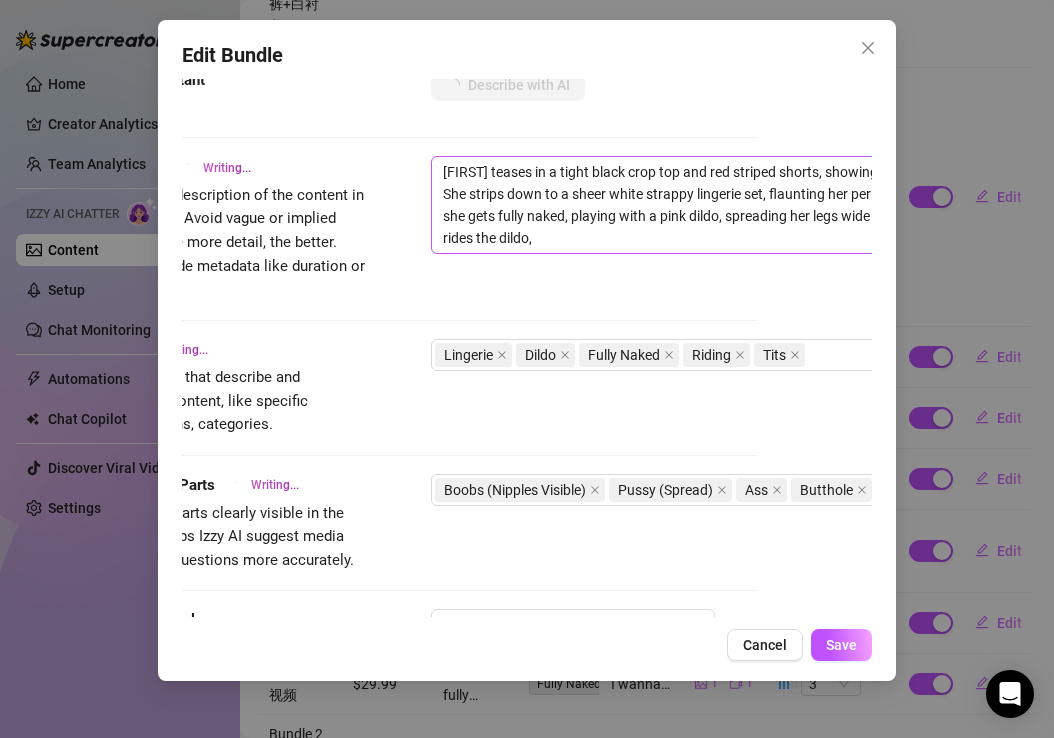 type on "[FIRST] teases in a tight black crop top and red striped shorts, showing off her toned belly and sideboob. She strips down to a sheer white strappy lingerie set, flaunting her perky tits and juicy ass. In the bedroom, she gets fully naked, playing with a pink dildo, spreading her legs wide to reveal" 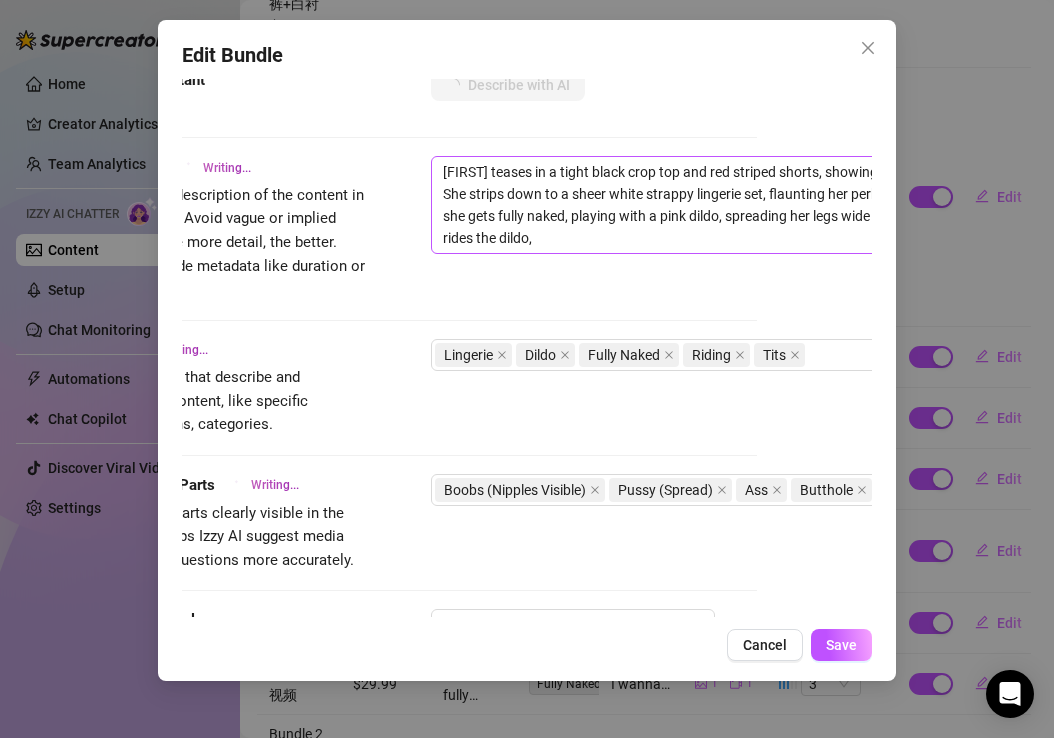 type on "[FIRST] teases in a tight black crop top and red striped shorts, showing off her toned belly and sideboob. She strips down to a sheer white strappy lingerie set, flaunting her perky tits and juicy ass. In the bedroom, she gets fully naked, playing with a pink dildo, spreading her legs wide to reveal" 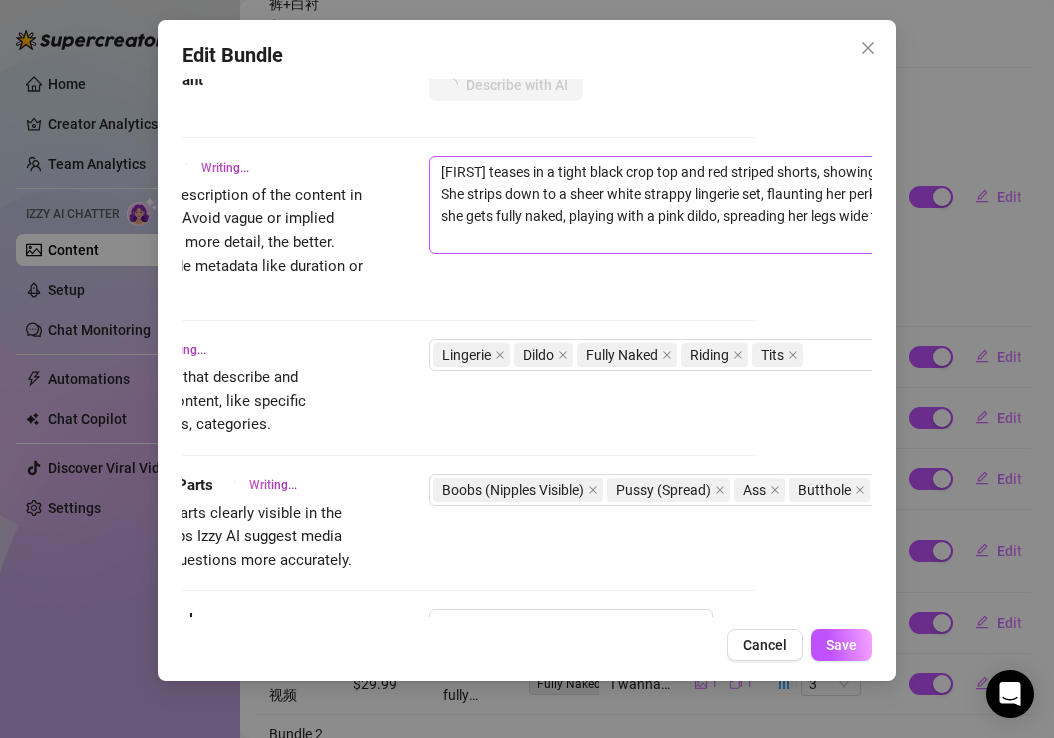 type on "[FIRST] teases in a tight black crop top and red striped shorts, showing off her toned belly and sideboob. She strips down to a sheer white strappy lingerie set, flaunting her perky tits and juicy ass. In the bedroom, she gets fully naked, playing with a pink dildo, spreading her legs wide to reveal her pussy and butthole. She rides the dildo, giving a" 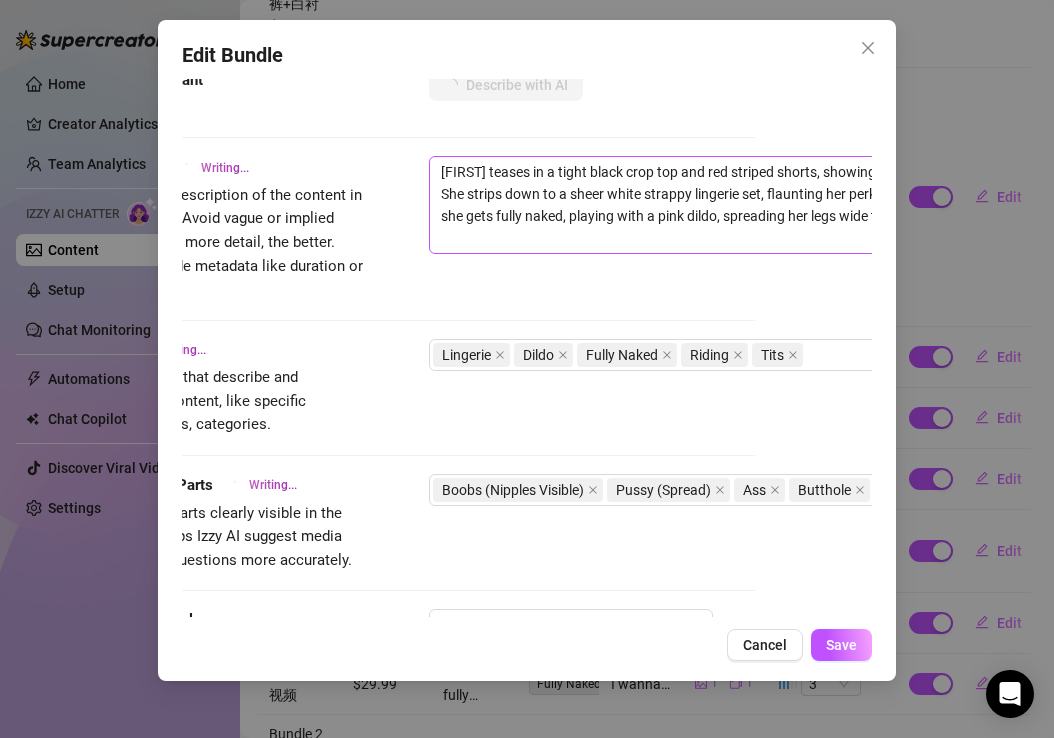 type on "[FIRST] teases in a tight black crop top and red striped shorts, showing off her toned belly and sideboob. She strips down to a sheer white strappy lingerie set, flaunting her perky tits and juicy ass. In the bedroom, she gets fully naked, playing with a pink dildo, spreading her legs wide to reveal her pussy and butthole. She rides the dildo, giving a" 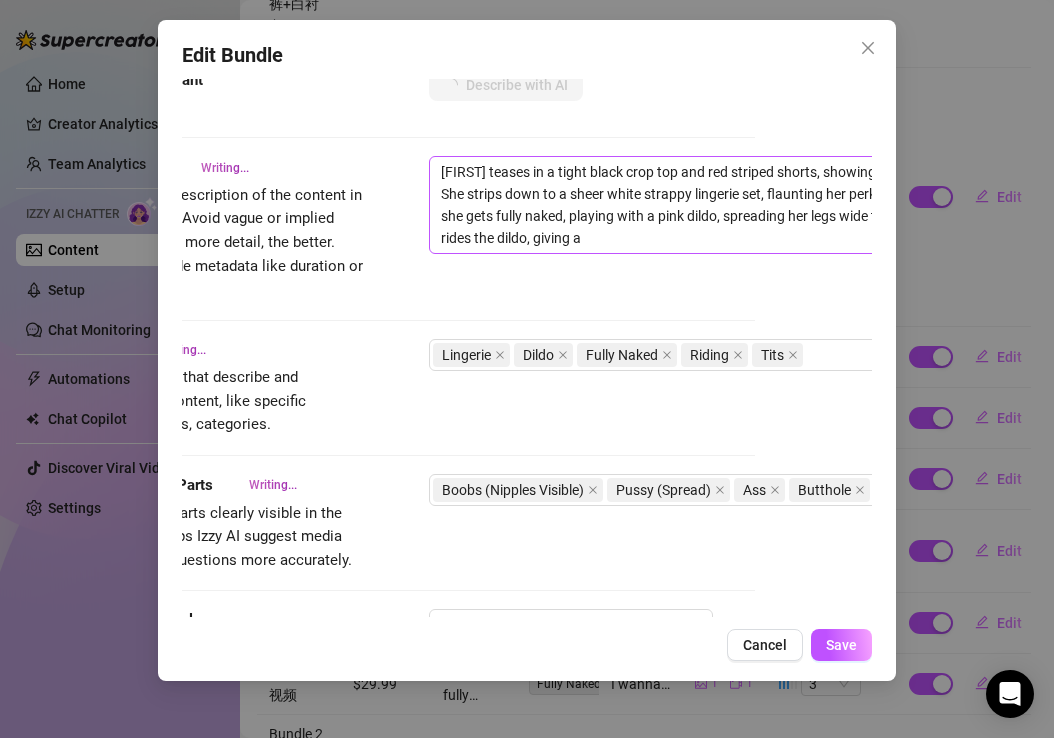 type on "[FIRST] teases in a tight black crop top and red striped shorts, showing off her toned belly and sideboob. She strips down to a sheer white strappy lingerie set, flaunting her perky tits and juicy ass. In the bedroom, she gets fully naked, playing with a pink dildo, spreading her legs wide to reveal her pussy and butthole. She rides the dildo, giving a full" 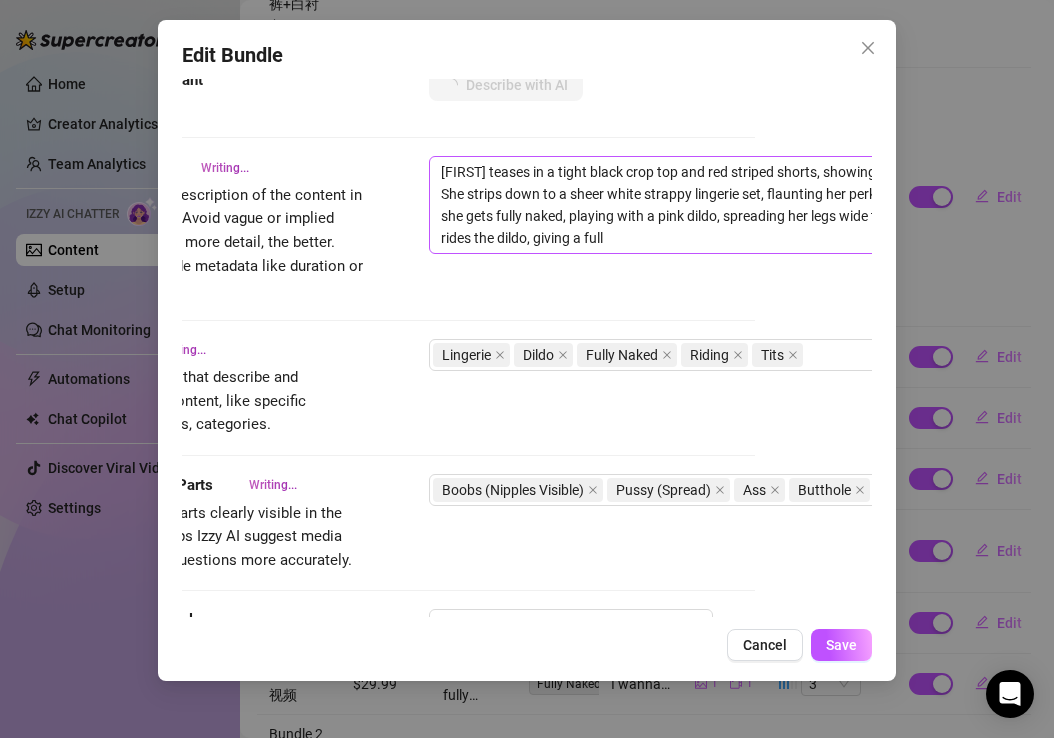 type on "[FIRST] teases in a tight black crop top and red striped shorts, showing off her toned belly and sideboob. She strips down to a sheer white strappy lingerie set, flaunting her perky tits and juicy ass. In the bedroom, she gets fully naked, playing with a pink dildo, spreading her legs wide to reveal her pussy and butthole. She rides the dildo, giving a full view" 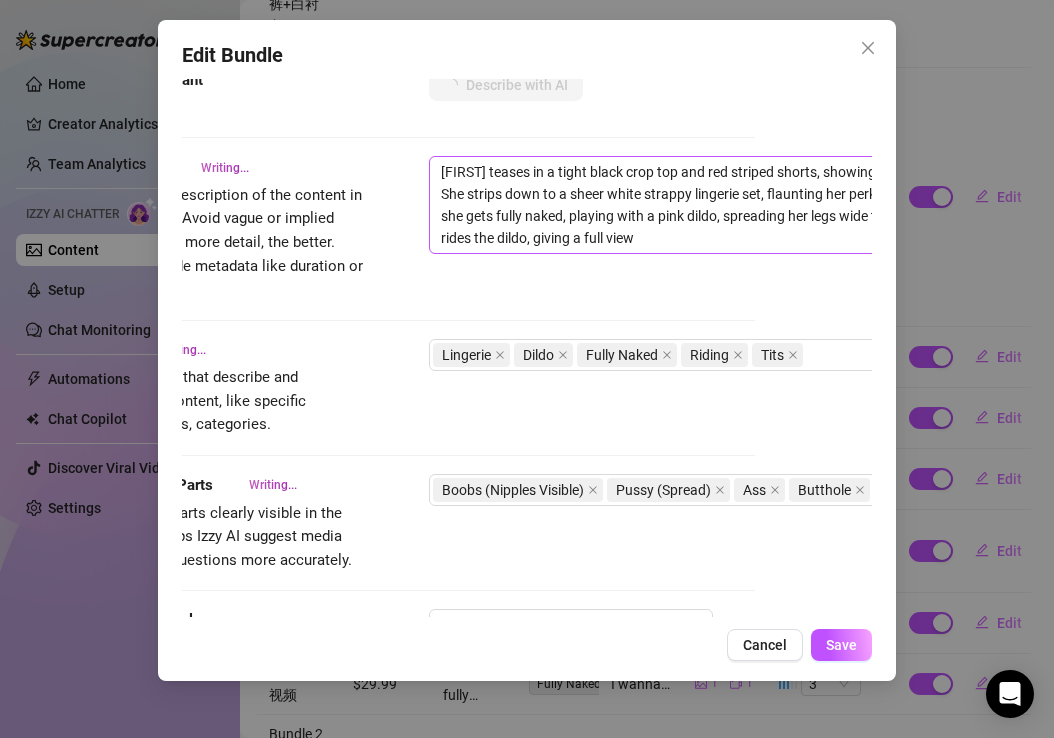 type on "[FIRST] teases in a tight black crop top and red striped shorts, showing off her toned belly and sideboob. She strips down to a sheer white strappy lingerie set, flaunting her perky tits and juicy ass. In the bedroom, she gets fully naked, playing with a pink dildo, spreading her legs wide to reveal her pussy and butthole. She rides the dildo, giving a full view of" 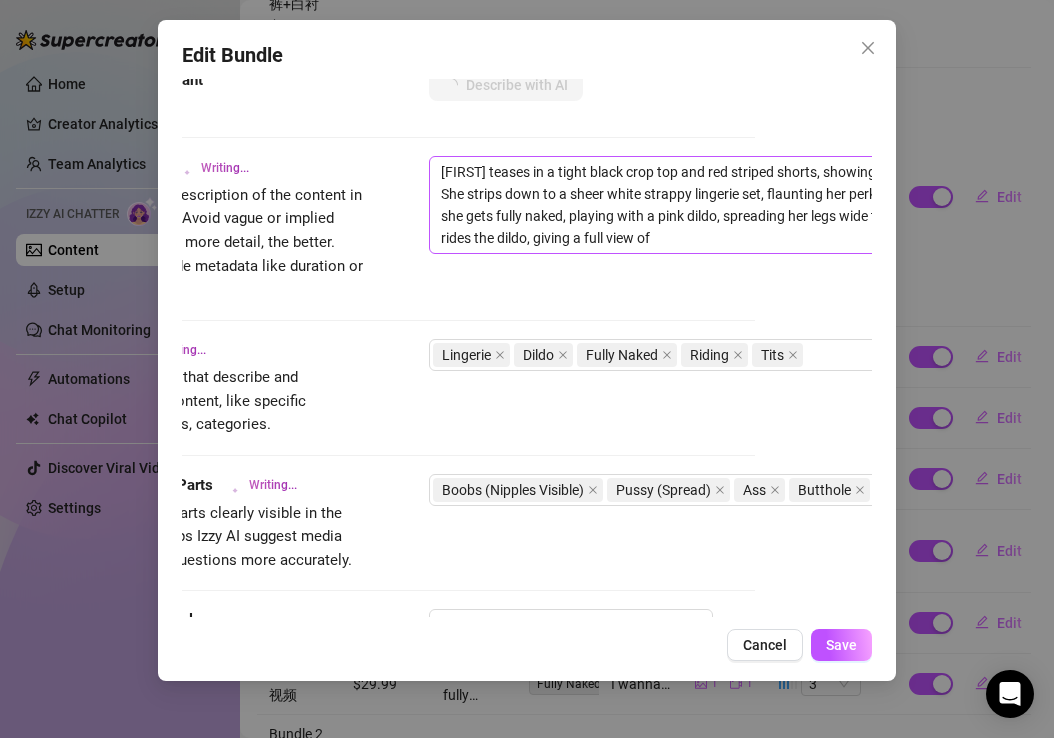 type on "[FIRST] teases in a tight black crop top and red striped shorts, showing off her toned belly and sideboob. She strips down to a sheer white strappy lingerie set, flaunting her perky tits and juicy ass. In the bedroom, she gets fully naked, playing with a pink dildo, spreading her legs wide to reveal her pussy and butthole. She rides the dildo, giving a full view of her" 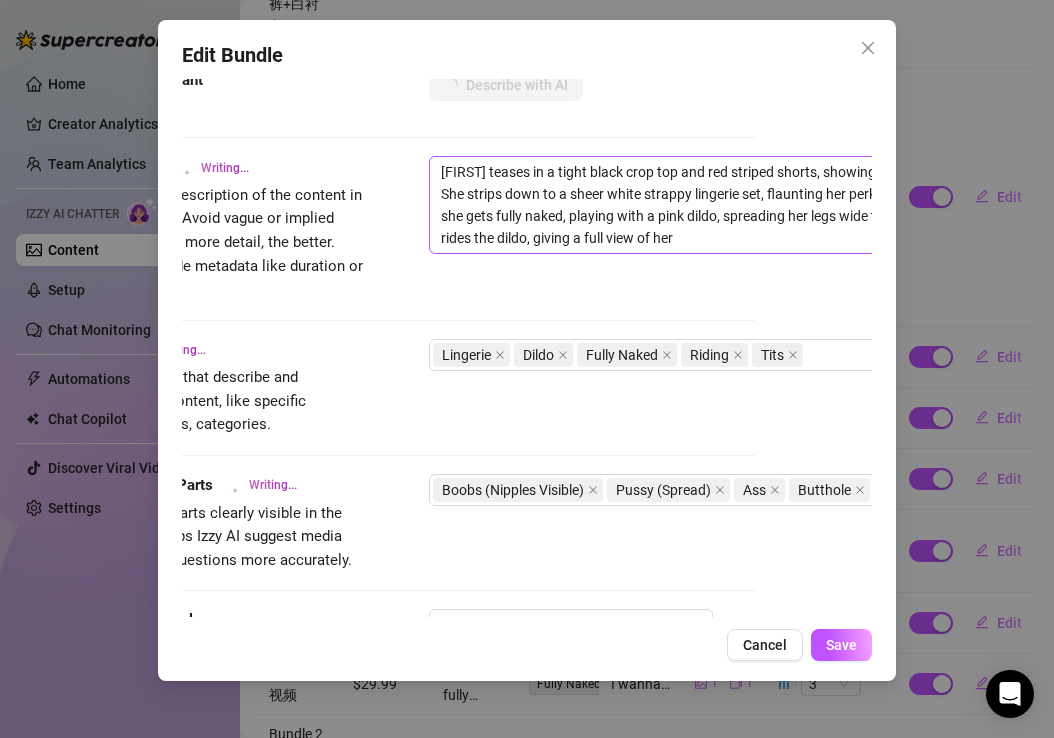 type on "[FIRST] teases in a tight black crop top and red striped shorts, showing off her toned belly and sideboob. She strips down to a sheer white strappy lingerie set, flaunting her perky tits and juicy ass. In the bedroom, she gets fully naked, playing with a pink dildo, spreading her legs wide to reveal her pussy and butthole. She rides the dildo, giving a full view of her bouncing" 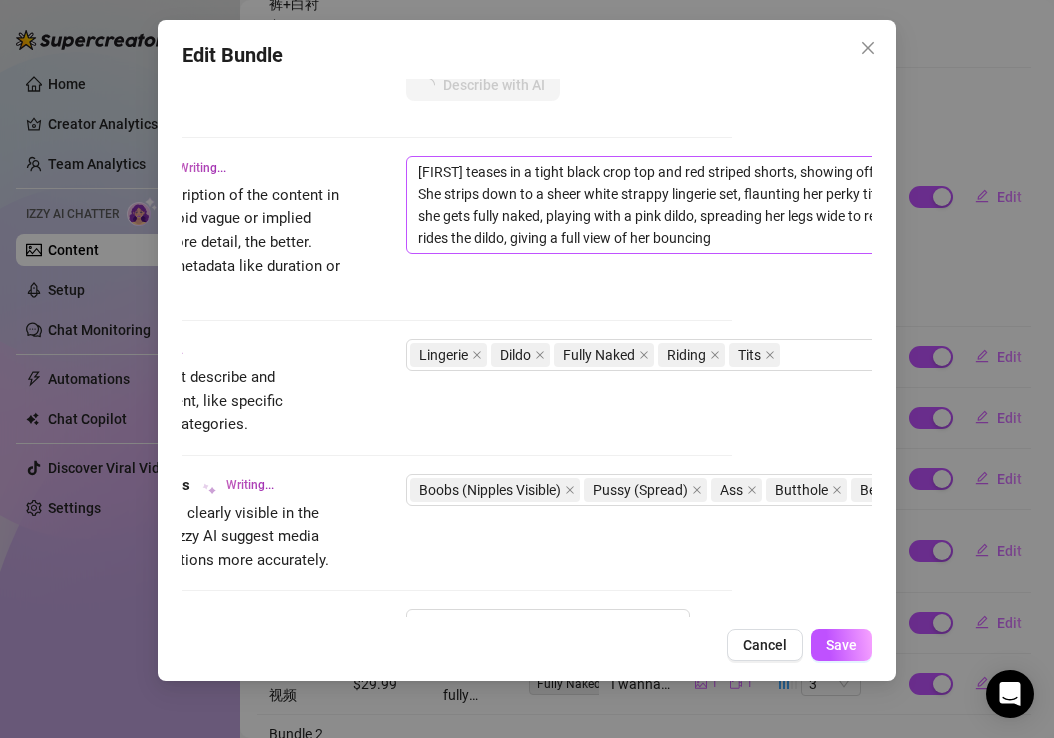 type on "[FIRST] teases in a tight black crop top and red striped shorts, showing off her toned belly and sideboob. She strips down to a sheer white strappy lingerie set, flaunting her perky tits and juicy ass. In the bedroom, she gets fully naked, playing with a pink dildo, spreading her legs wide to reveal her pussy and butthole. She rides the dildo, giving a full view of her bouncing tits" 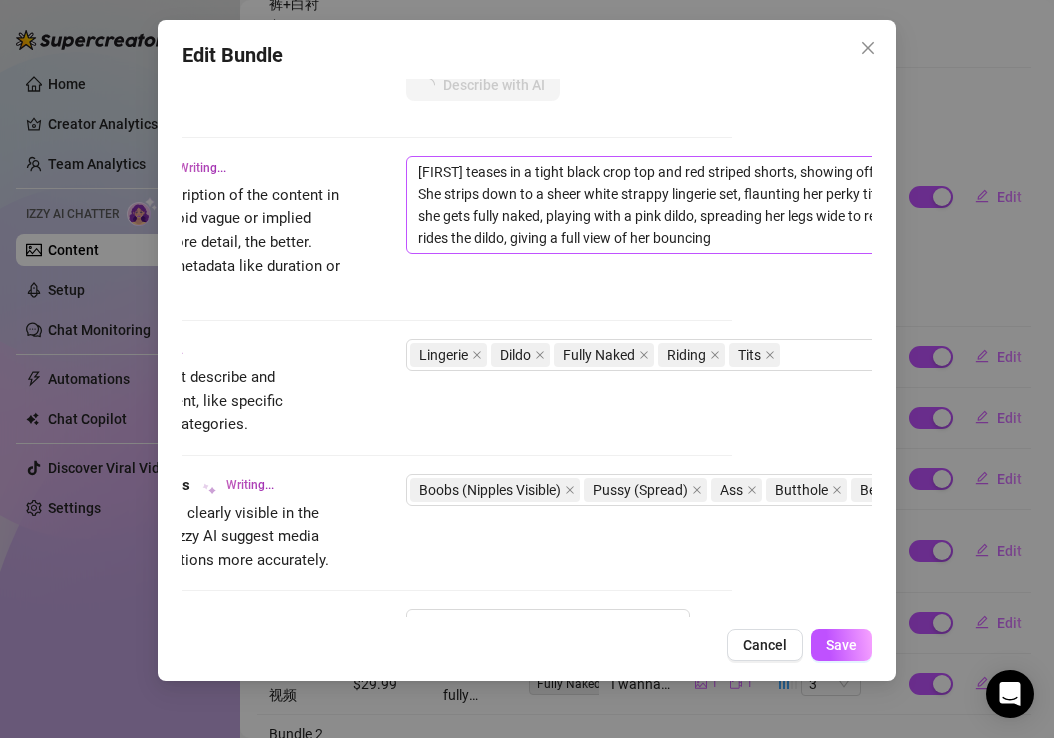 type on "[FIRST] teases in a tight black crop top and red striped shorts, showing off her toned belly and sideboob. She strips down to a sheer white strappy lingerie set, flaunting her perky tits and juicy ass. In the bedroom, she gets fully naked, playing with a pink dildo, spreading her legs wide to reveal her pussy and butthole. She rides the dildo, giving a full view of her bouncing tits" 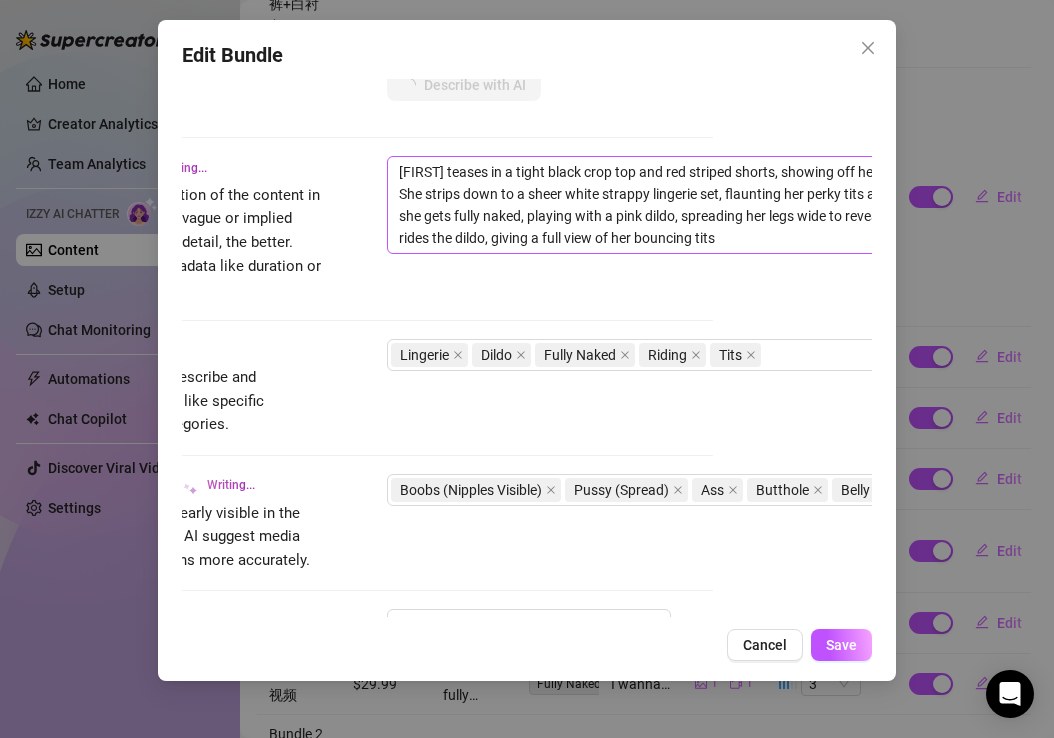 type on "[FIRST] teases in a tight black crop top and red striped shorts, showing off her toned belly and sideboob. She strips down to a sheer white strappy lingerie set, flaunting her perky tits and juicy ass. In the bedroom, she gets fully naked, playing with a pink dildo, spreading her legs wide to reveal her pussy and butthole. She rides the dildo, giving a full view of her bouncing tits and" 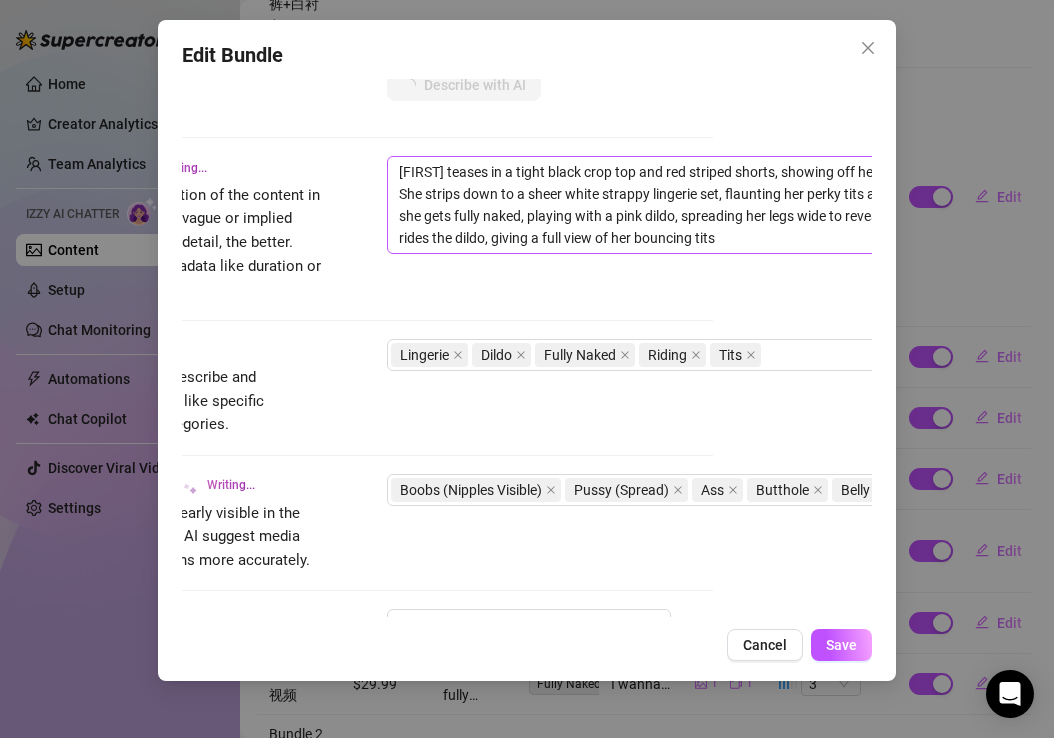 type on "[FIRST] teases in a tight black crop top and red striped shorts, showing off her toned belly and sideboob. She strips down to a sheer white strappy lingerie set, flaunting her perky tits and juicy ass. In the bedroom, she gets fully naked, playing with a pink dildo, spreading her legs wide to reveal her pussy and butthole. She rides the dildo, giving a full view of her bouncing tits and" 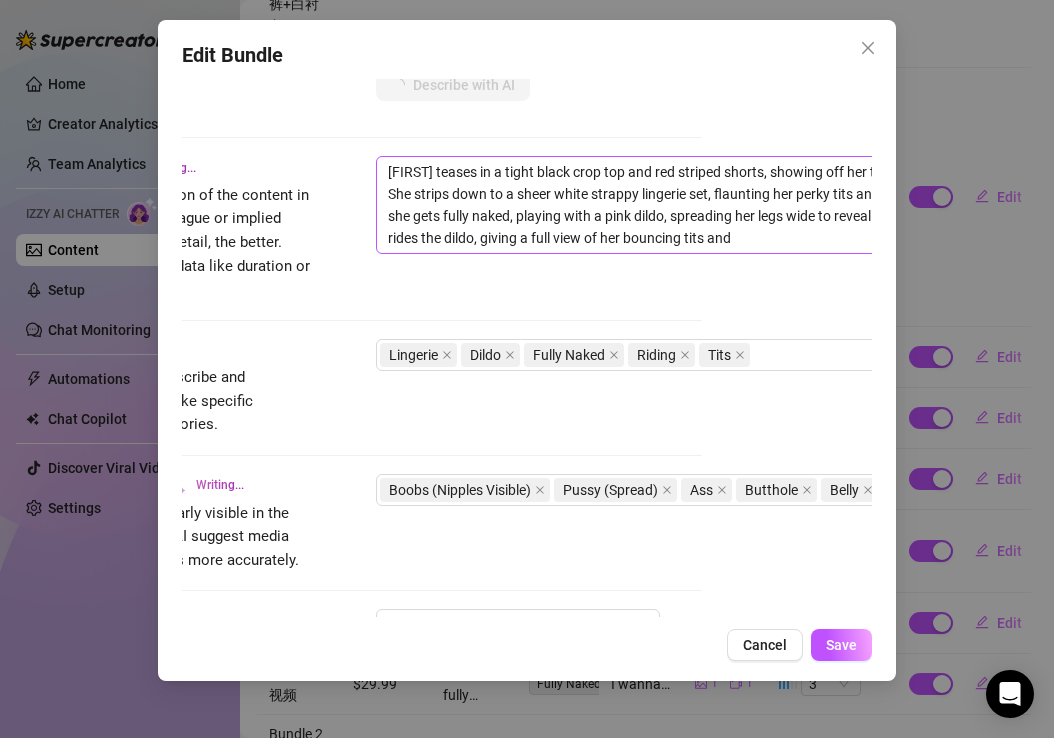 type on "[FIRST] teases in a tight black crop top and red striped shorts, showing off her toned belly and sideboob. She strips down to a sheer white strappy lingerie set, flaunting her perky tits and juicy ass. In the bedroom, she gets fully naked, playing with a pink dildo, spreading her legs wide to reveal her pussy and butthole. She rides the dildo, giving a full view of her bouncing tits and spread" 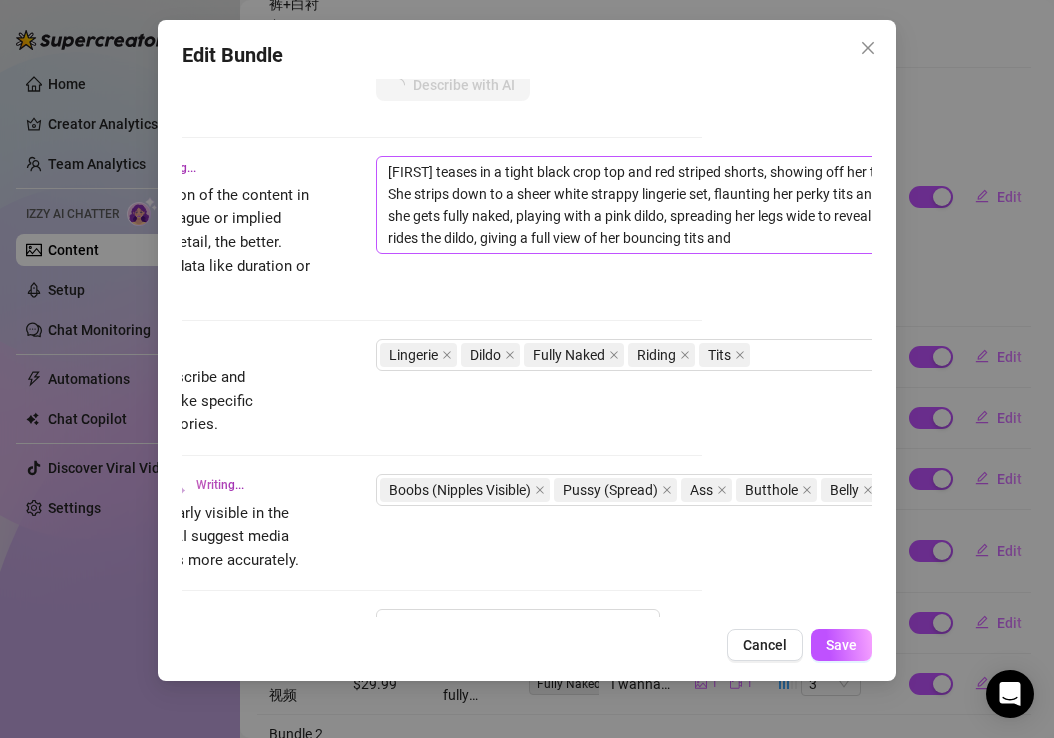 type on "[FIRST] teases in a tight black crop top and red striped shorts, showing off her toned belly and sideboob. She strips down to a sheer white strappy lingerie set, flaunting her perky tits and juicy ass. In the bedroom, she gets fully naked, playing with a pink dildo, spreading her legs wide to reveal her pussy and butthole. She rides the dildo, giving a full view of her bouncing tits and spread" 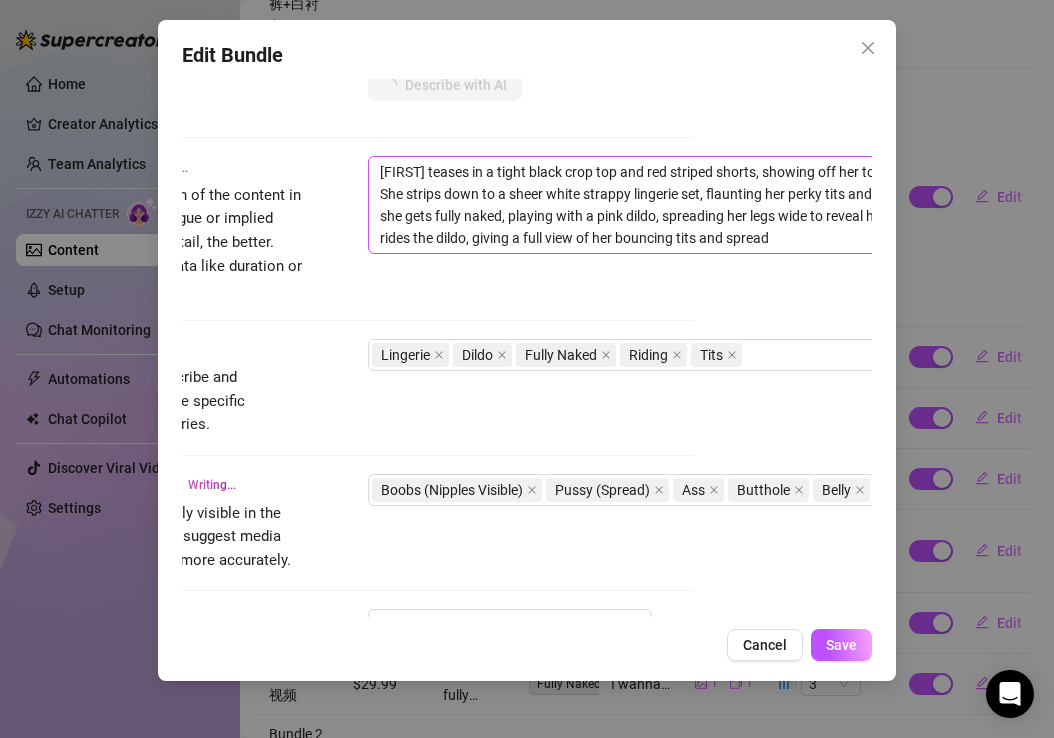 type on "[FIRST] teases in a tight black crop top and red striped shorts, showing off her toned belly and sideboob. She strips down to a sheer white strappy lingerie set, flaunting her perky tits and juicy ass. In the bedroom, she gets fully naked, playing with a pink dildo, spreading her legs wide to reveal her pussy and butthole. She rides the dildo, giving a full view of her bouncing tits and spread pussy," 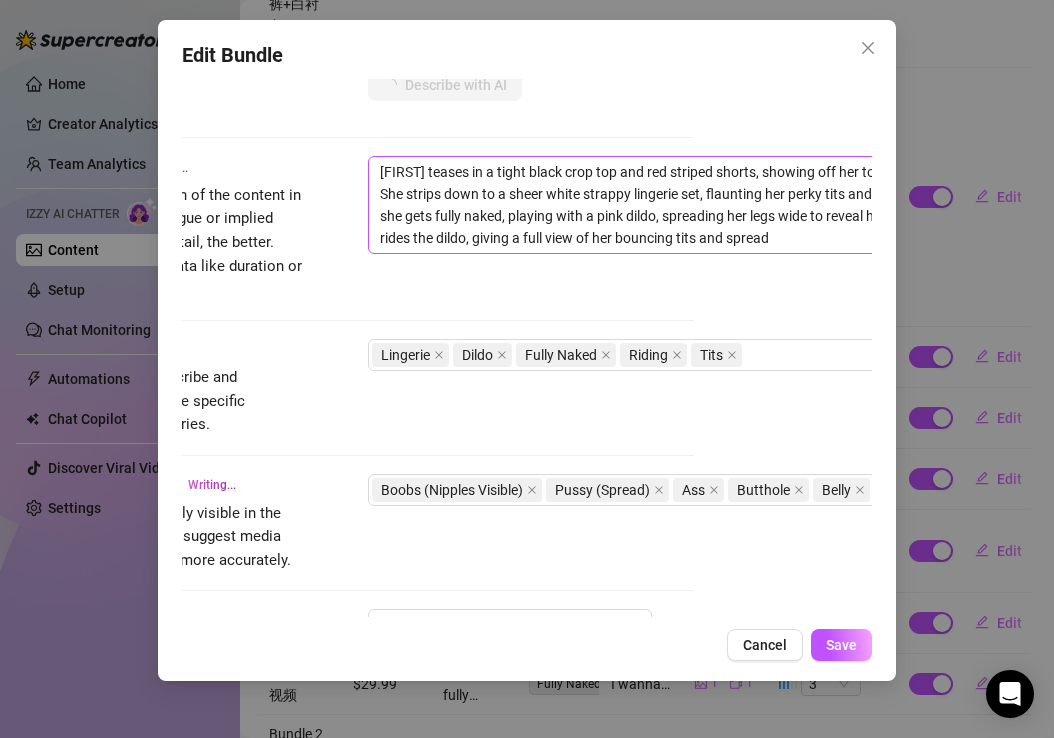type on "[FIRST] teases in a tight black crop top and red striped shorts, showing off her toned belly and sideboob. She strips down to a sheer white strappy lingerie set, flaunting her perky tits and juicy ass. In the bedroom, she gets fully naked, playing with a pink dildo, spreading her legs wide to reveal her pussy and butthole. She rides the dildo, giving a full view of her bouncing tits and spread pussy," 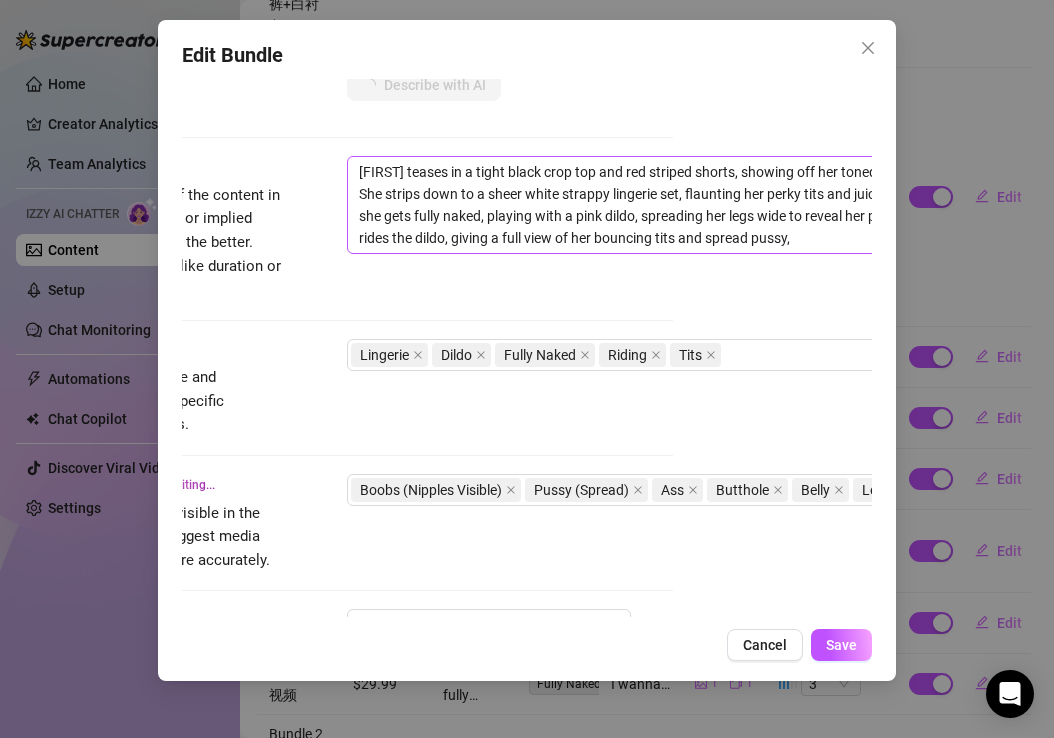 type on "[FIRST] teases in a tight black crop top and red striped shorts, showing off her toned belly and sideboob. She strips down to a sheer white strappy lingerie set, flaunting her perky tits and juicy ass. In the bedroom, she gets fully naked, playing with a pink dildo, spreading her legs wide to reveal her pussy and butthole. She rides the dildo, giving a full view of her bouncing tits and spread pussy, and" 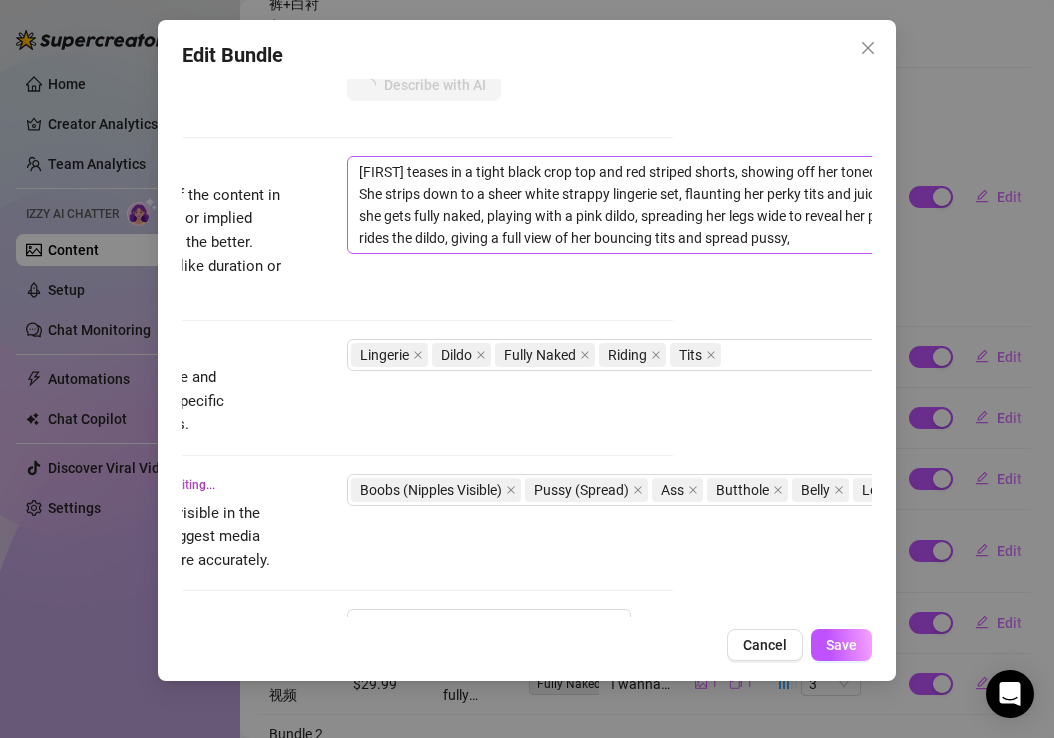 type on "[FIRST] teases in a tight black crop top and red striped shorts, showing off her toned belly and sideboob. She strips down to a sheer white strappy lingerie set, flaunting her perky tits and juicy ass. In the bedroom, she gets fully naked, playing with a pink dildo, spreading her legs wide to reveal her pussy and butthole. She rides the dildo, giving a full view of her bouncing tits and spread pussy, and" 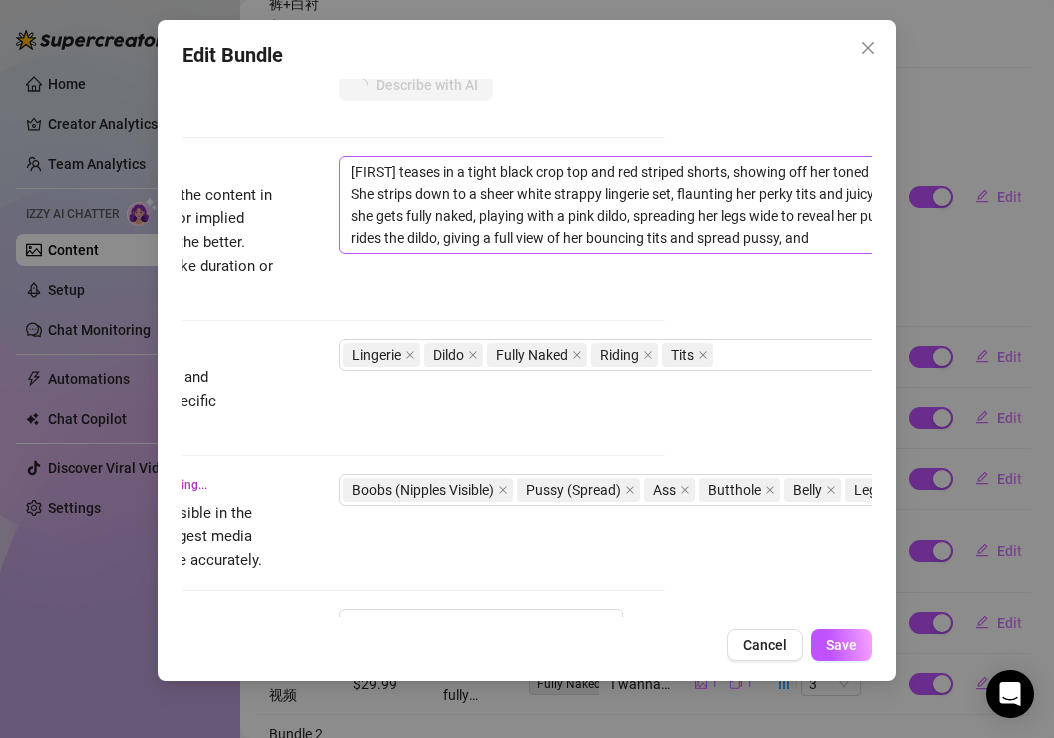type on "[FIRST] teases in a tight black crop top and red striped shorts, showing off her toned belly and sideboob. She strips down to a sheer white strappy lingerie set, flaunting her perky tits and juicy ass. In the bedroom, she gets fully naked, playing with a pink dildo, spreading her legs wide to reveal her pussy and butthole. She rides the dildo, giving a full view of her bouncing tits and spread pussy, and ends" 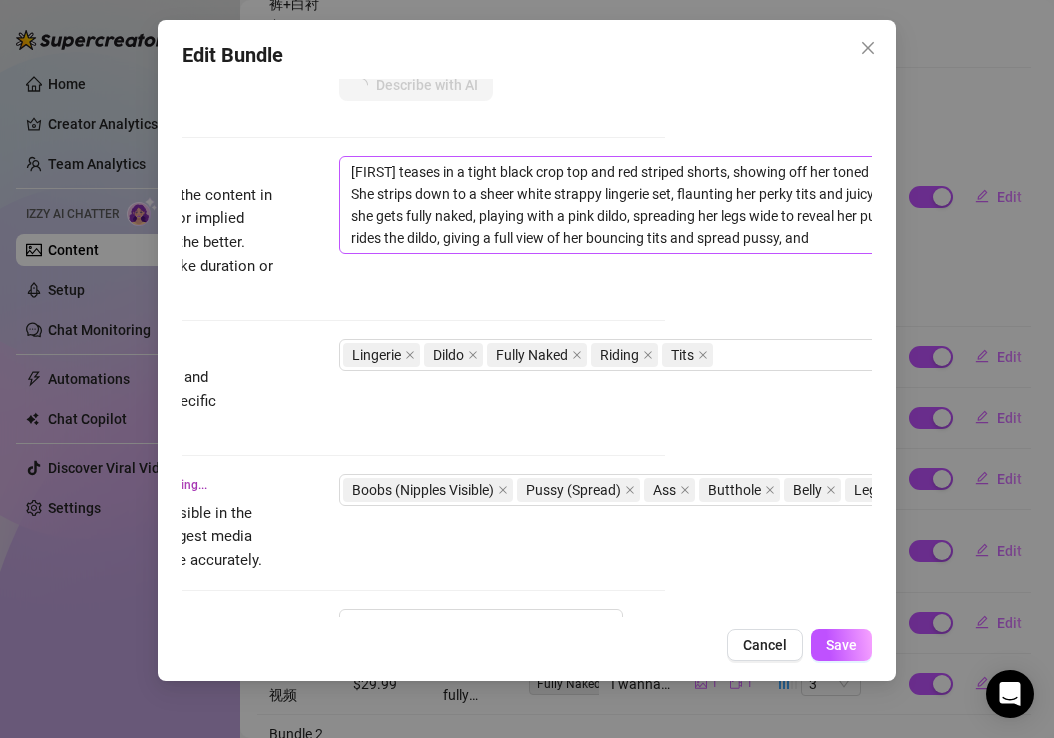 type on "[FIRST] teases in a tight black crop top and red striped shorts, showing off her toned belly and sideboob. She strips down to a sheer white strappy lingerie set, flaunting her perky tits and juicy ass. In the bedroom, she gets fully naked, playing with a pink dildo, spreading her legs wide to reveal her pussy and butthole. She rides the dildo, giving a full view of her bouncing tits and spread pussy, and ends" 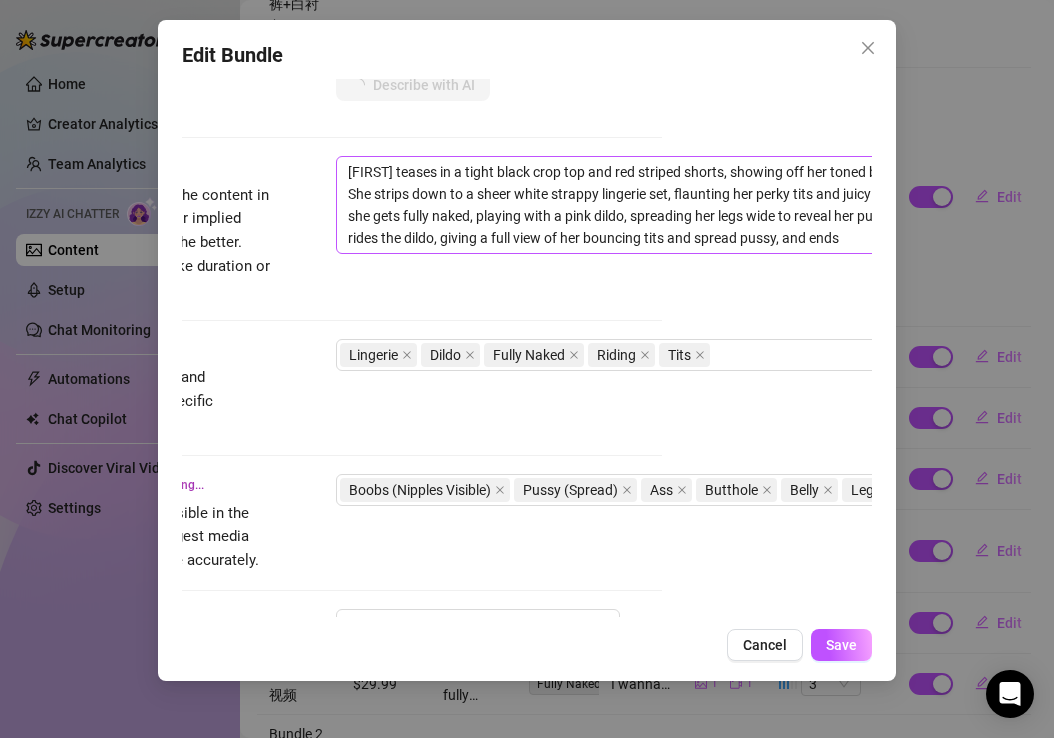 type on "[FIRST] teases in a tight black crop top and red striped shorts, showing off her toned belly and sideboob. She strips down to a sheer white strappy lingerie set, flaunting her perky tits and juicy ass. In the bedroom, she gets fully naked, playing with a pink dildo, spreading her legs wide to reveal her pussy and butthole. She rides the dildo, giving a full view of her bouncing tits and spread pussy, and ends" 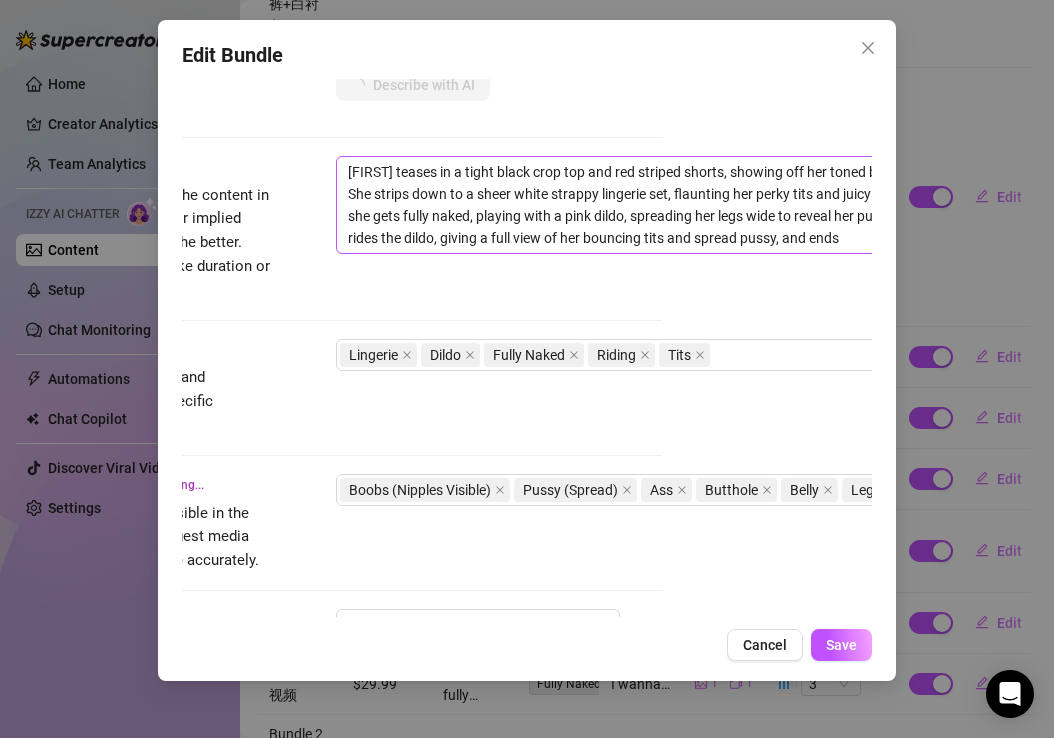 type on "[FIRST] teases in a tight black crop top and red striped shorts, showing off her toned belly and sideboob. She strips down to a sheer white strappy lingerie set, flaunting her perky tits and juicy ass. In the bedroom, she gets fully naked, playing with a pink dildo, spreading her legs wide to reveal her pussy and butthole. She rides the dildo, giving a full view of her bouncing tits and spread pussy, and ends" 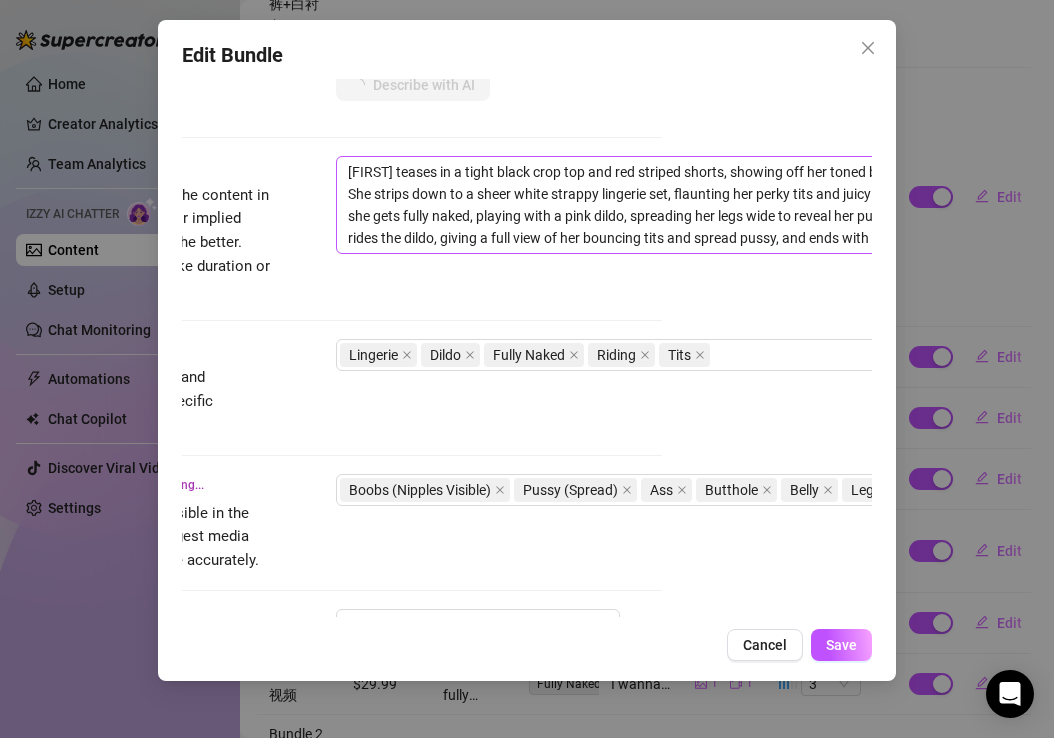 type on "[FIRST] teases in a tight black crop top and red striped shorts, showing off her toned belly and sideboob. She strips down to a sheer white strappy lingerie set, flaunting her perky tits and juicy ass. In the bedroom, she gets fully naked, playing with a pink dildo, spreading her legs wide to reveal her pussy and butthole. She rides the dildo, giving a full view of her bouncing tits and spread pussy, and ends with a close-up" 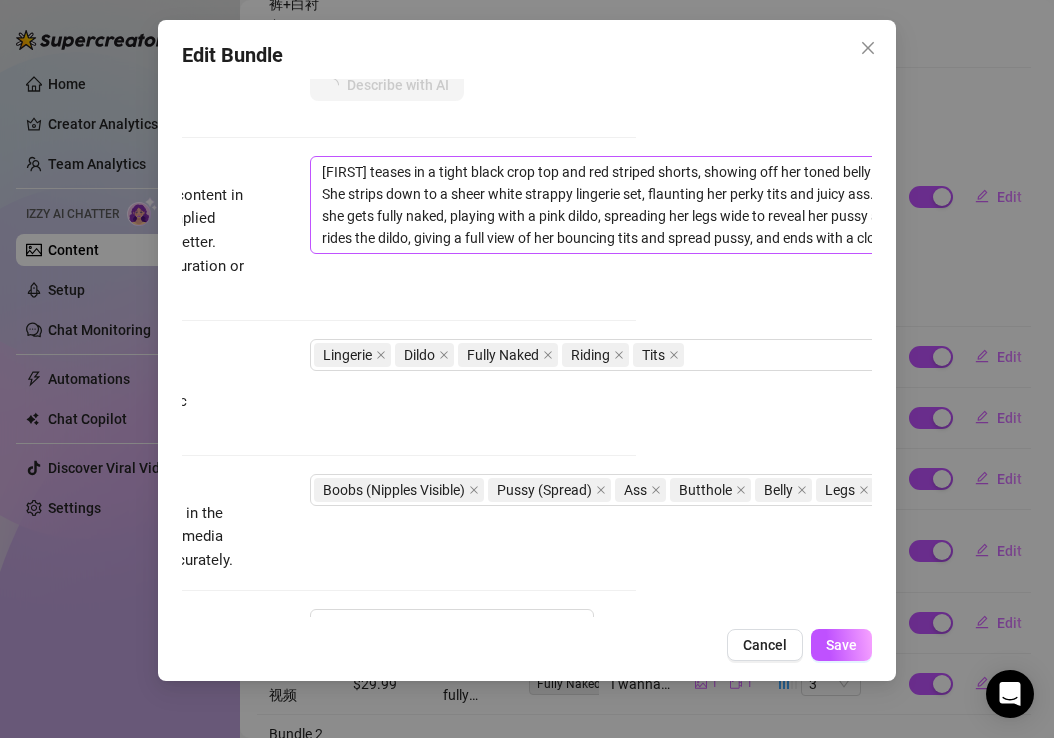 type on "[FIRST] teases in a tight black crop top and red striped shorts, showing off her toned belly and sideboob. She strips down to a sheer white strappy lingerie set, flaunting her perky tits and juicy ass. In the bedroom, she gets fully naked, playing with a pink dildo, spreading her legs wide to reveal her pussy and butthole. She rides the dildo, giving a full view of her bouncing tits and spread pussy, and ends with a close-up of her sucking" 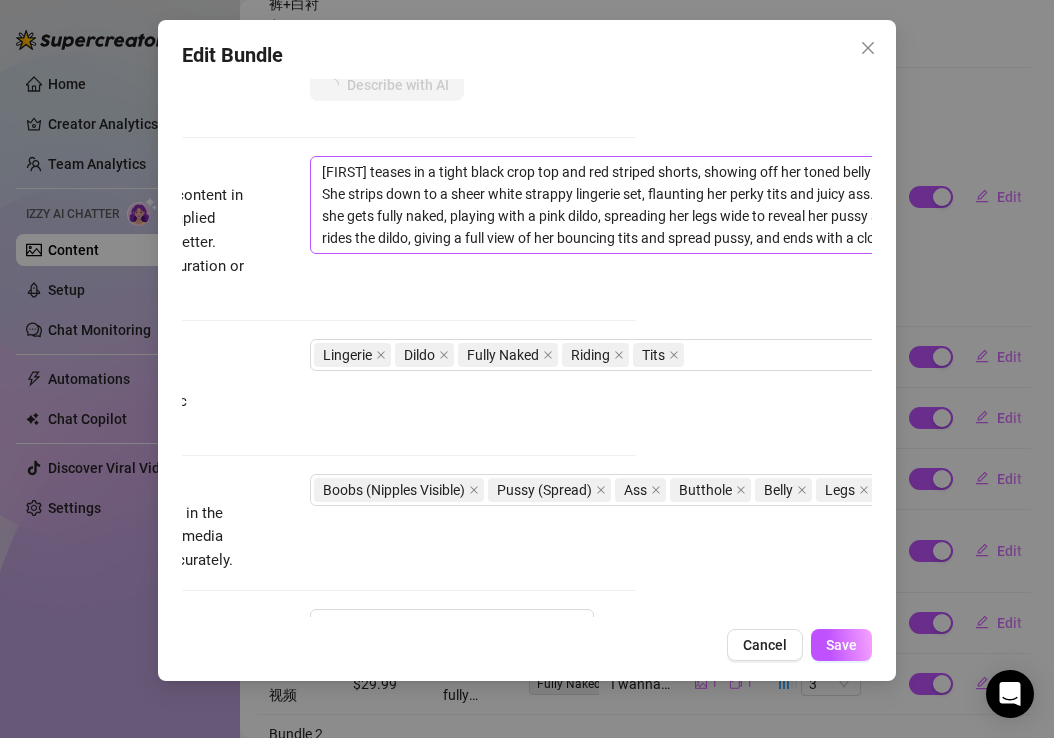 type on "[FIRST] teases in a tight black crop top and red striped shorts, showing off her toned belly and sideboob. She strips down to a sheer white strappy lingerie set, flaunting her perky tits and juicy ass. In the bedroom, she gets fully naked, playing with a pink dildo, spreading her legs wide to reveal her pussy and butthole. She rides the dildo, giving a full view of her bouncing tits and spread pussy, and ends with a close-up of her sucking" 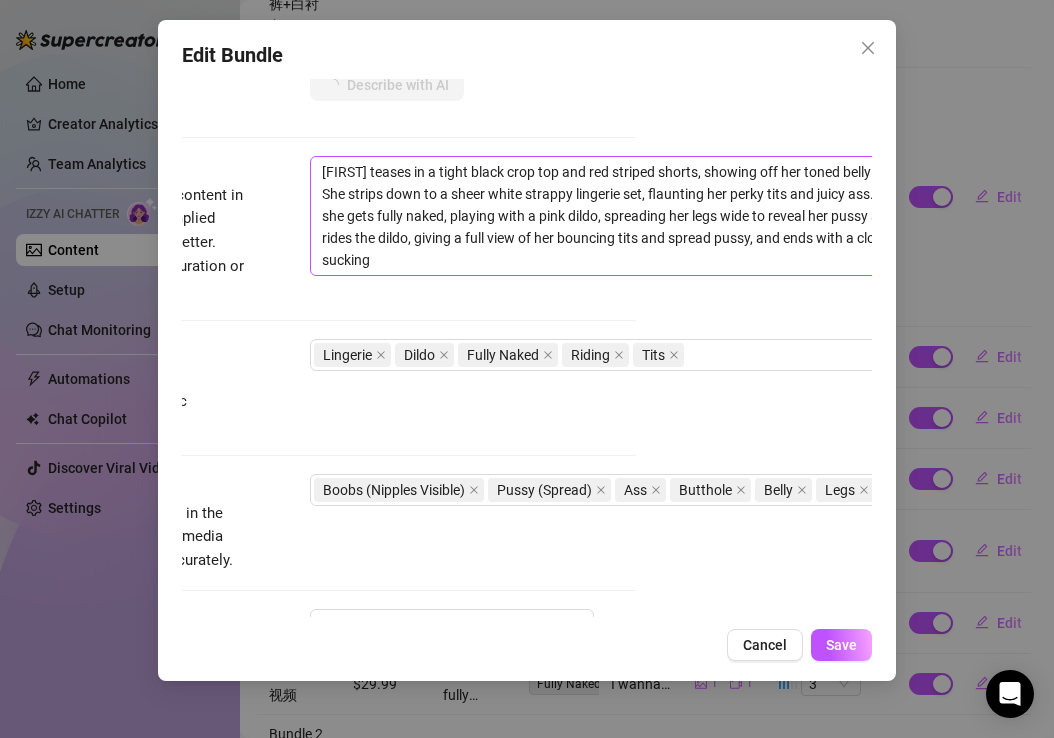 type on "[FIRST] teases in a tight black crop top and red striped shorts, showing off her toned belly and sideboob. She strips down to a sheer white strappy lingerie set, flaunting her perky tits and juicy ass. In the bedroom, she gets fully naked, playing with a pink dildo, spreading her legs wide to reveal her pussy and butthole. She rides the dildo, giving a full view of her bouncing tits and spread pussy, and ends with a close-up of her sucking the" 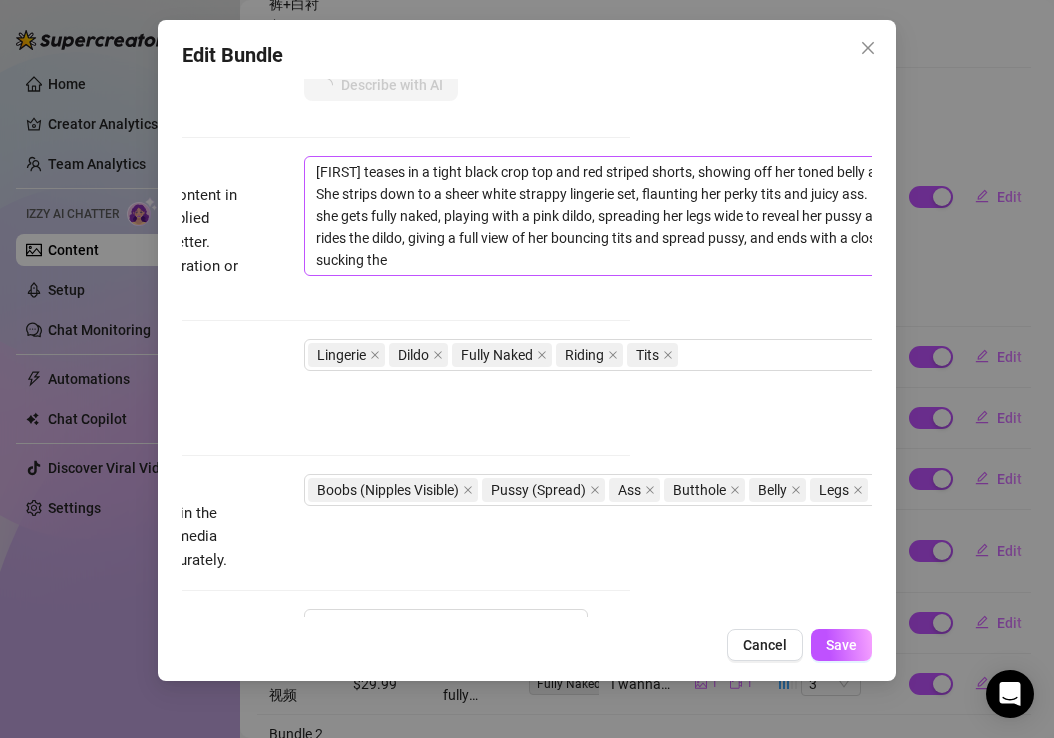 type on "[FIRST] teases in a tight black crop top and red striped shorts, showing off her toned belly and sideboob. She strips down to a sheer white strappy lingerie set, flaunting her perky tits and juicy ass. In the bedroom, she gets fully naked, playing with a pink dildo, spreading her legs wide to reveal her pussy and butthole. She rides the dildo, giving a full view of her bouncing tits and spread pussy, and ends with a close-up of her sucking the dildo." 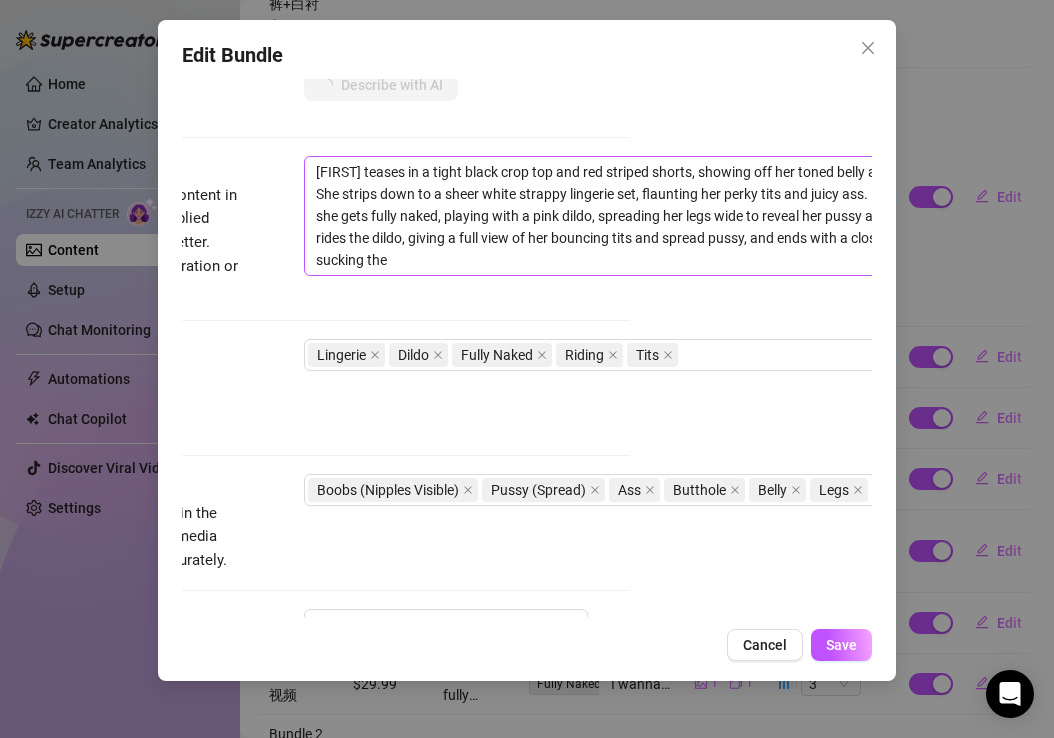 type on "[FIRST] teases in a tight black crop top and red striped shorts, showing off her toned belly and sideboob. She strips down to a sheer white strappy lingerie set, flaunting her perky tits and juicy ass. In the bedroom, she gets fully naked, playing with a pink dildo, spreading her legs wide to reveal her pussy and butthole. She rides the dildo, giving a full view of her bouncing tits and spread pussy, and ends with a close-up of her sucking the dildo." 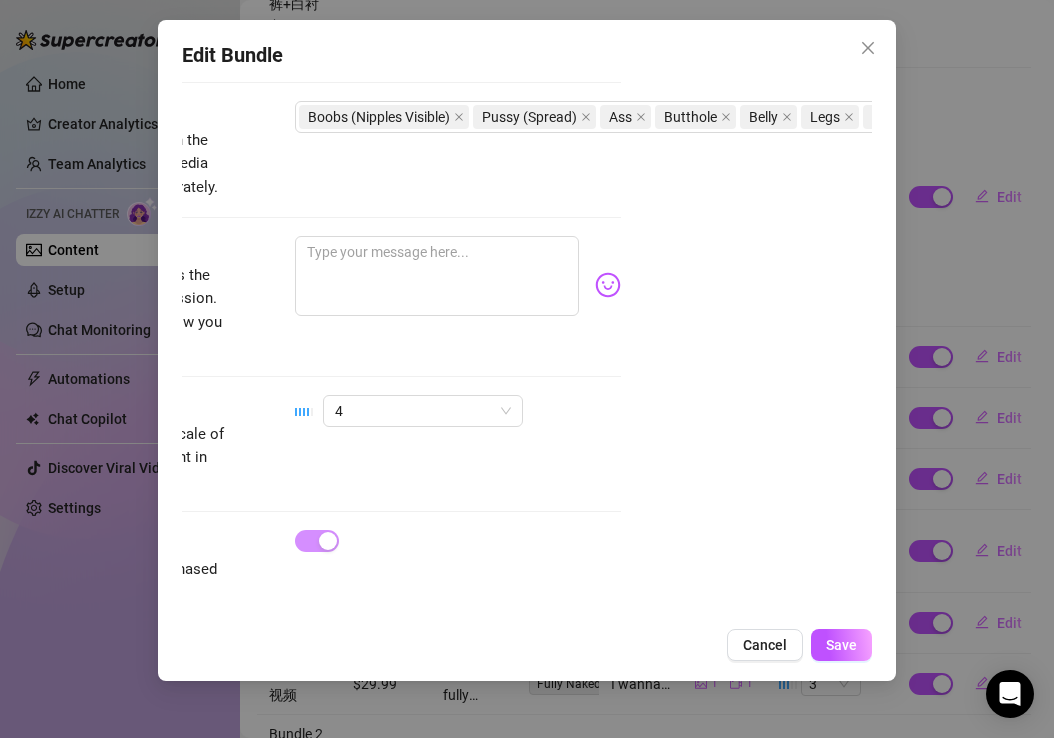 scroll, scrollTop: 1381, scrollLeft: 251, axis: both 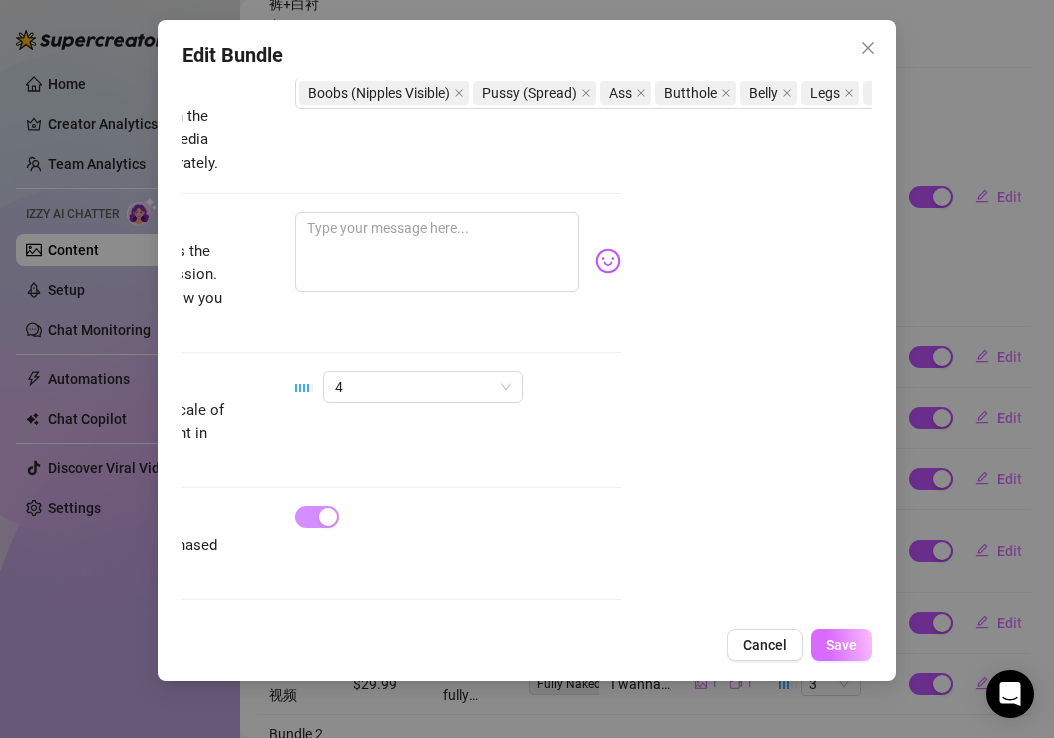 click on "Save" at bounding box center [841, 645] 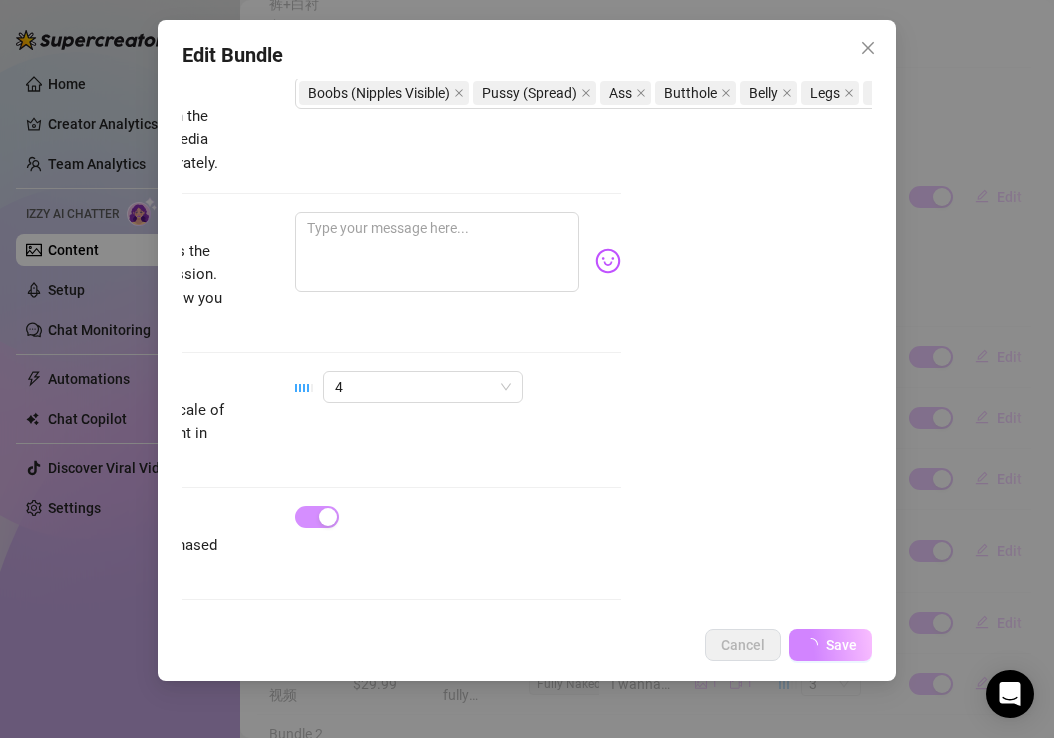 scroll, scrollTop: 1358, scrollLeft: 251, axis: both 